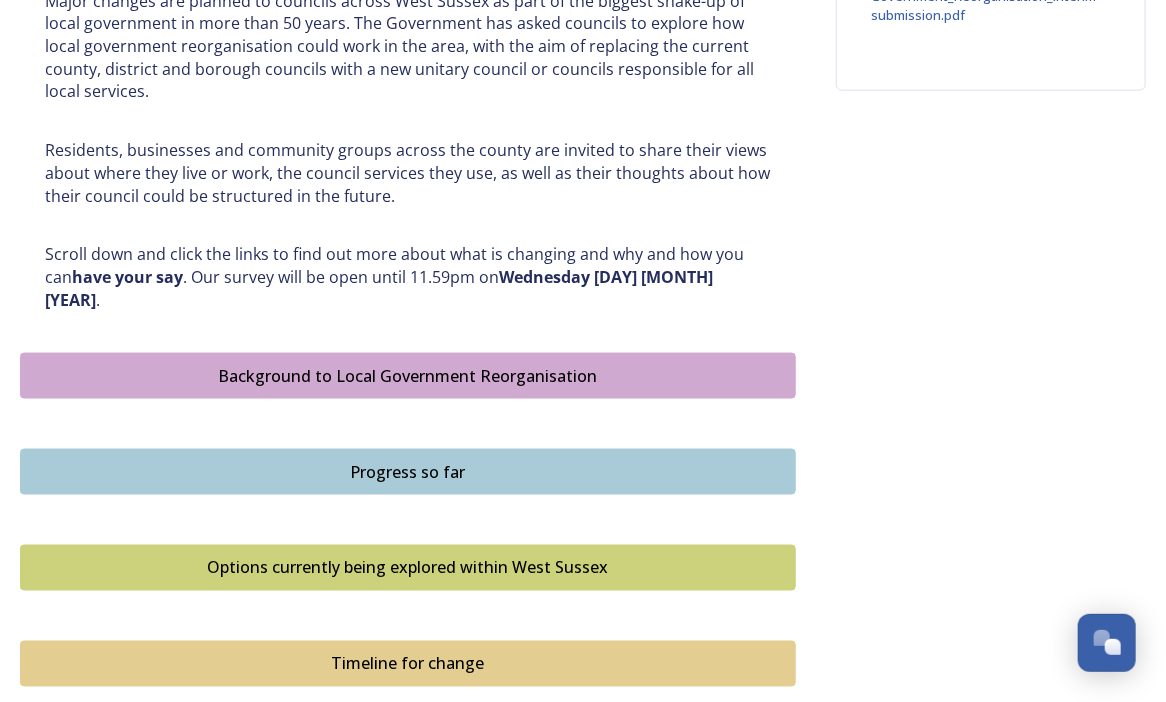 scroll, scrollTop: 1400, scrollLeft: 0, axis: vertical 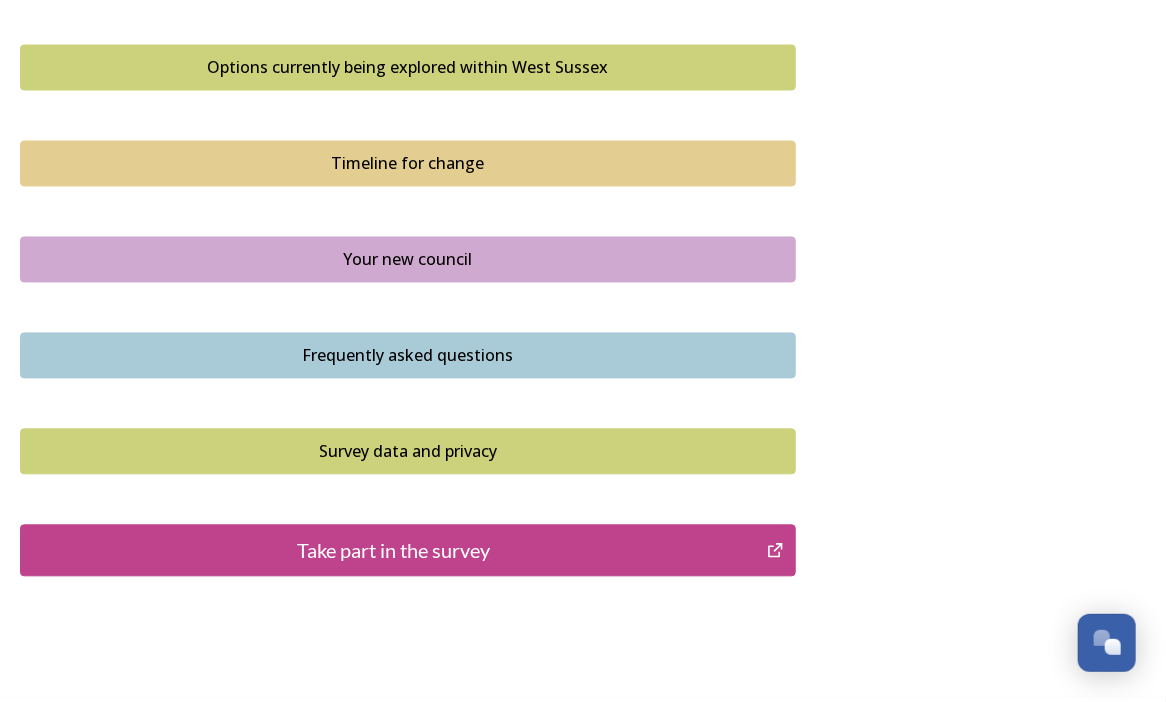 click on "Take part in the survey" at bounding box center (393, 551) 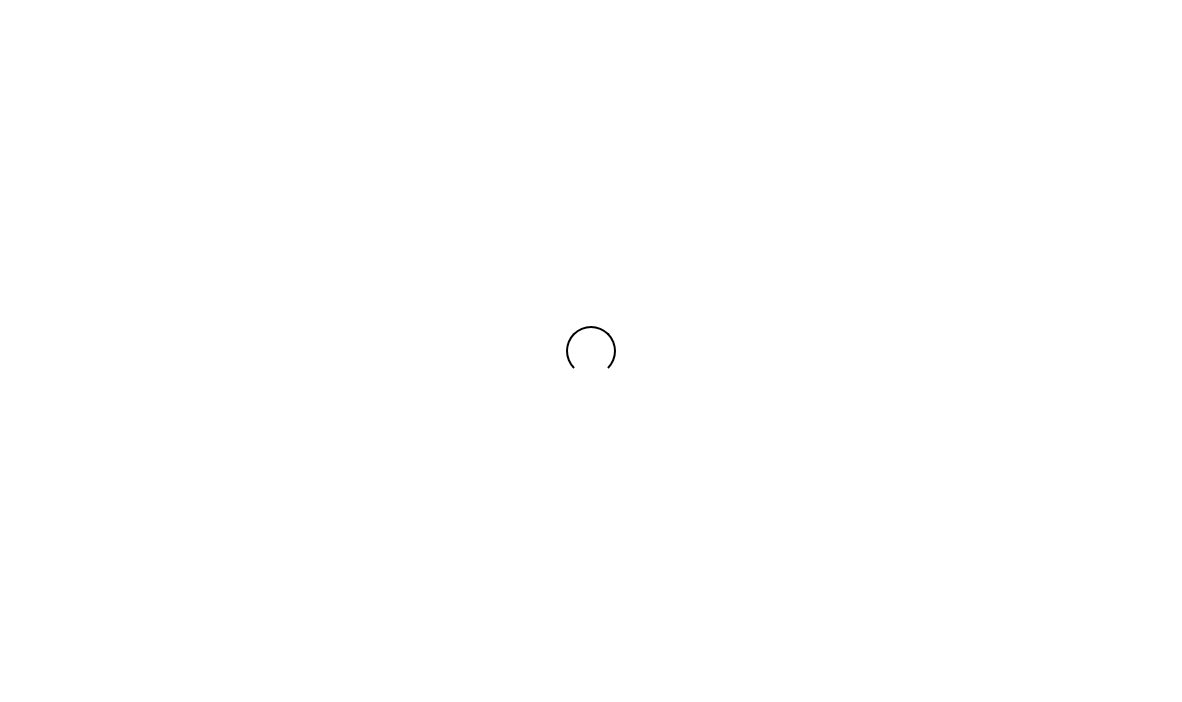 scroll, scrollTop: 0, scrollLeft: 0, axis: both 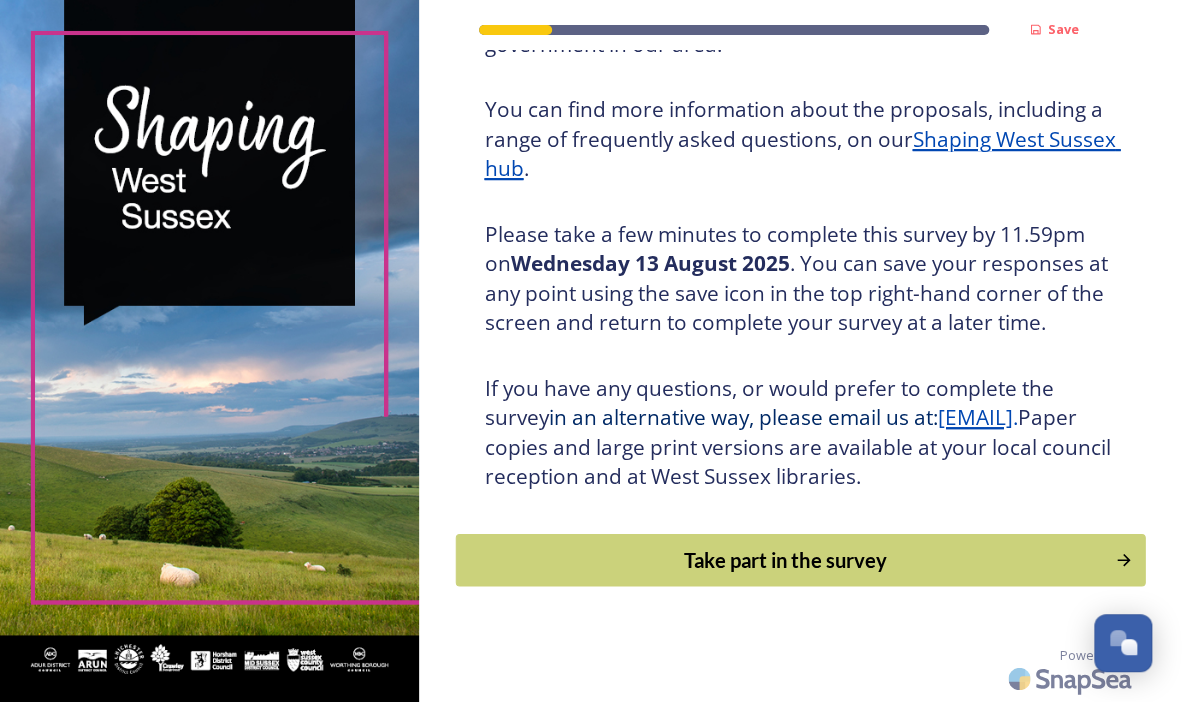 click on "Take part in the survey" at bounding box center (786, 560) 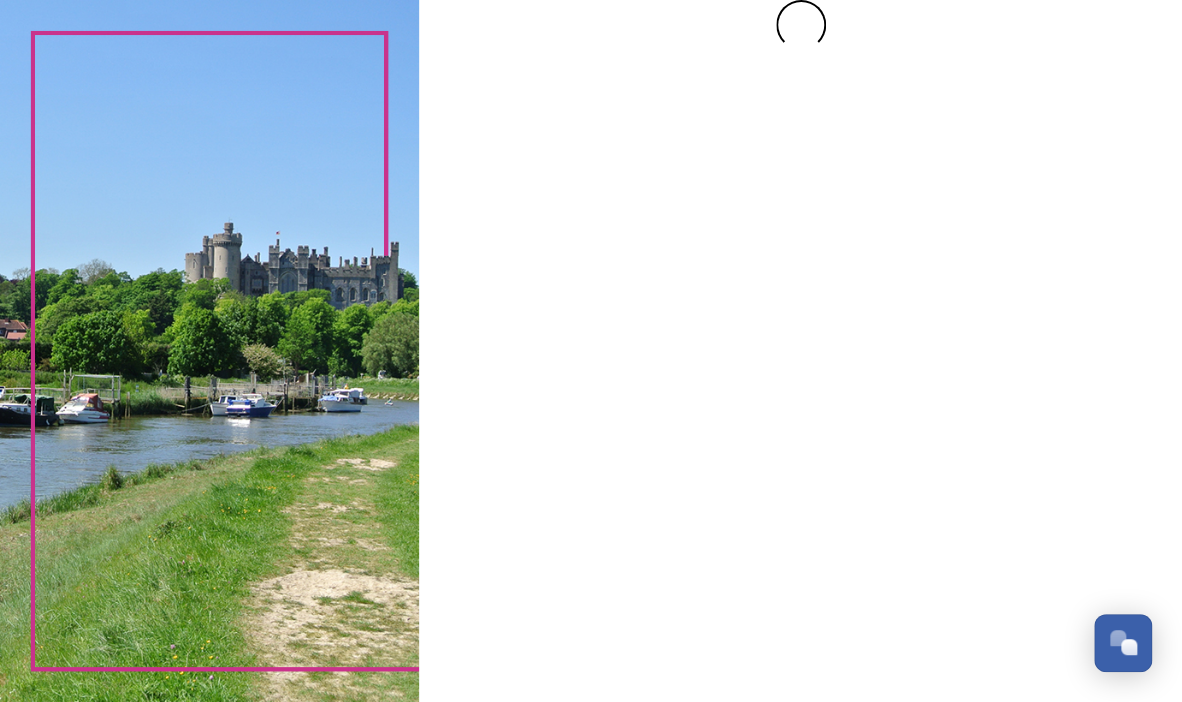 scroll, scrollTop: 0, scrollLeft: 0, axis: both 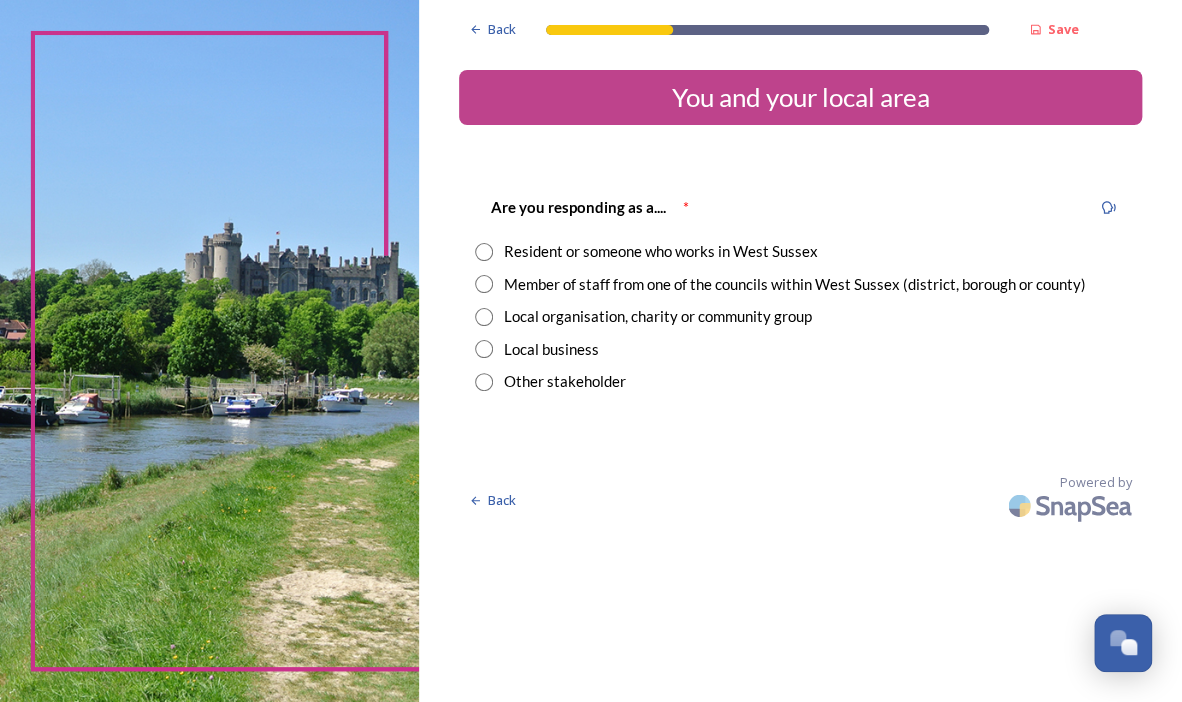 click on "Resident or someone who works in West Sussex" at bounding box center (660, 251) 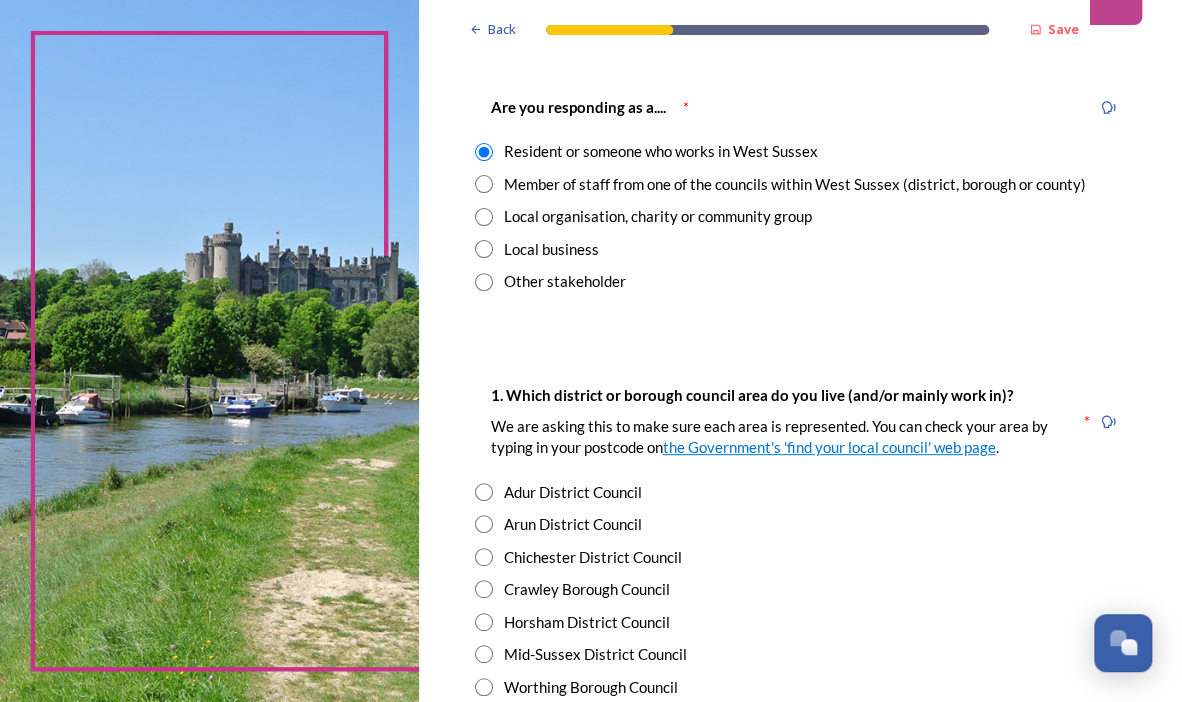 scroll, scrollTop: 200, scrollLeft: 0, axis: vertical 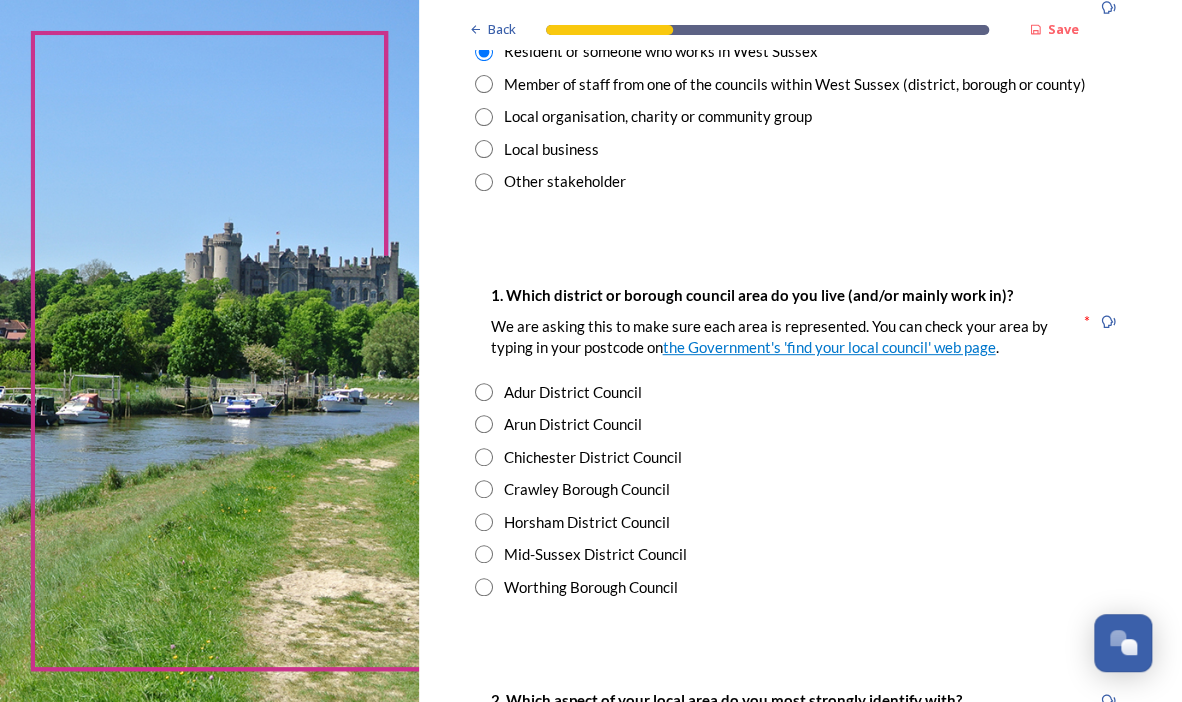 click on "Horsham District Council" at bounding box center (586, 522) 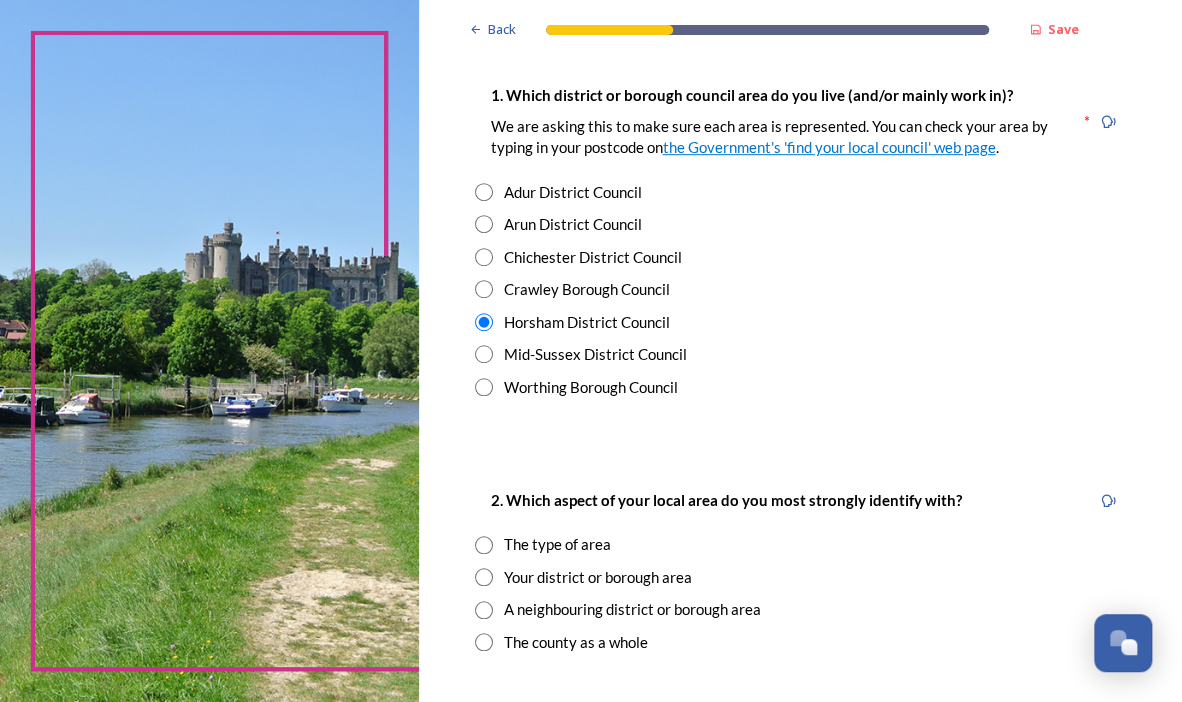 scroll, scrollTop: 500, scrollLeft: 0, axis: vertical 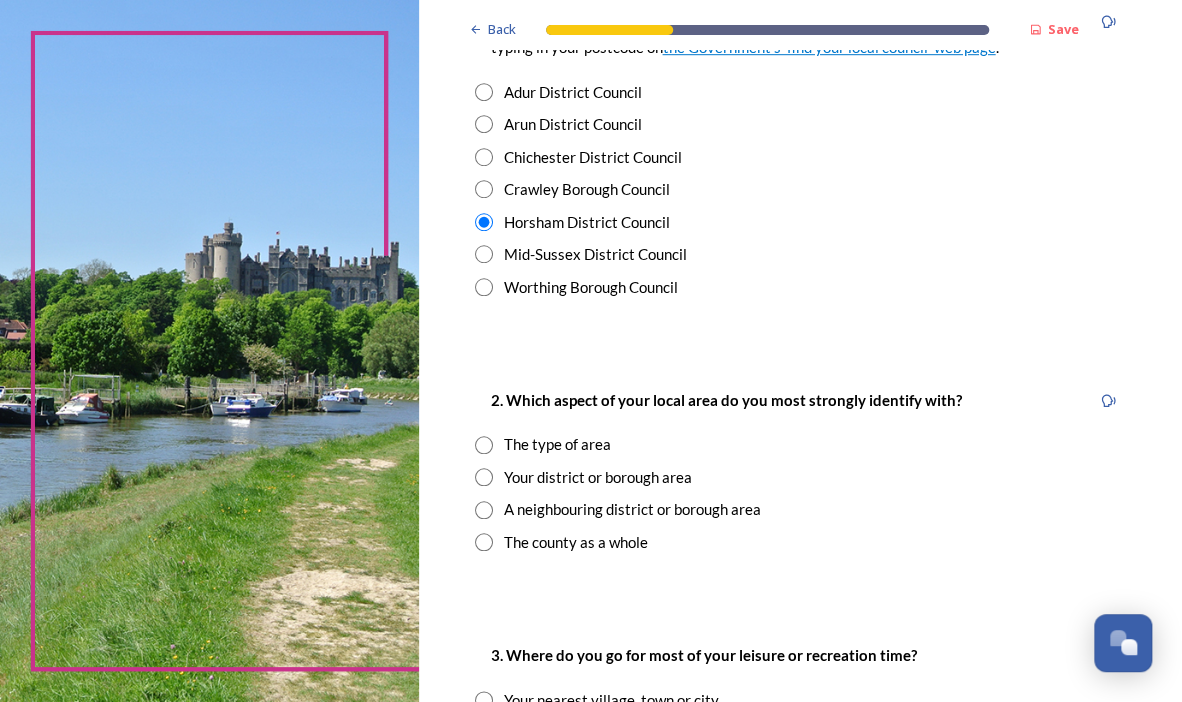 click on "The county as a whole" at bounding box center (575, 542) 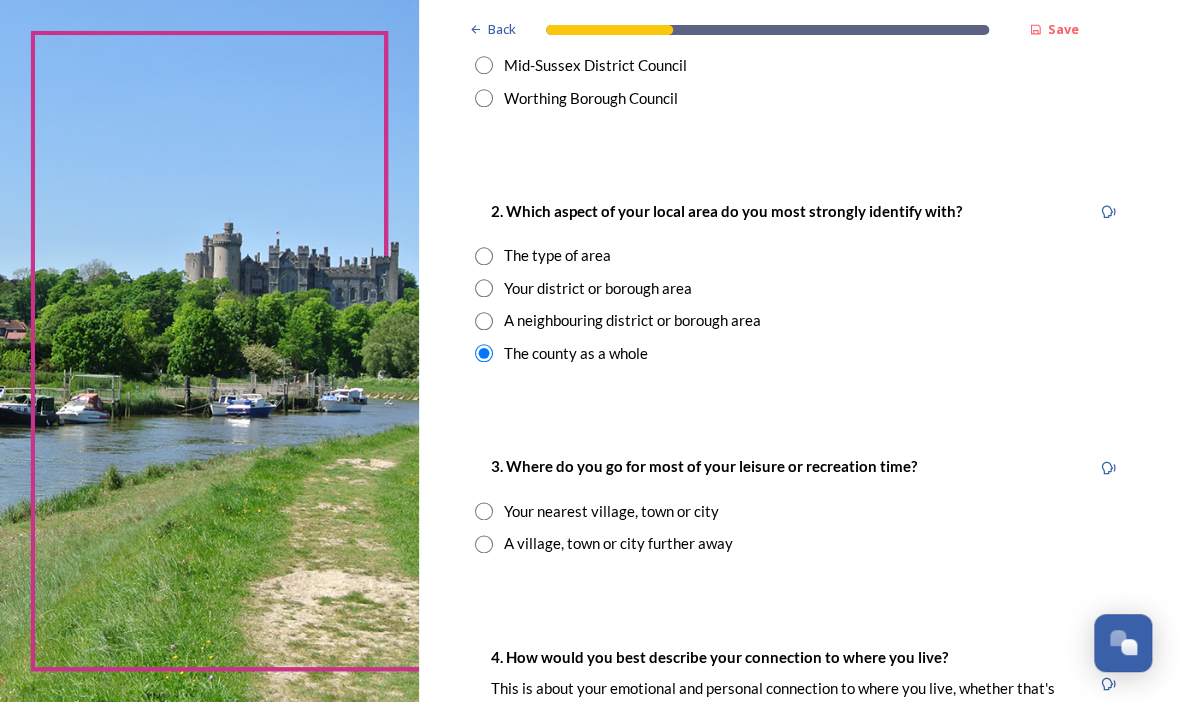 scroll, scrollTop: 700, scrollLeft: 0, axis: vertical 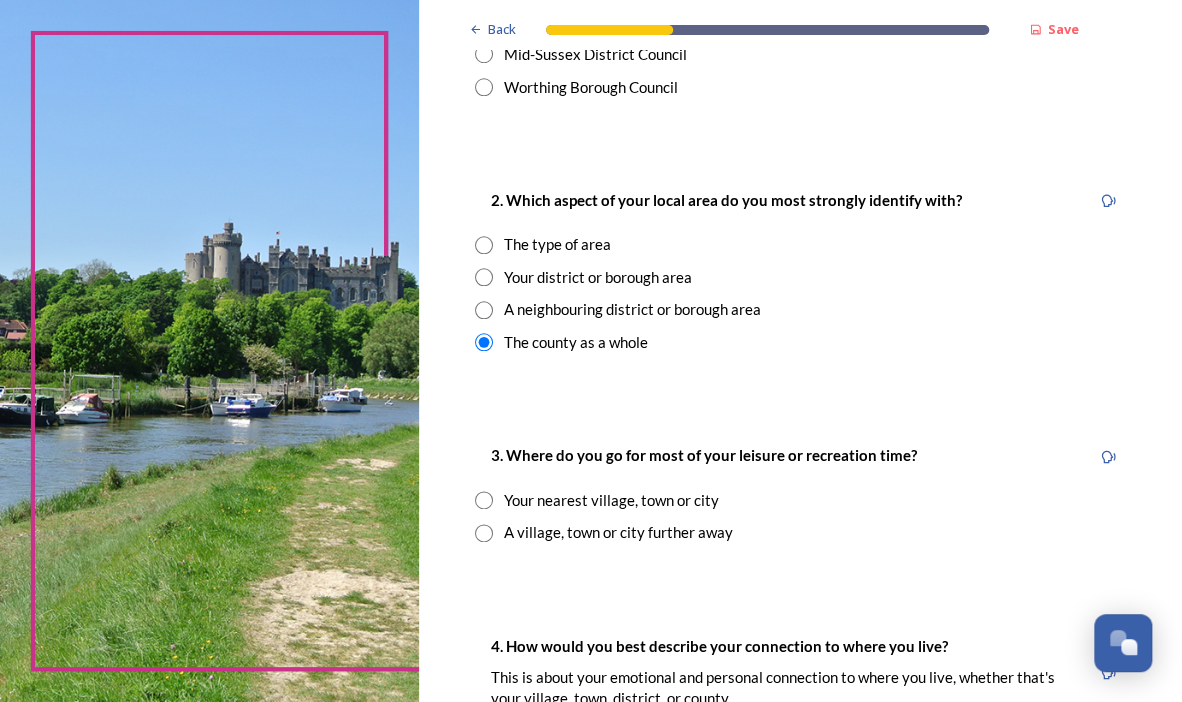 click on "Your nearest village, town or city" at bounding box center (610, 500) 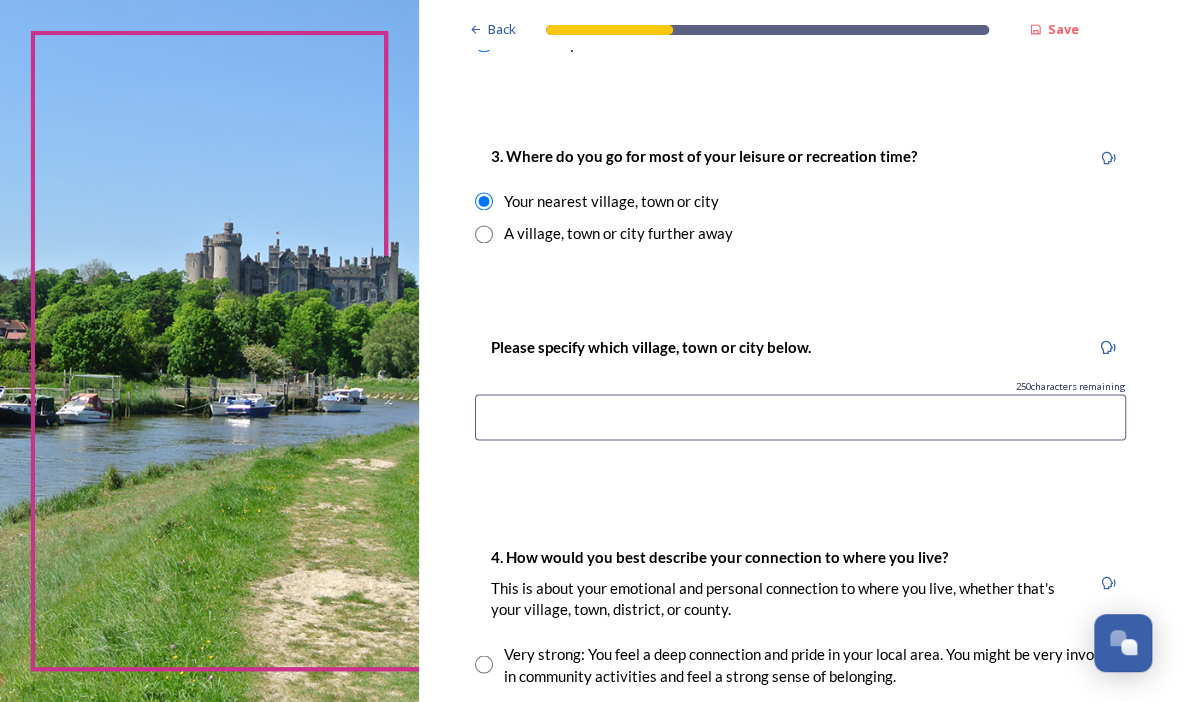 scroll, scrollTop: 1000, scrollLeft: 0, axis: vertical 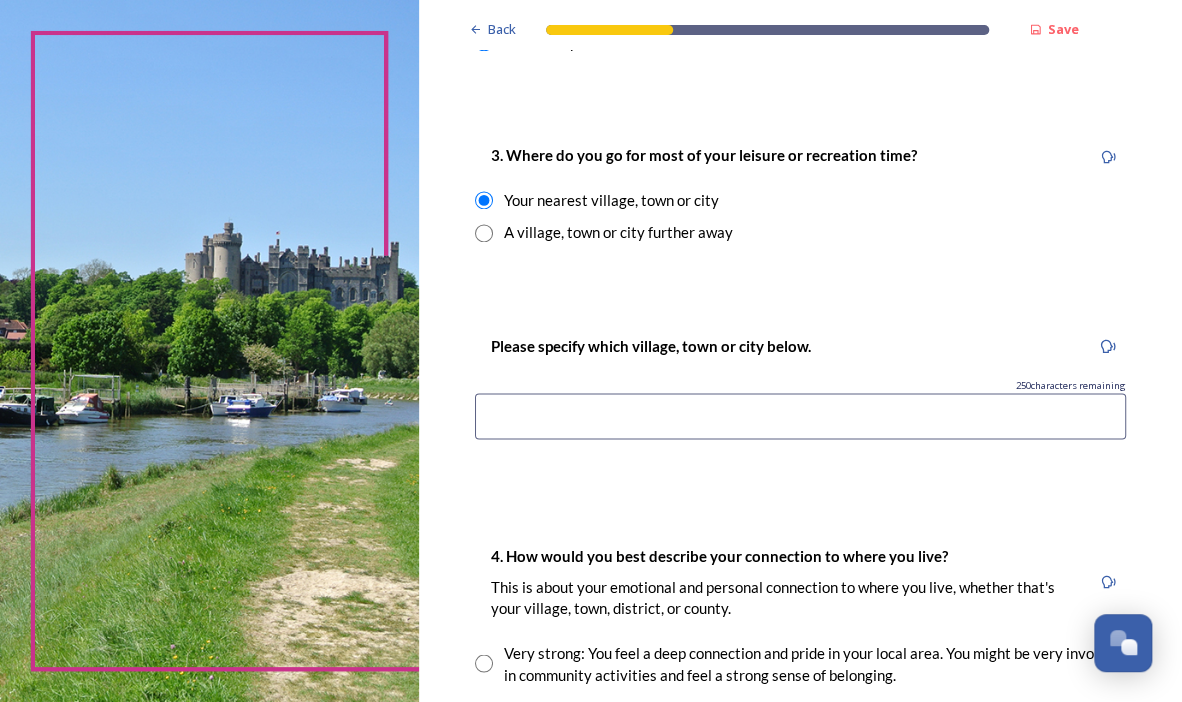 click at bounding box center [800, 416] 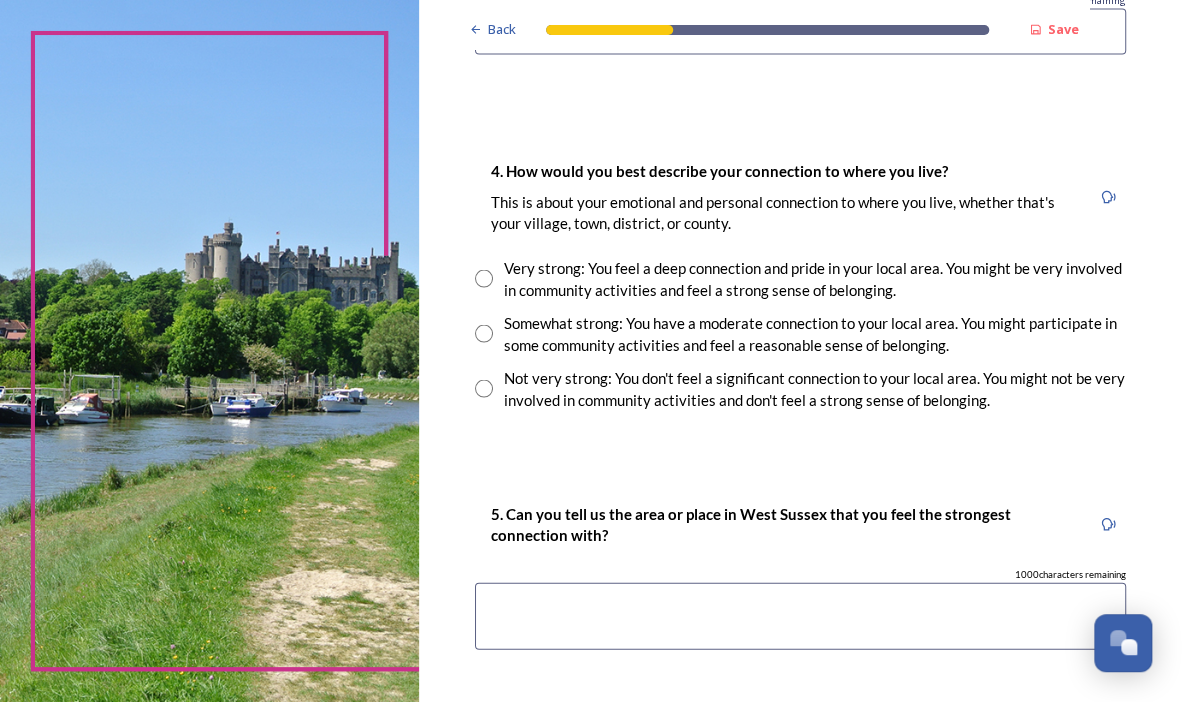 scroll, scrollTop: 1400, scrollLeft: 0, axis: vertical 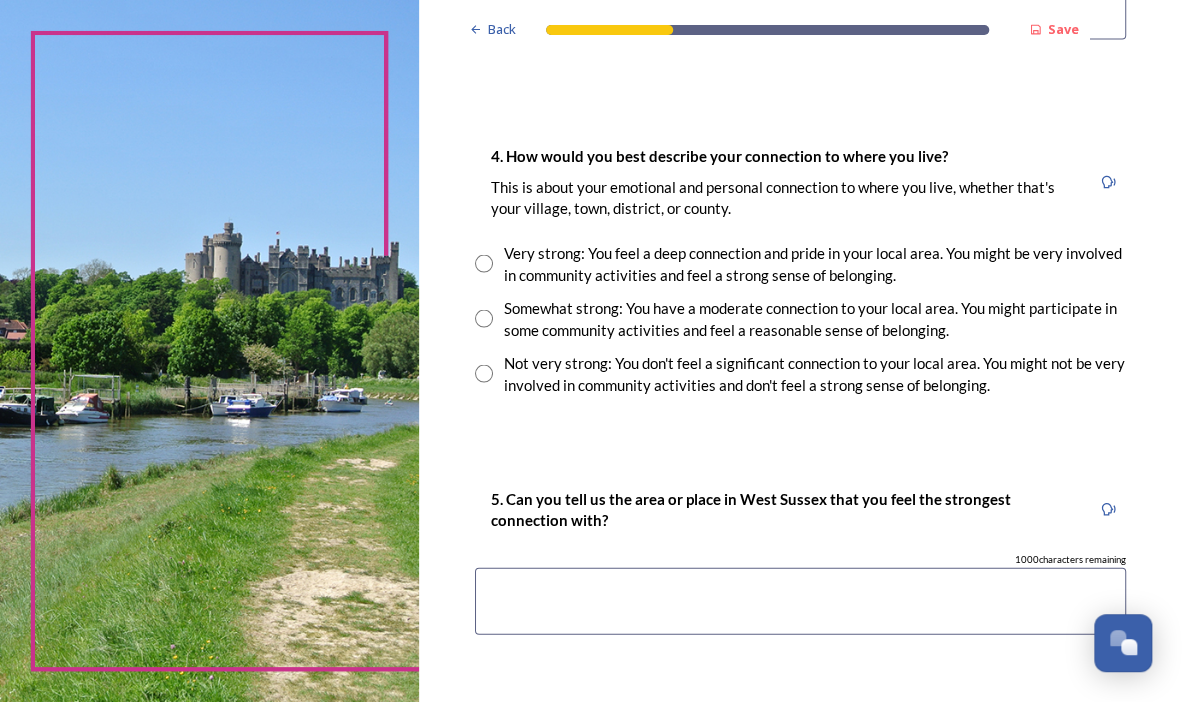 type on "Horsham" 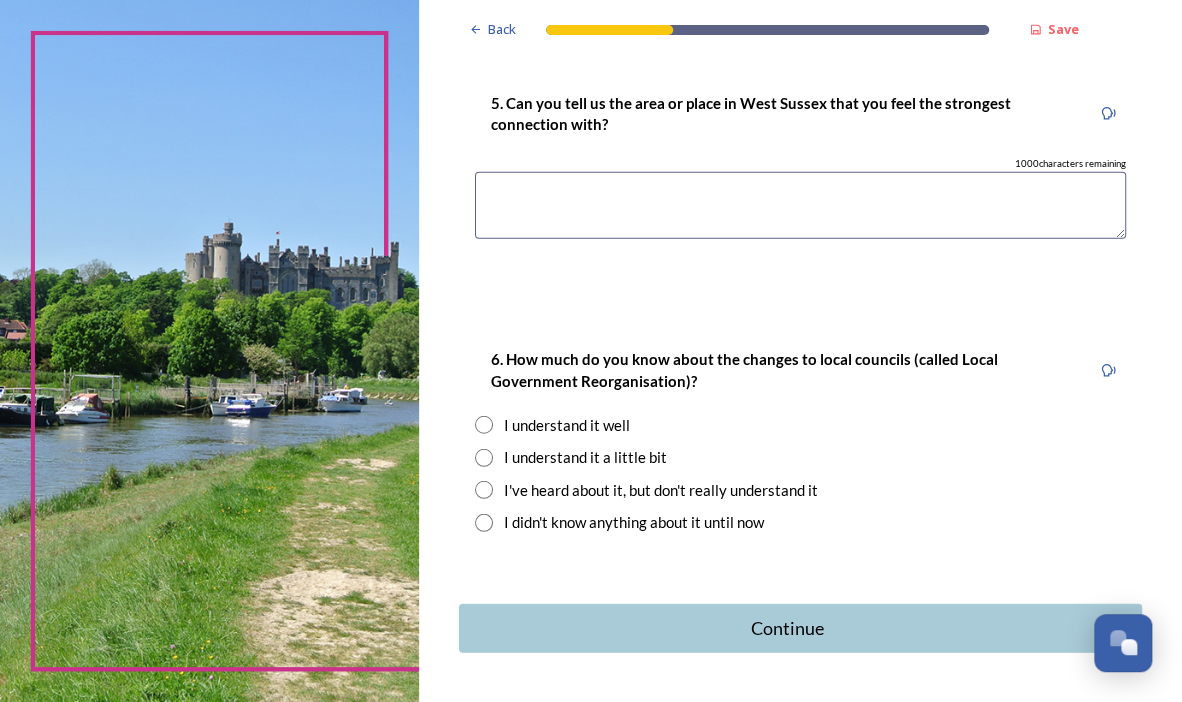 scroll, scrollTop: 1760, scrollLeft: 0, axis: vertical 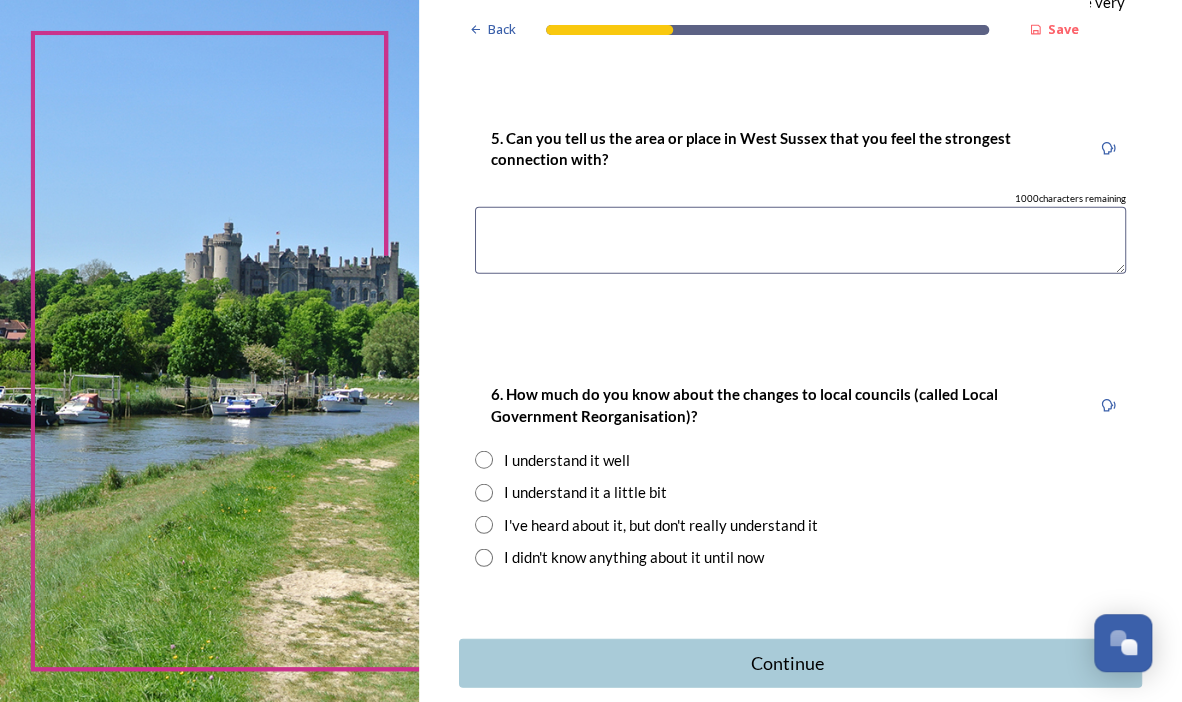 click on "I understand it well" at bounding box center [566, 460] 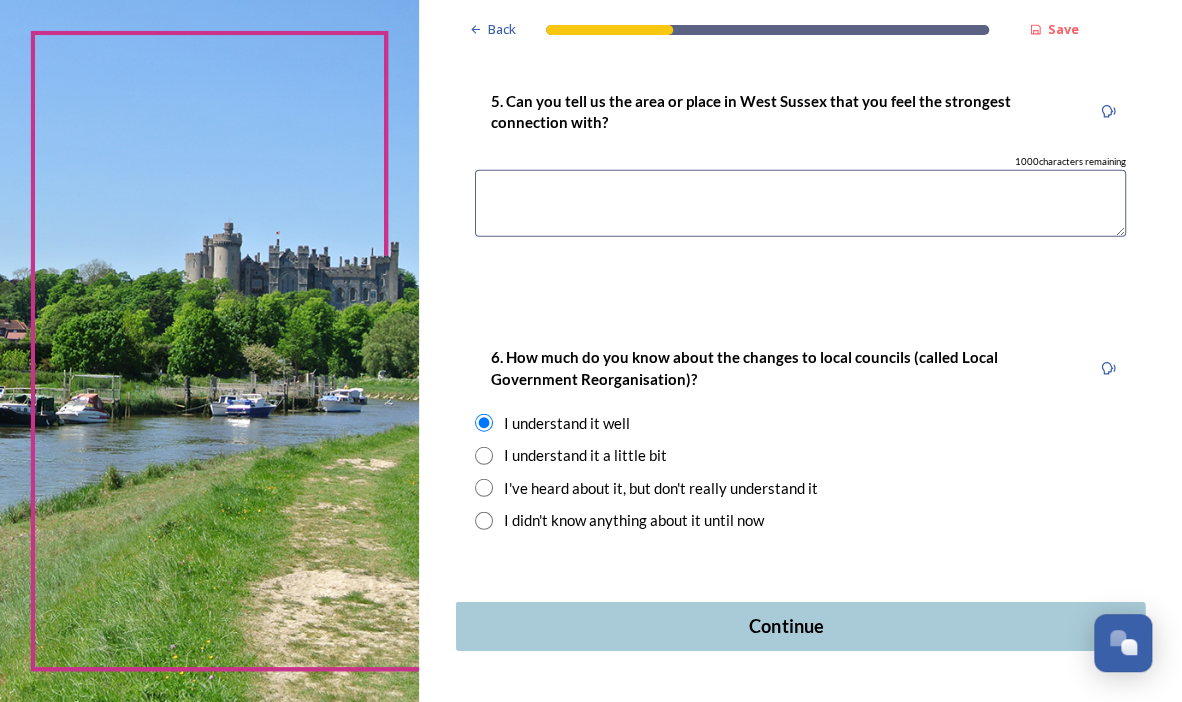 scroll, scrollTop: 1860, scrollLeft: 0, axis: vertical 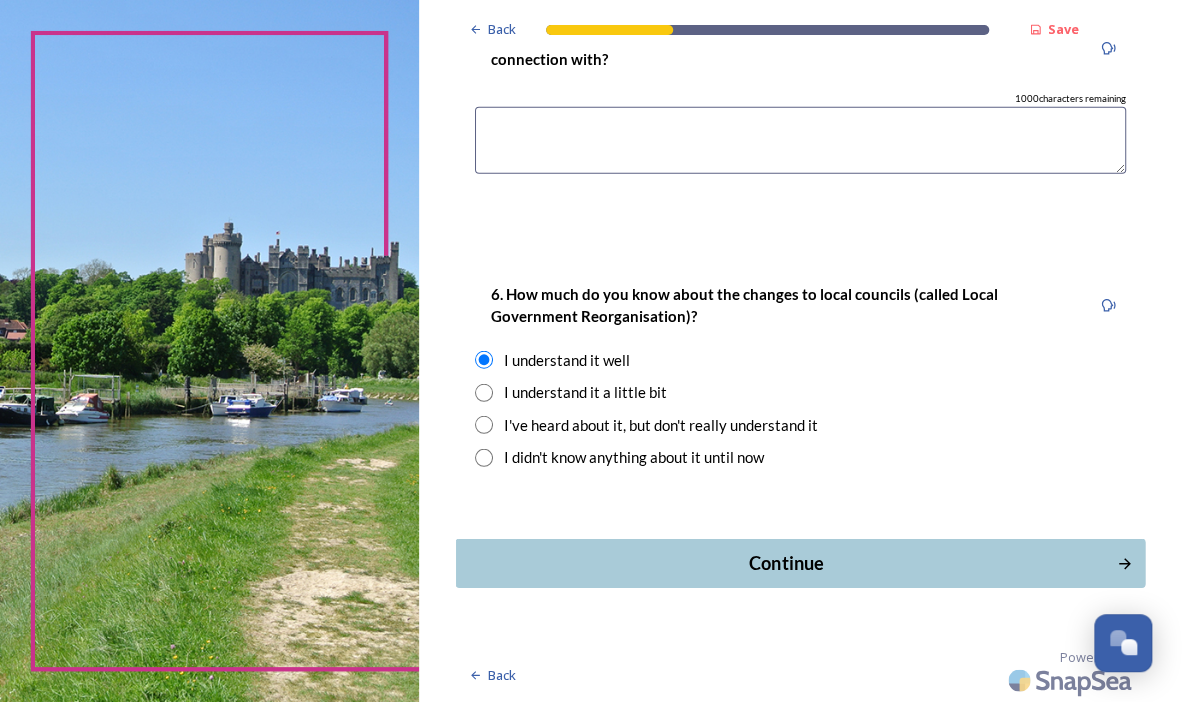 click on "Continue" at bounding box center [787, 563] 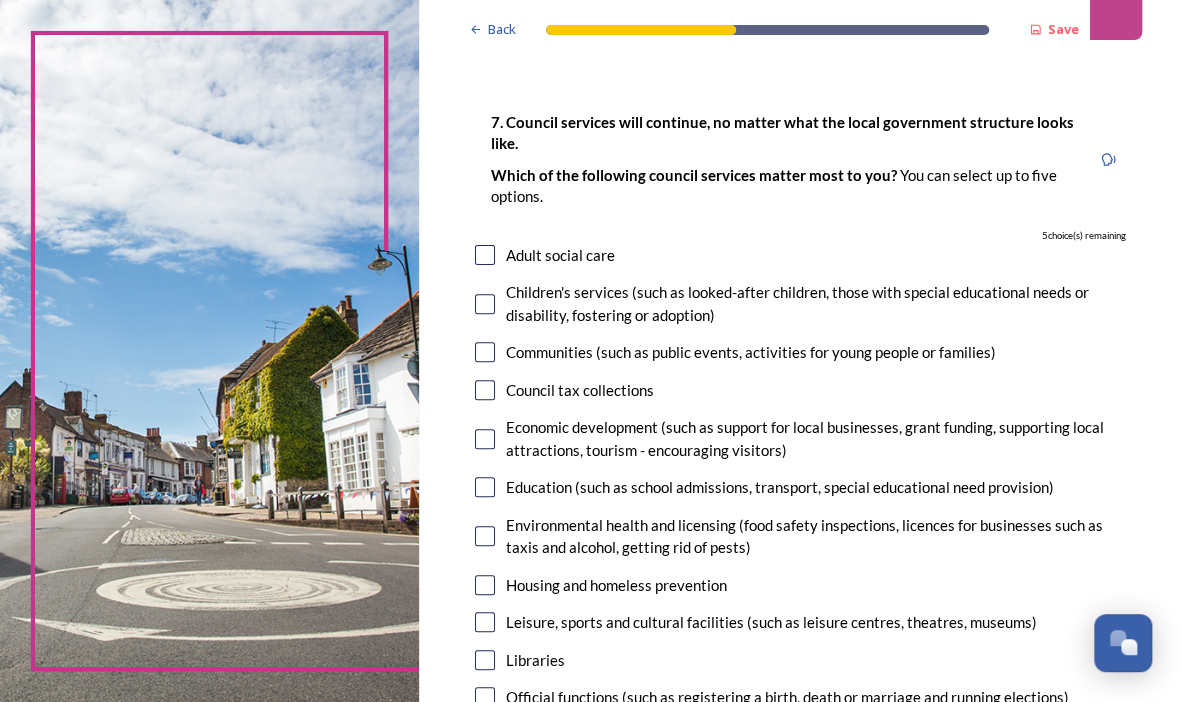 scroll, scrollTop: 0, scrollLeft: 0, axis: both 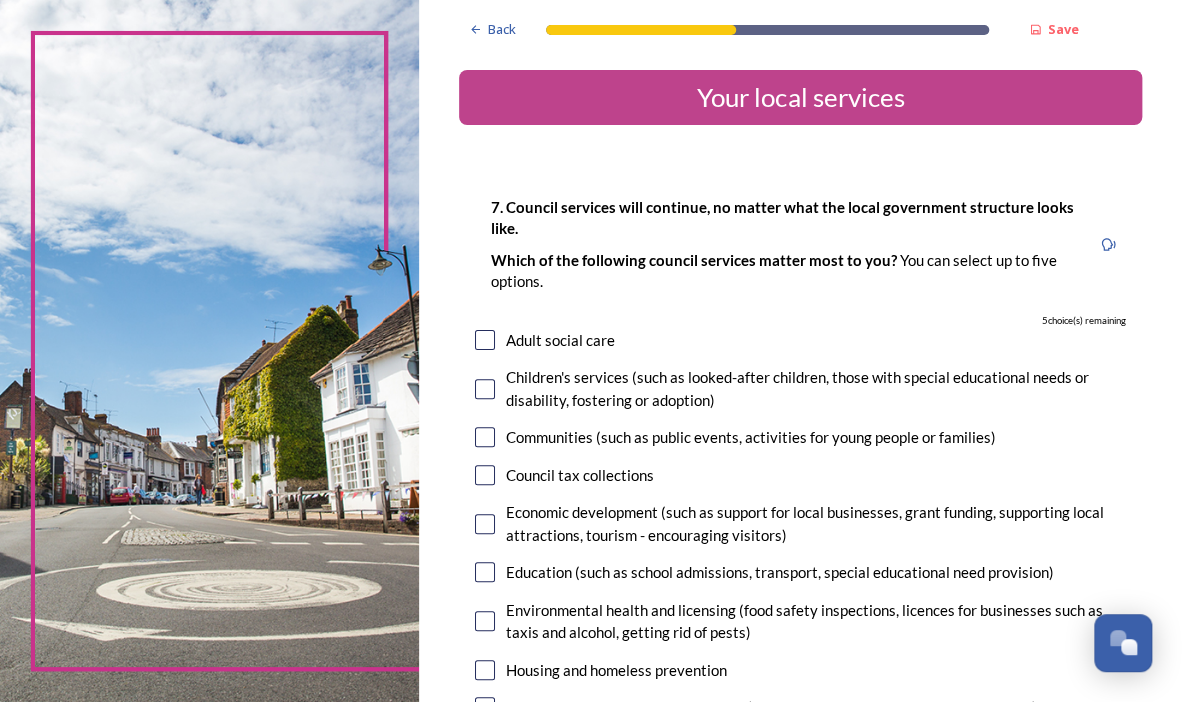 click at bounding box center [485, 437] 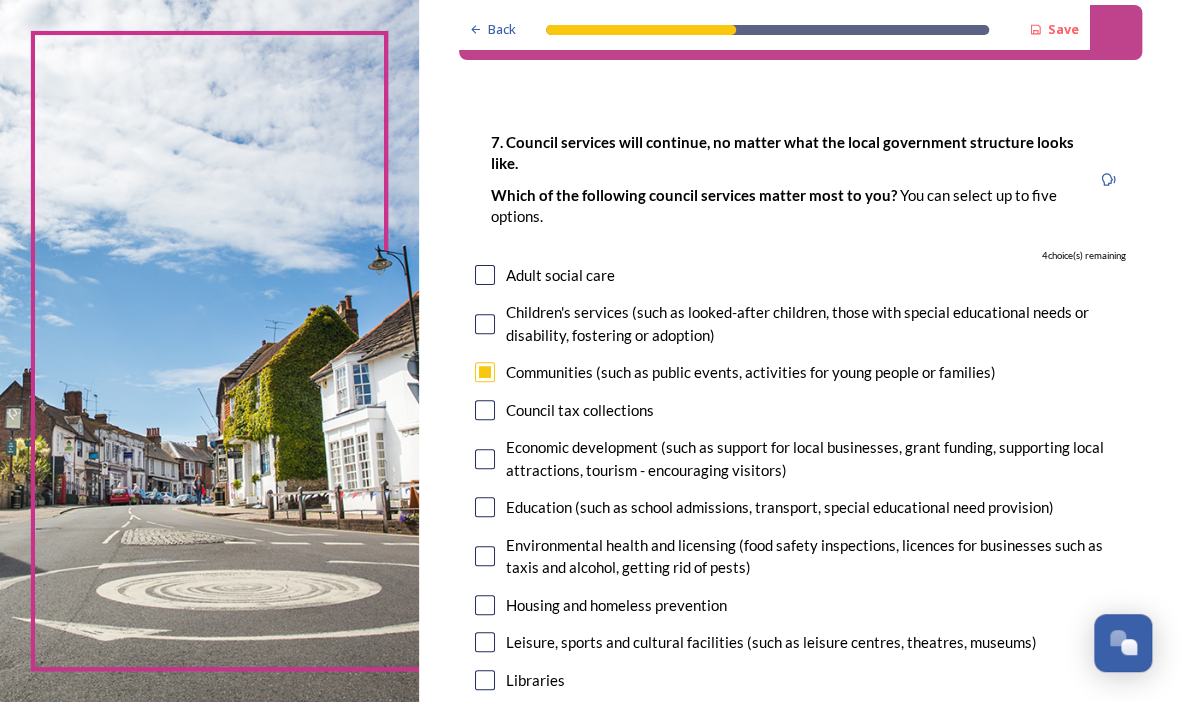 scroll, scrollTop: 100, scrollLeft: 0, axis: vertical 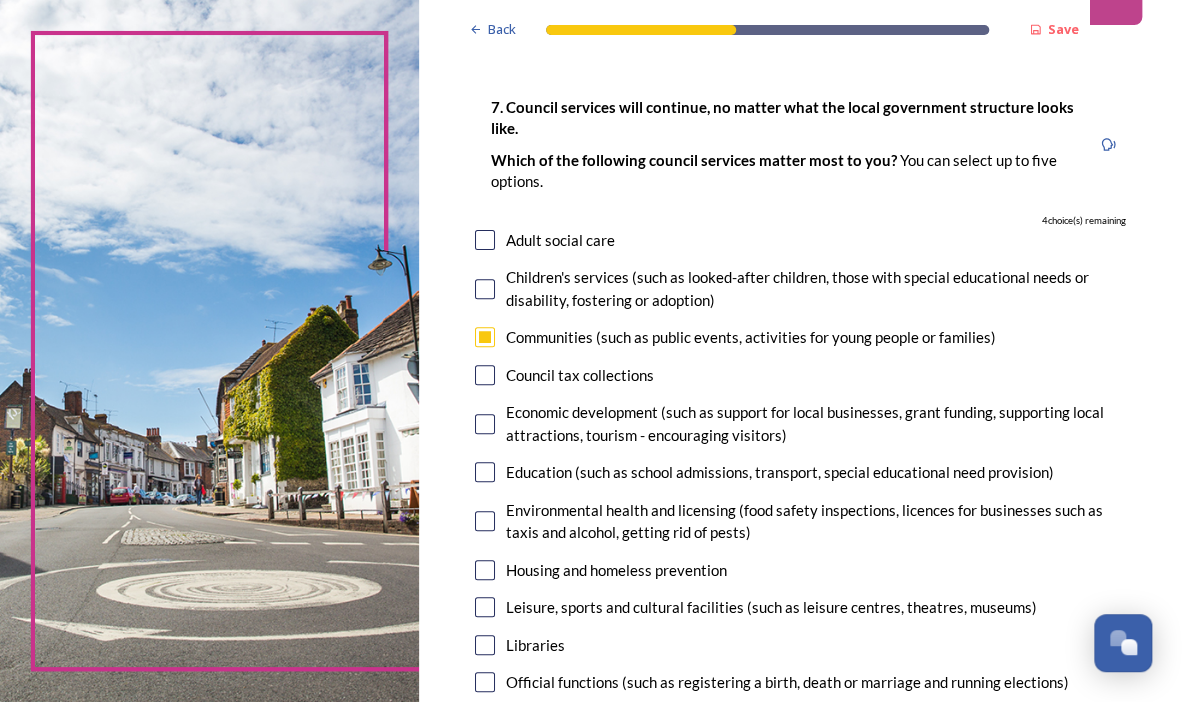 click at bounding box center [485, 472] 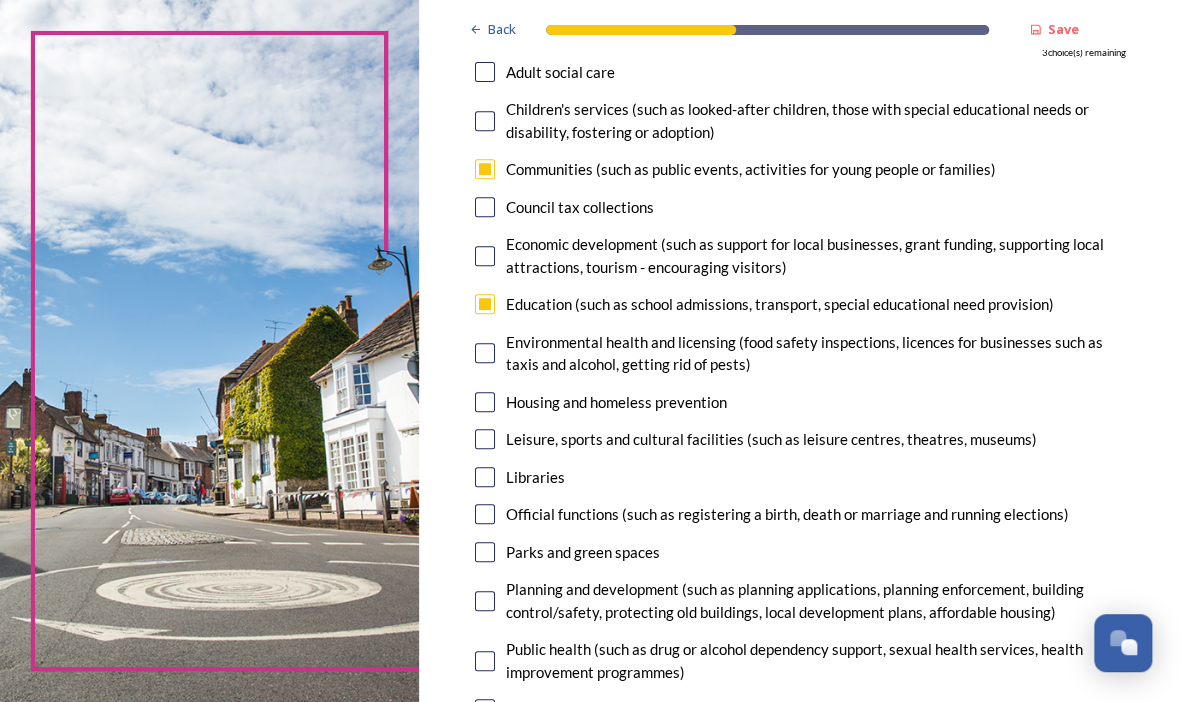 scroll, scrollTop: 300, scrollLeft: 0, axis: vertical 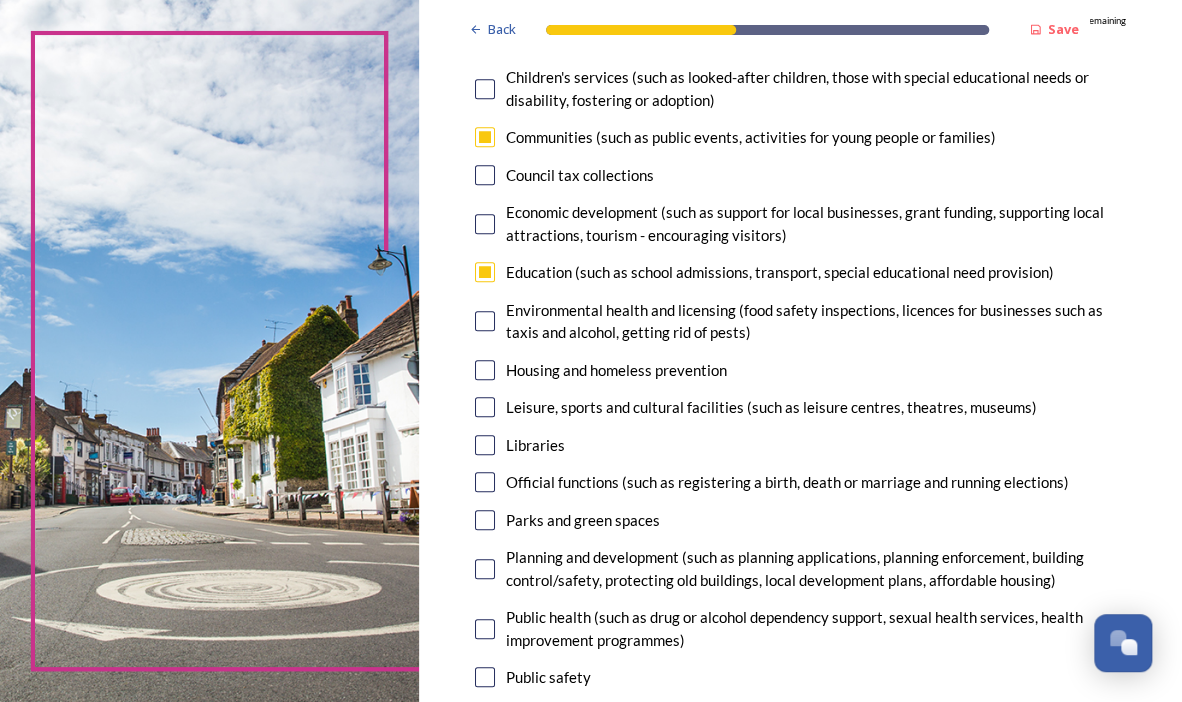 click at bounding box center (485, 445) 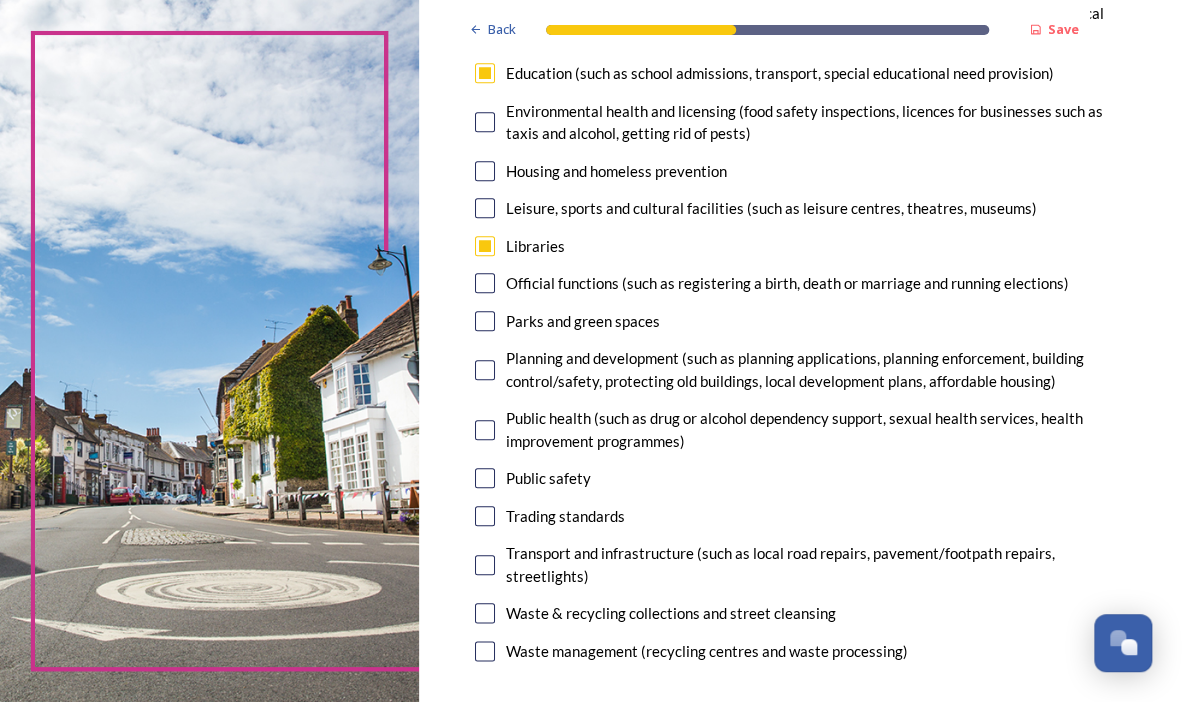 scroll, scrollTop: 500, scrollLeft: 0, axis: vertical 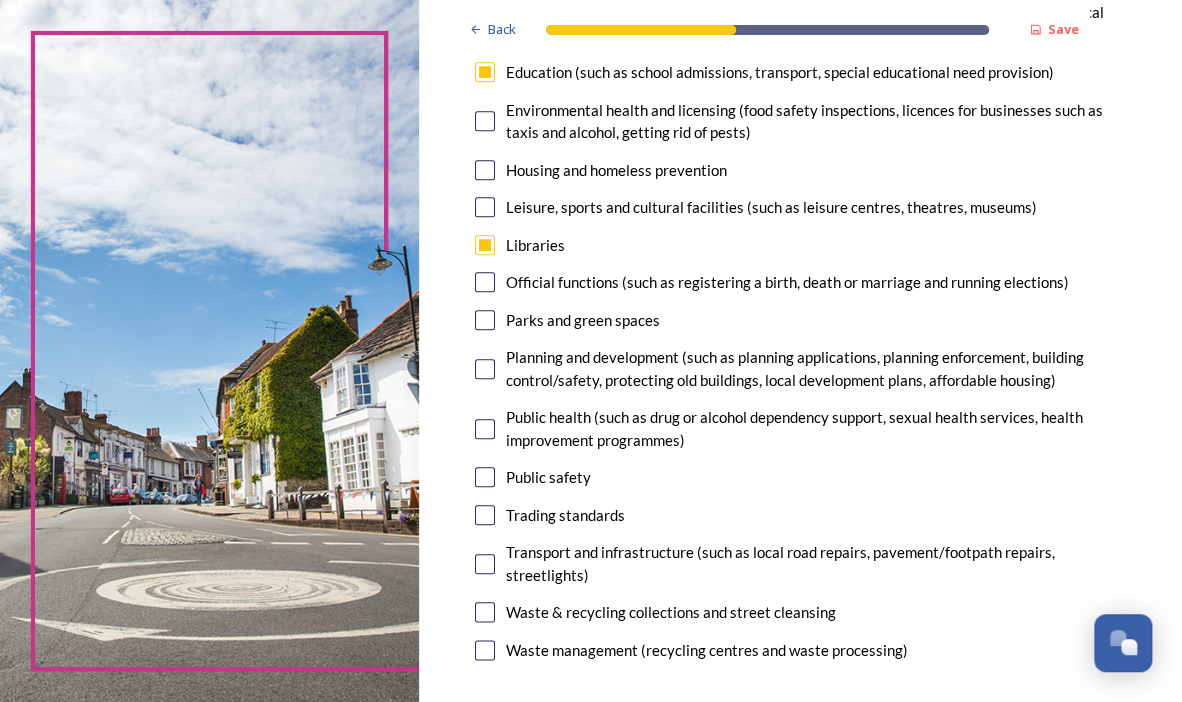 click at bounding box center [485, 369] 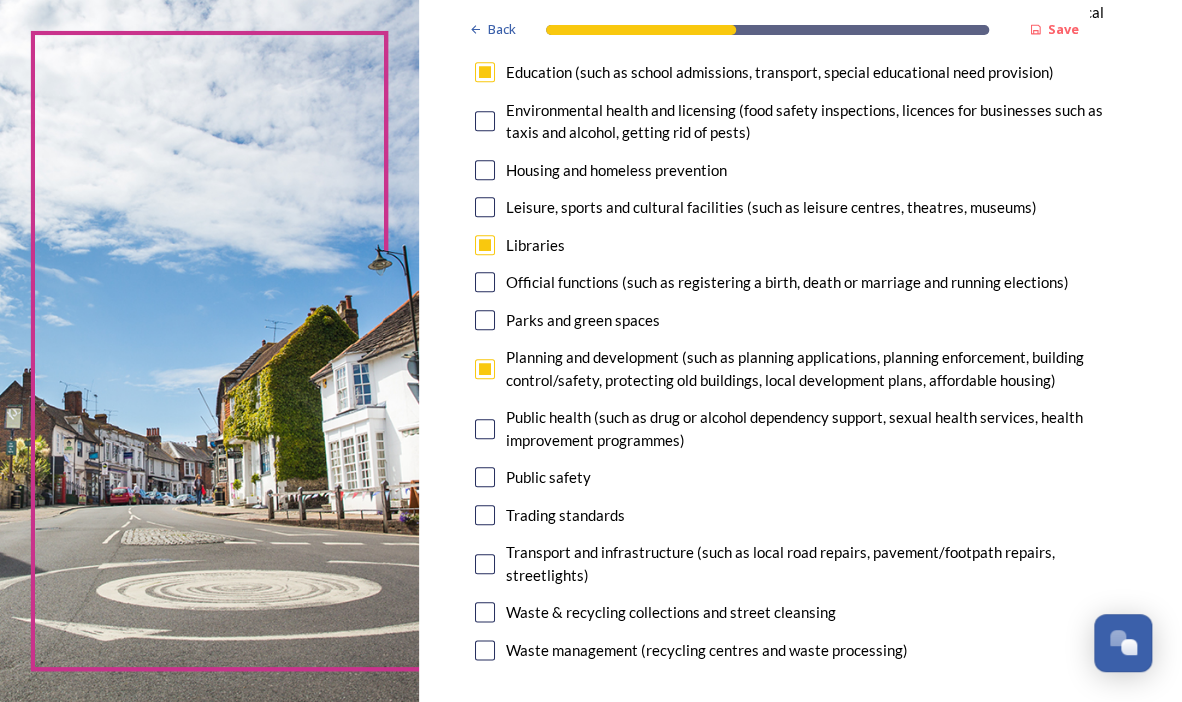 click at bounding box center [485, 429] 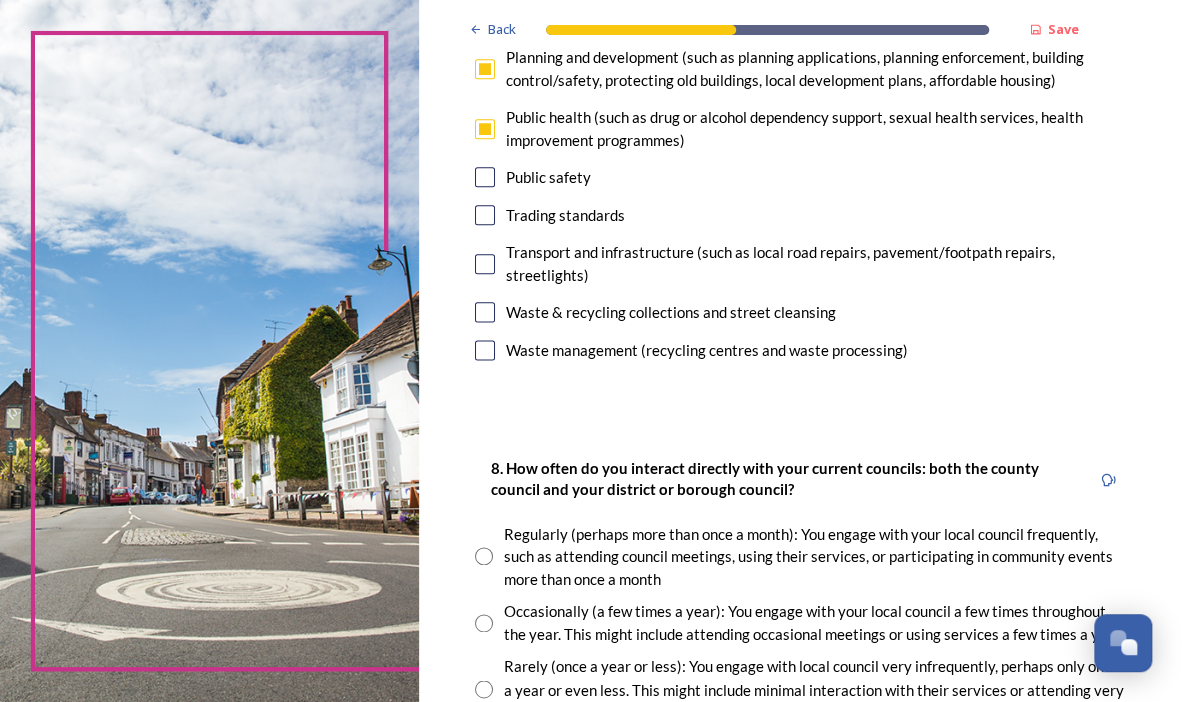 scroll, scrollTop: 900, scrollLeft: 0, axis: vertical 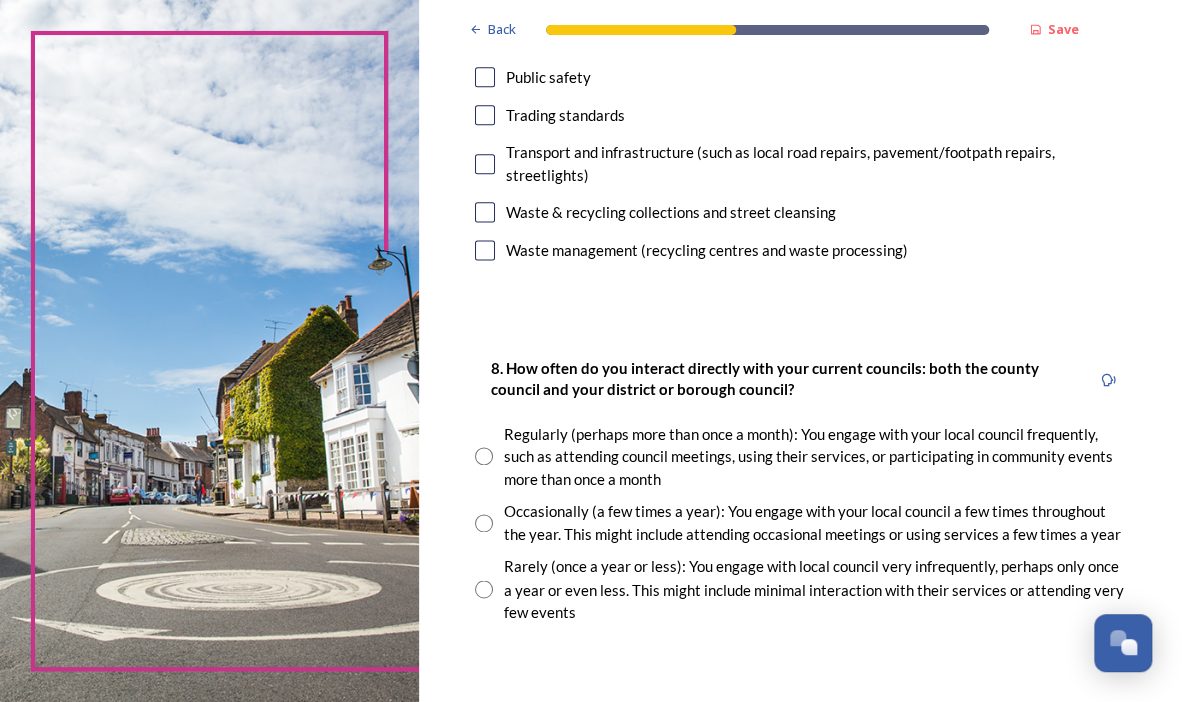 click at bounding box center (484, 589) 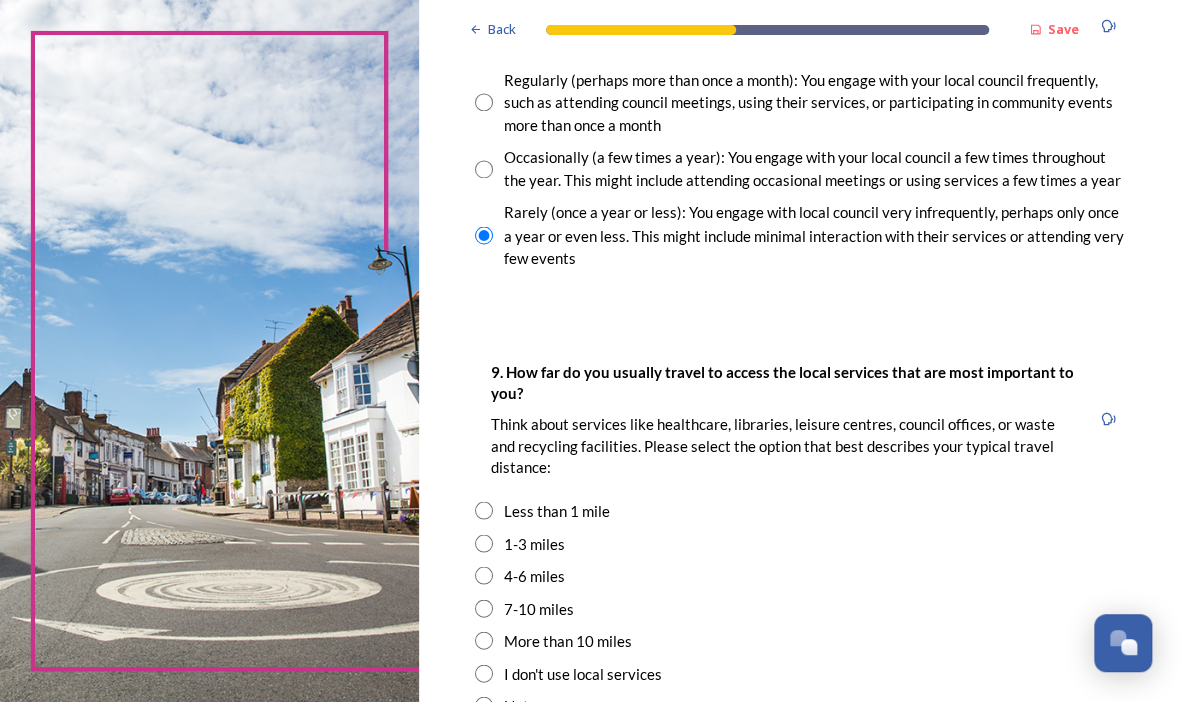 scroll, scrollTop: 1300, scrollLeft: 0, axis: vertical 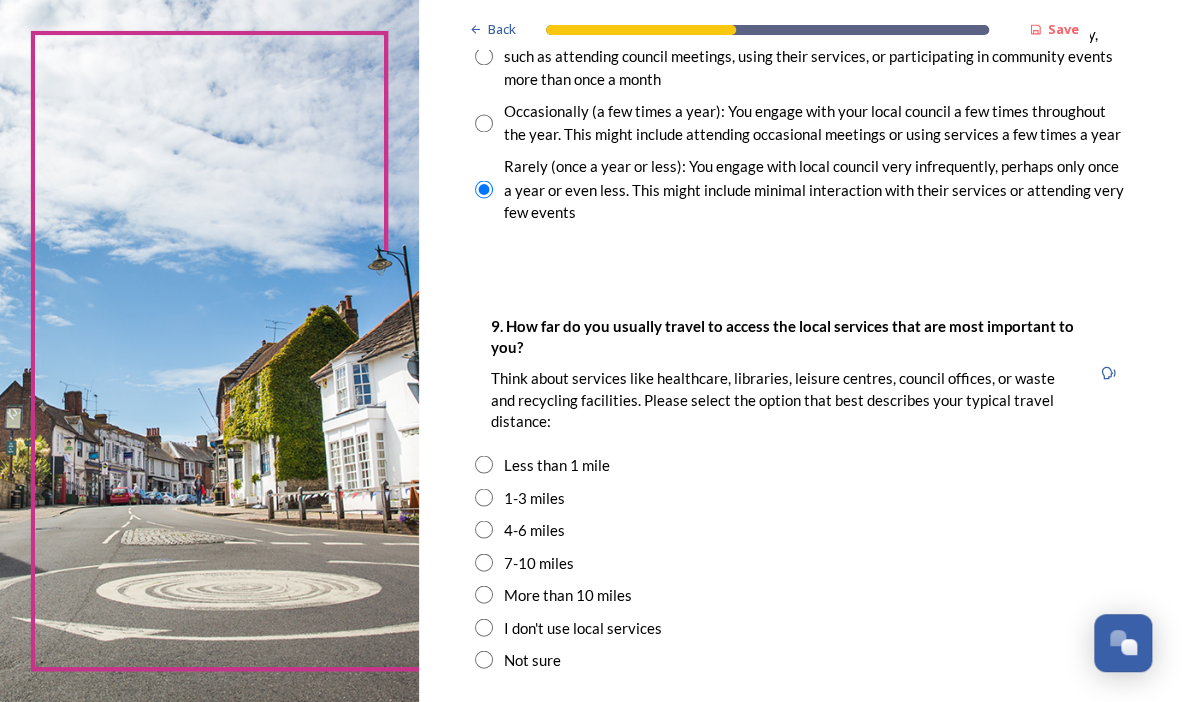 click at bounding box center (484, 594) 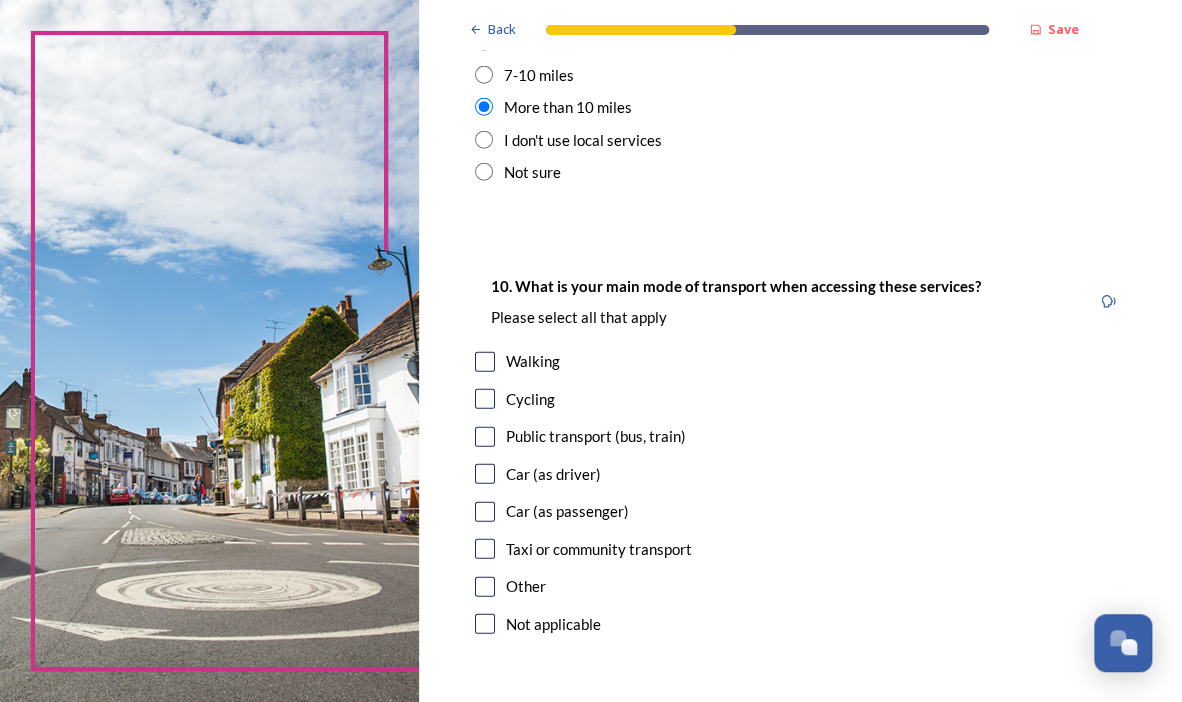 scroll, scrollTop: 1800, scrollLeft: 0, axis: vertical 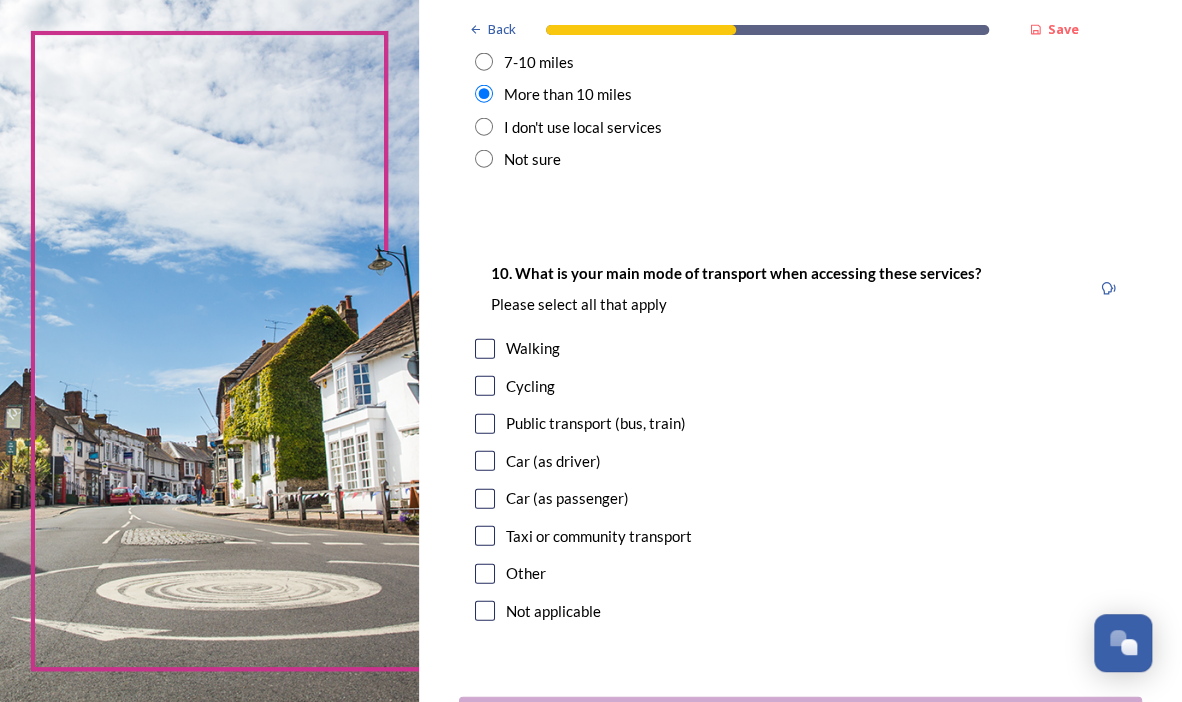 click at bounding box center [485, 461] 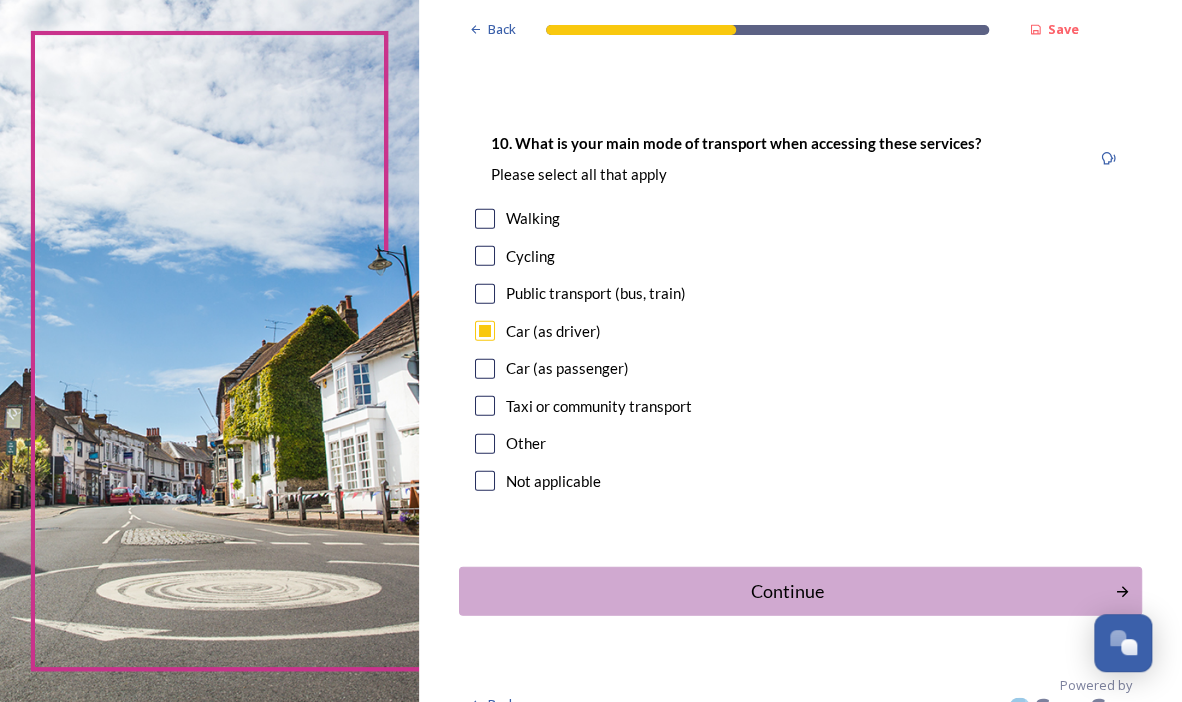 scroll, scrollTop: 1982, scrollLeft: 0, axis: vertical 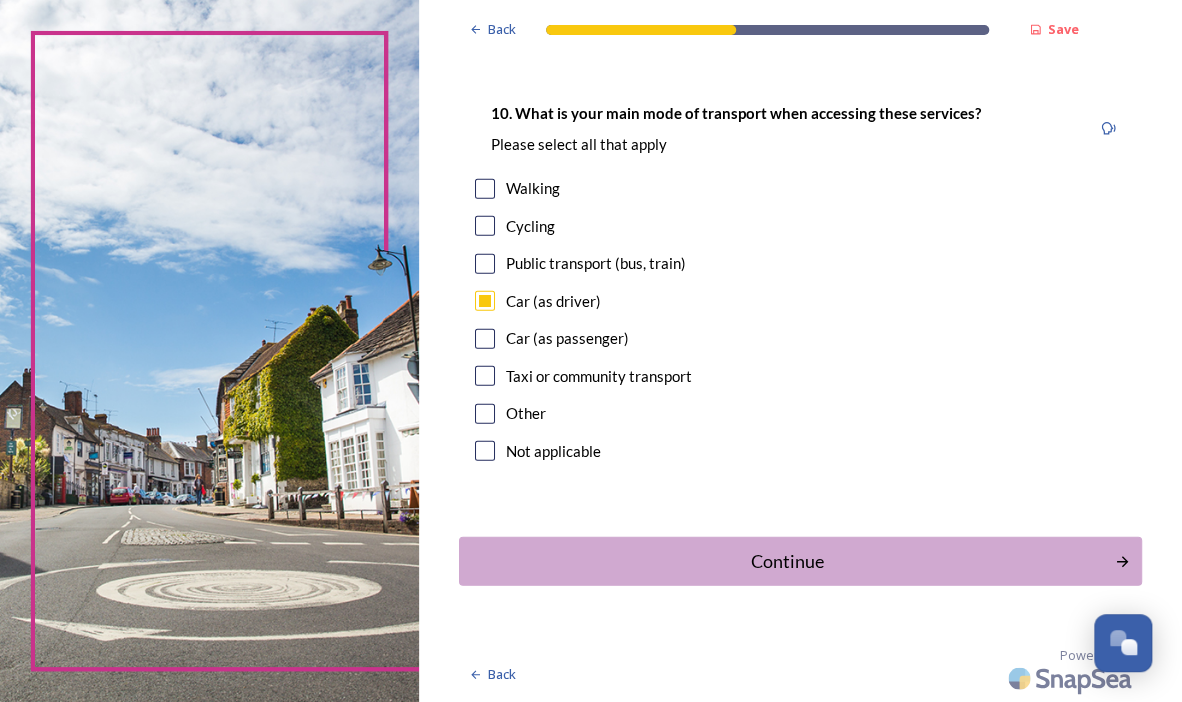 click at bounding box center [485, 189] 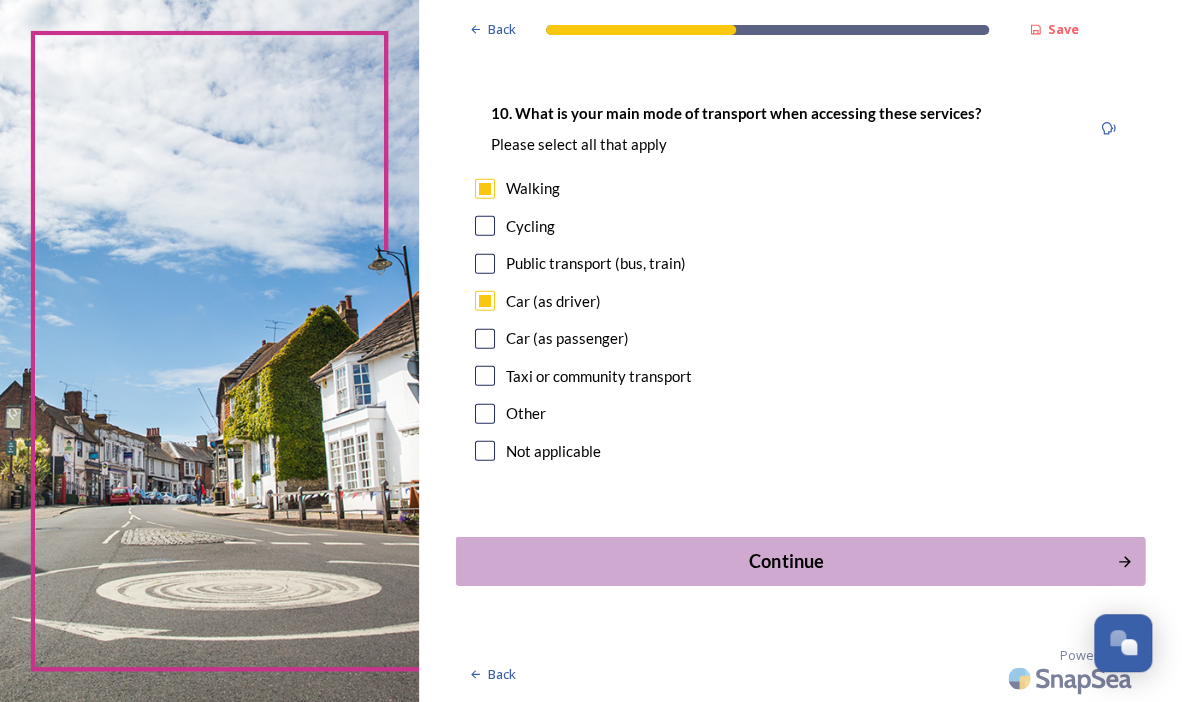 click on "Continue" at bounding box center [787, 561] 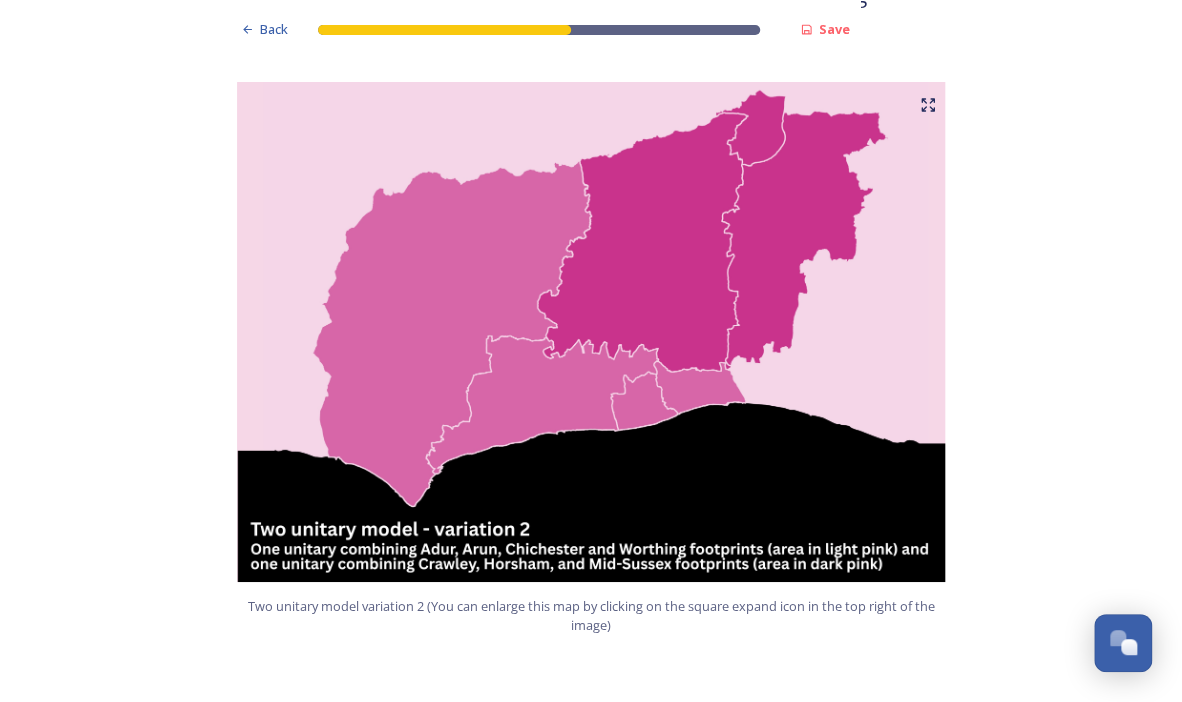 scroll, scrollTop: 2300, scrollLeft: 0, axis: vertical 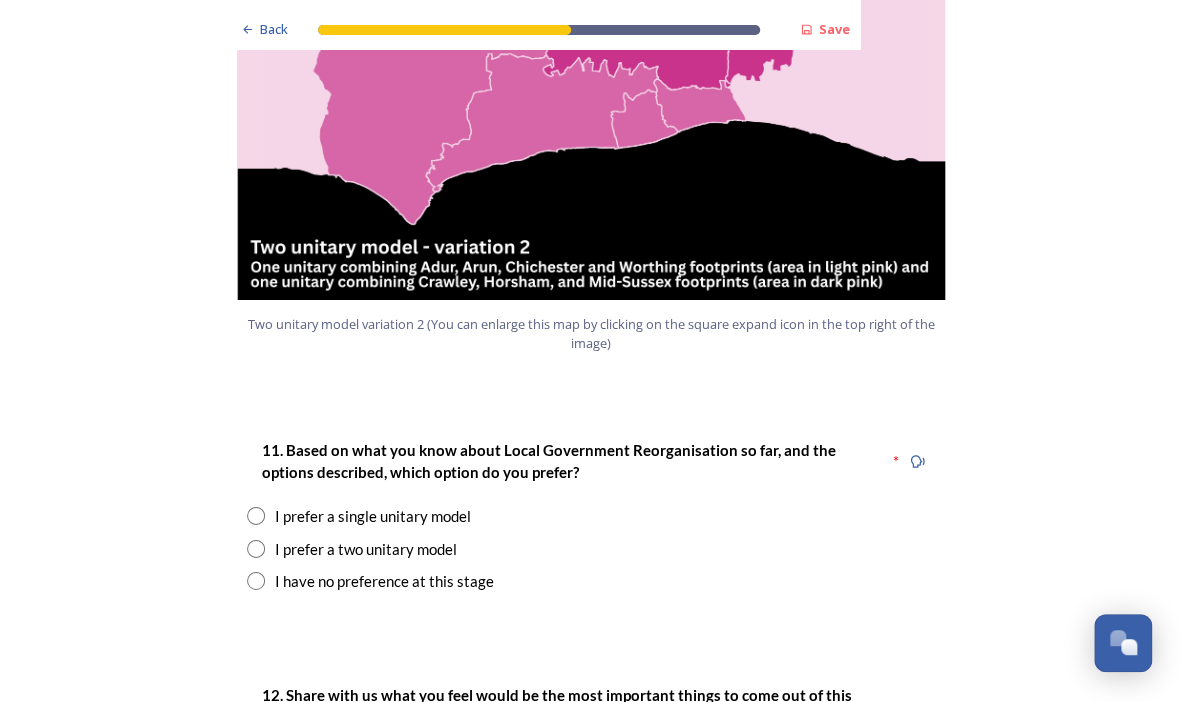 click at bounding box center [256, 516] 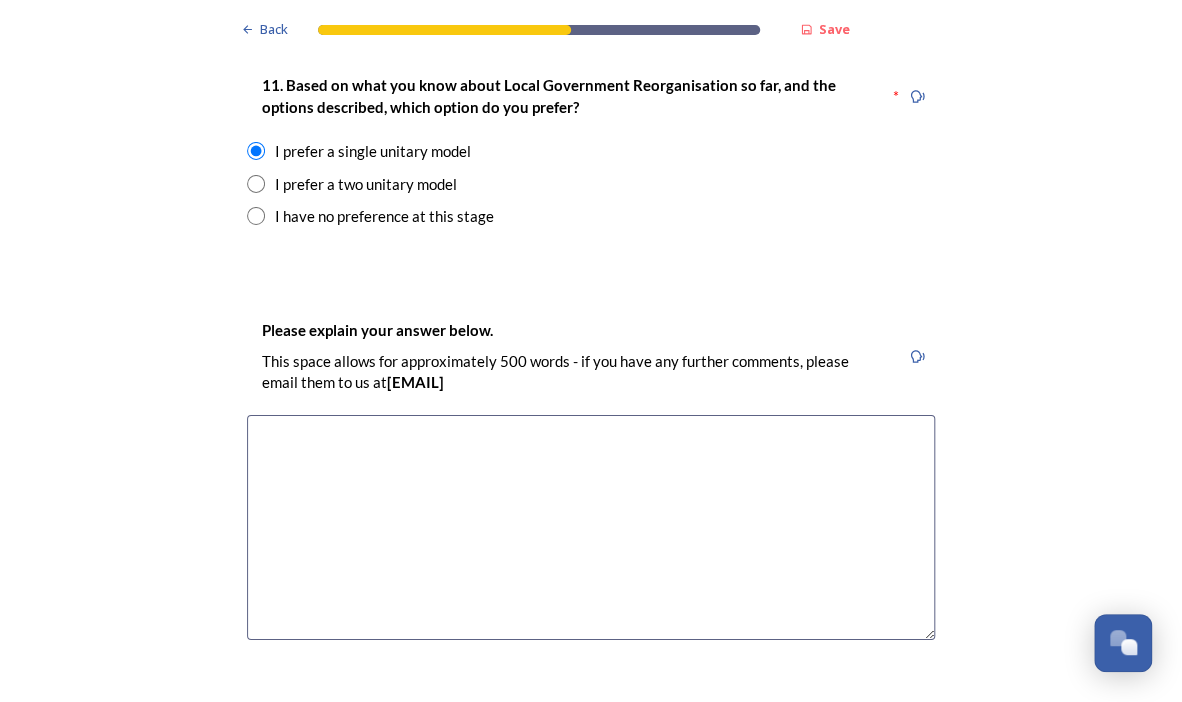 scroll, scrollTop: 2700, scrollLeft: 0, axis: vertical 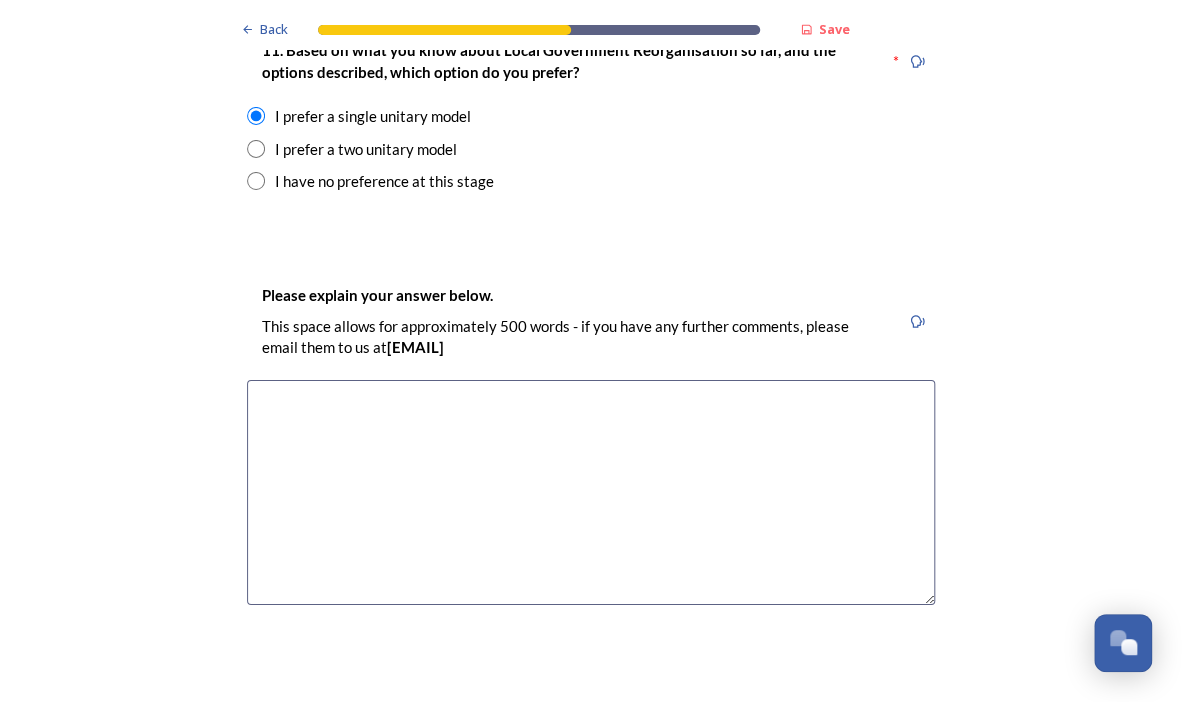 click at bounding box center (591, 492) 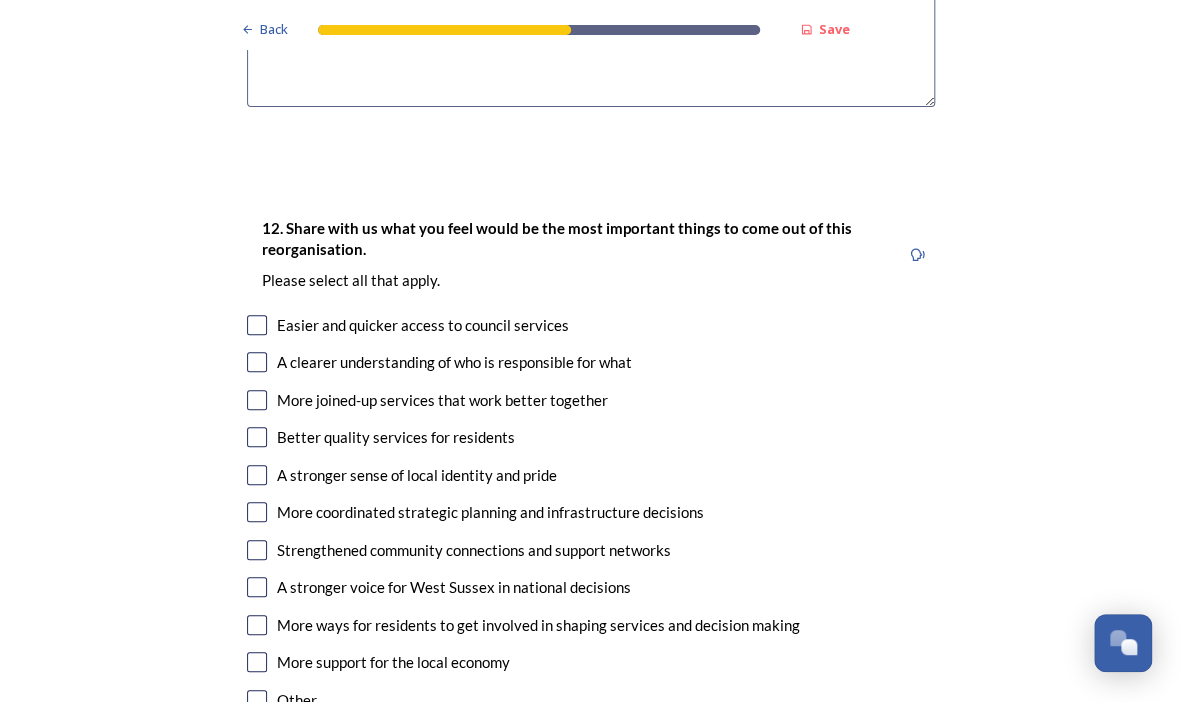 scroll, scrollTop: 3200, scrollLeft: 0, axis: vertical 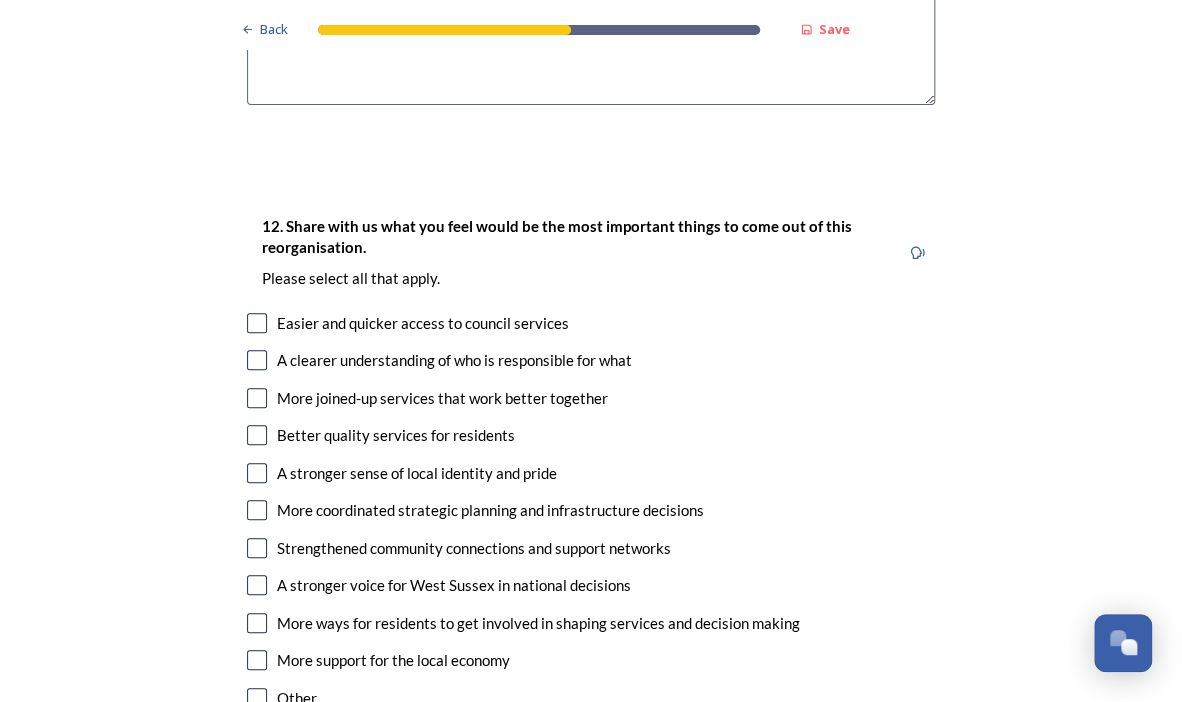 type on "I feel a single unitary model would allow for the most streamlined service provision. Personally, I view the county as a whole and use facilities throughout it. I fear that a two unitary model could result in distinct separation of regions and resultant complications when accessing services (I live fairly close to the Horsham- Arun border)." 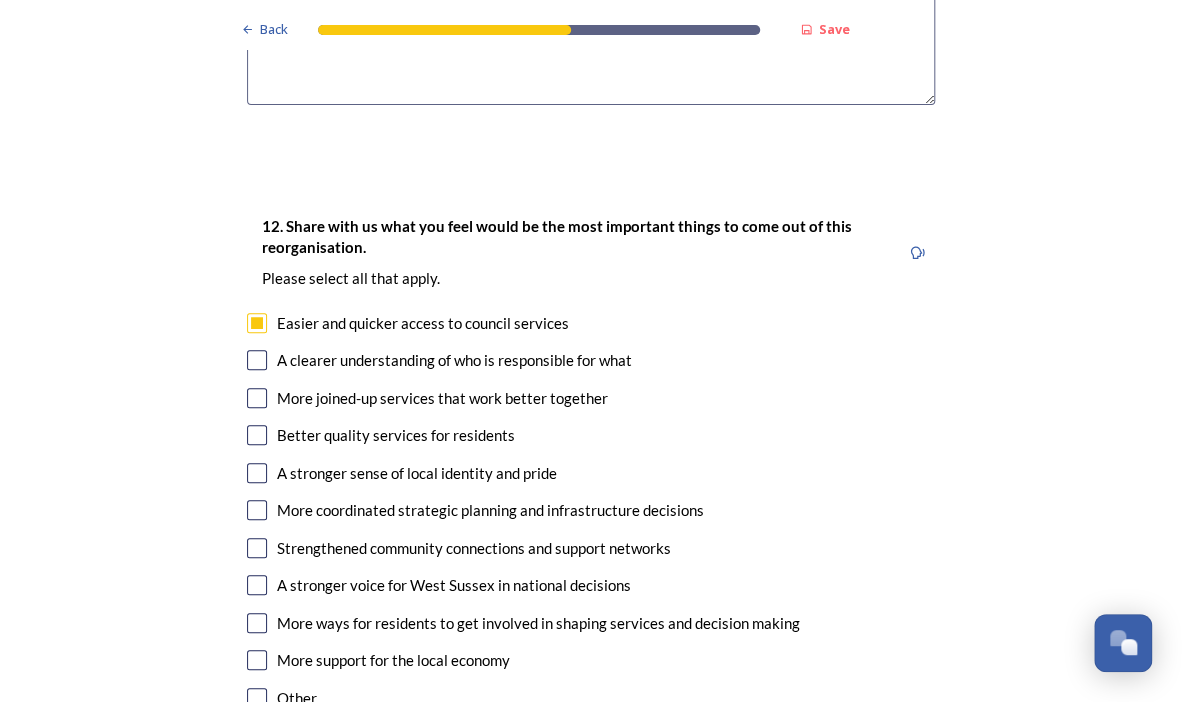 click at bounding box center [257, 398] 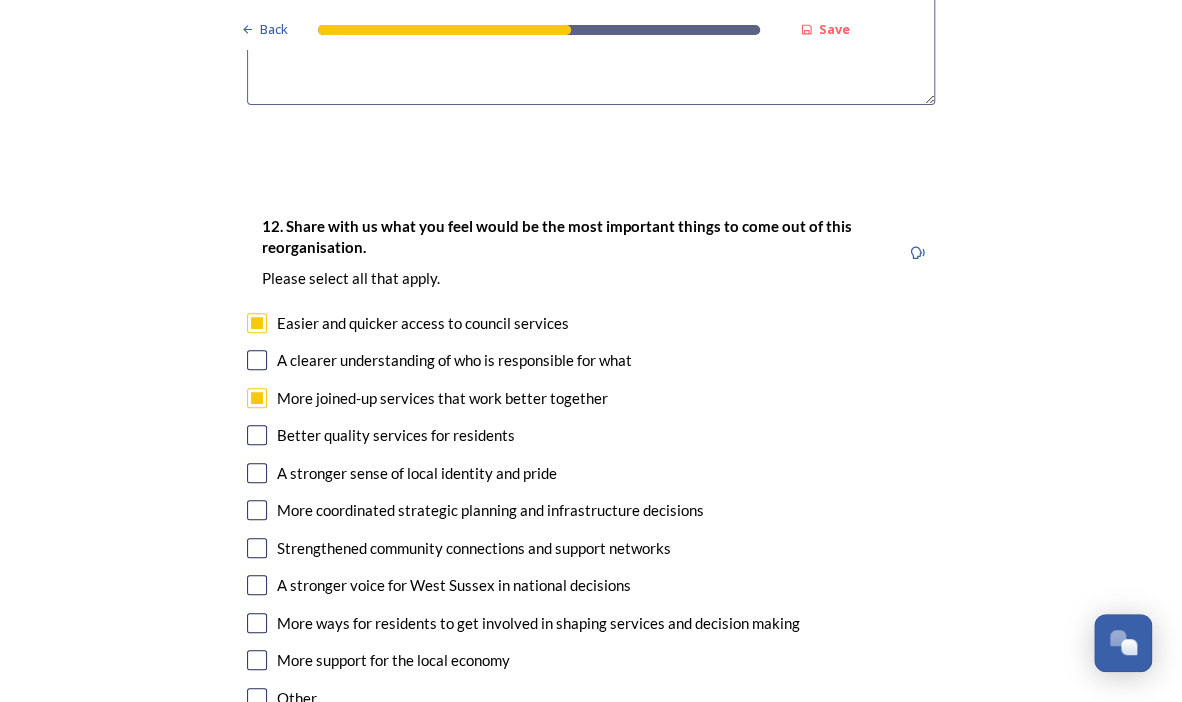 scroll, scrollTop: 3300, scrollLeft: 0, axis: vertical 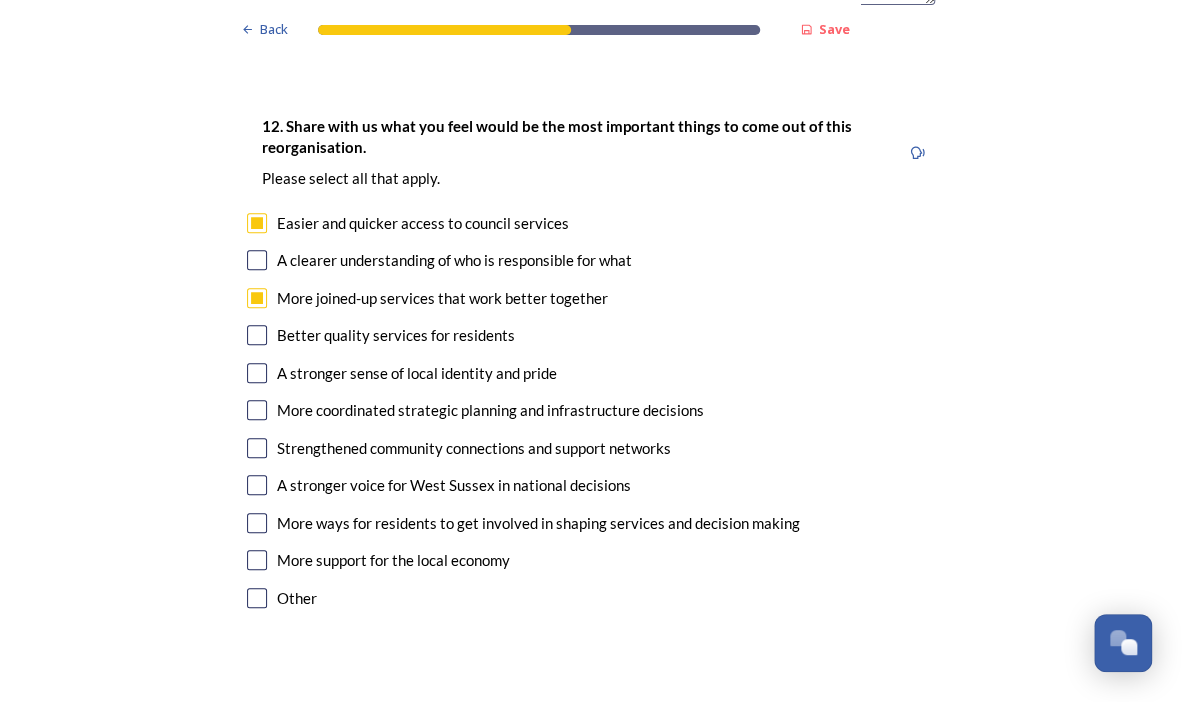 click at bounding box center (257, 335) 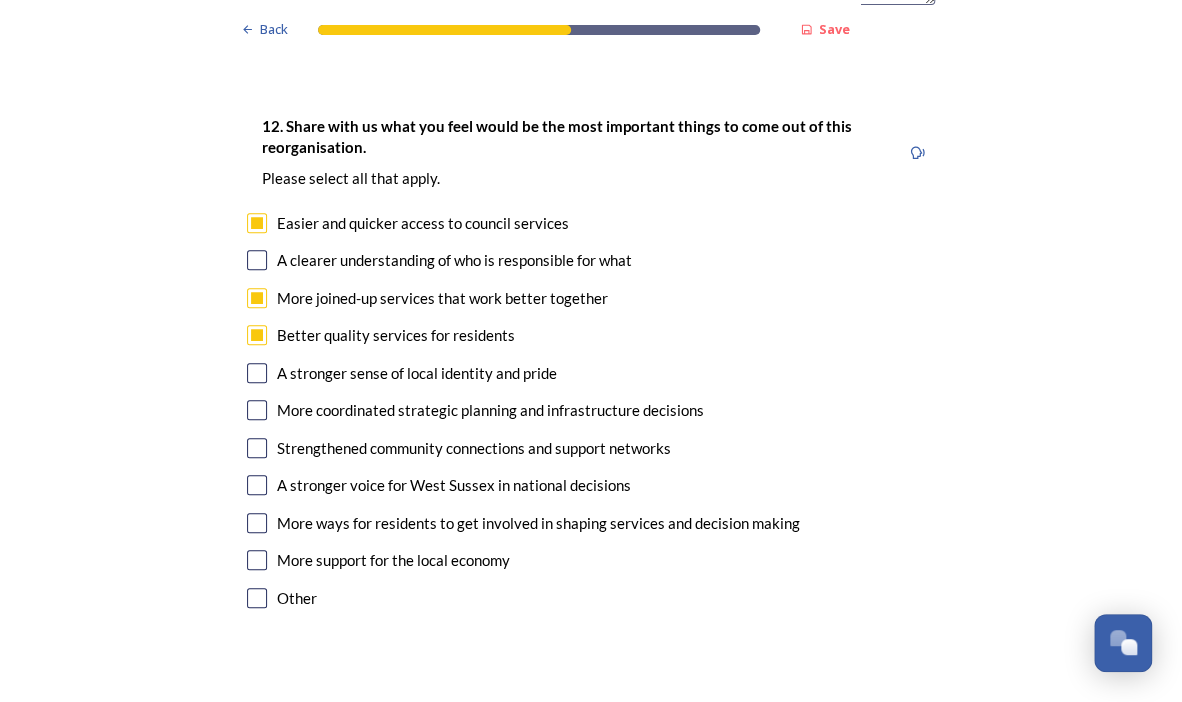 click at bounding box center (257, 410) 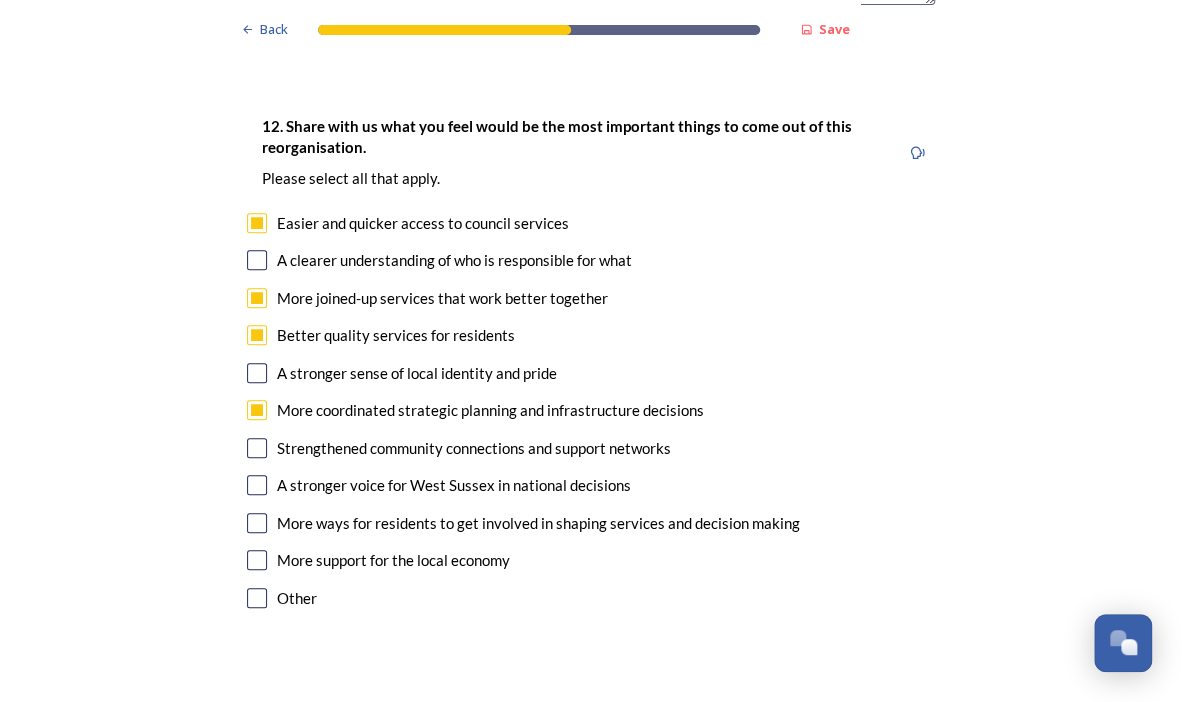 click at bounding box center [257, 560] 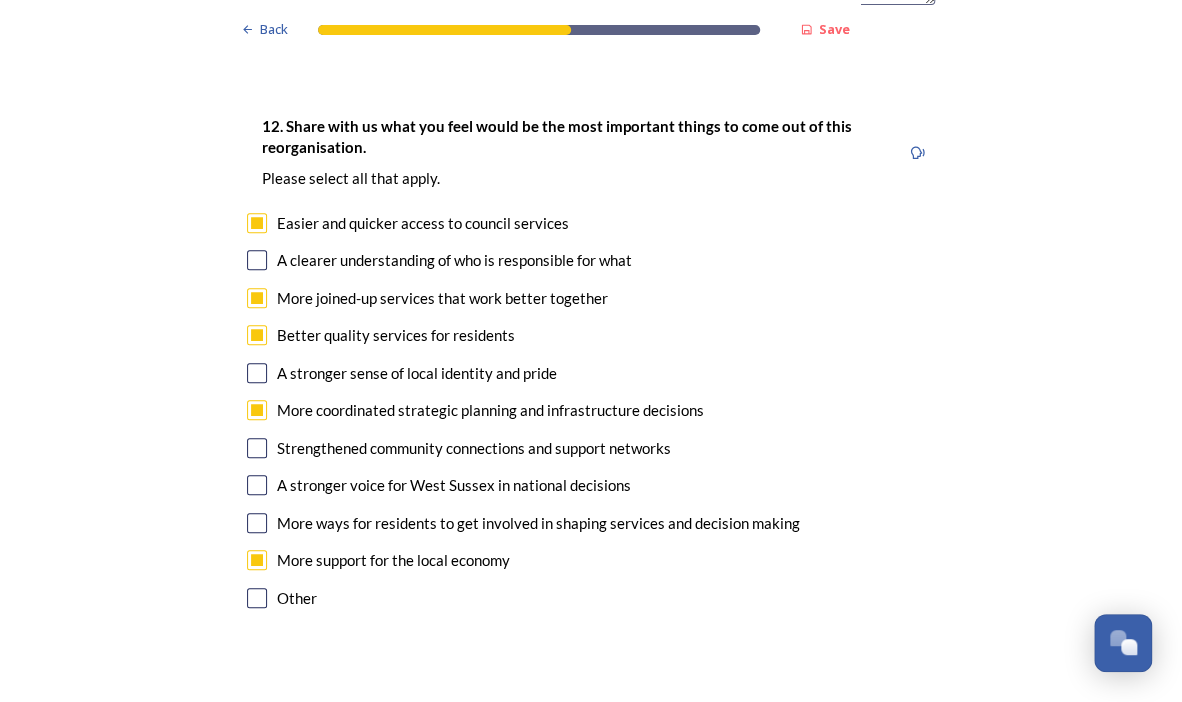 click at bounding box center [257, 448] 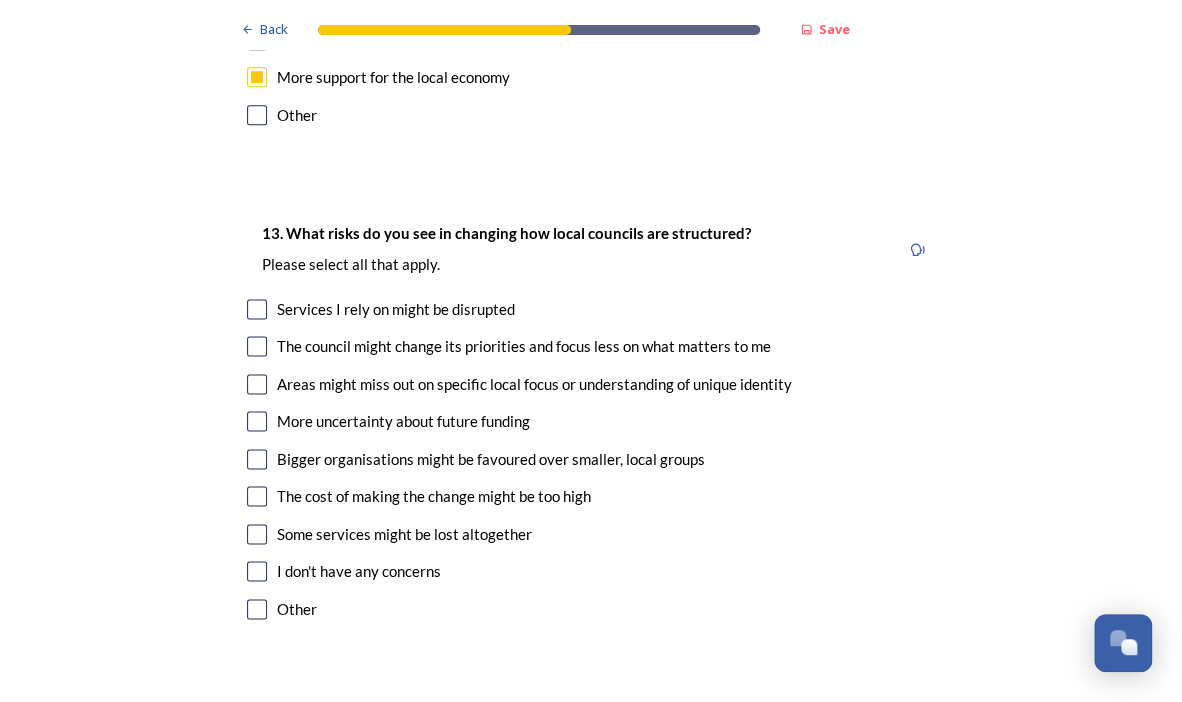 scroll, scrollTop: 3800, scrollLeft: 0, axis: vertical 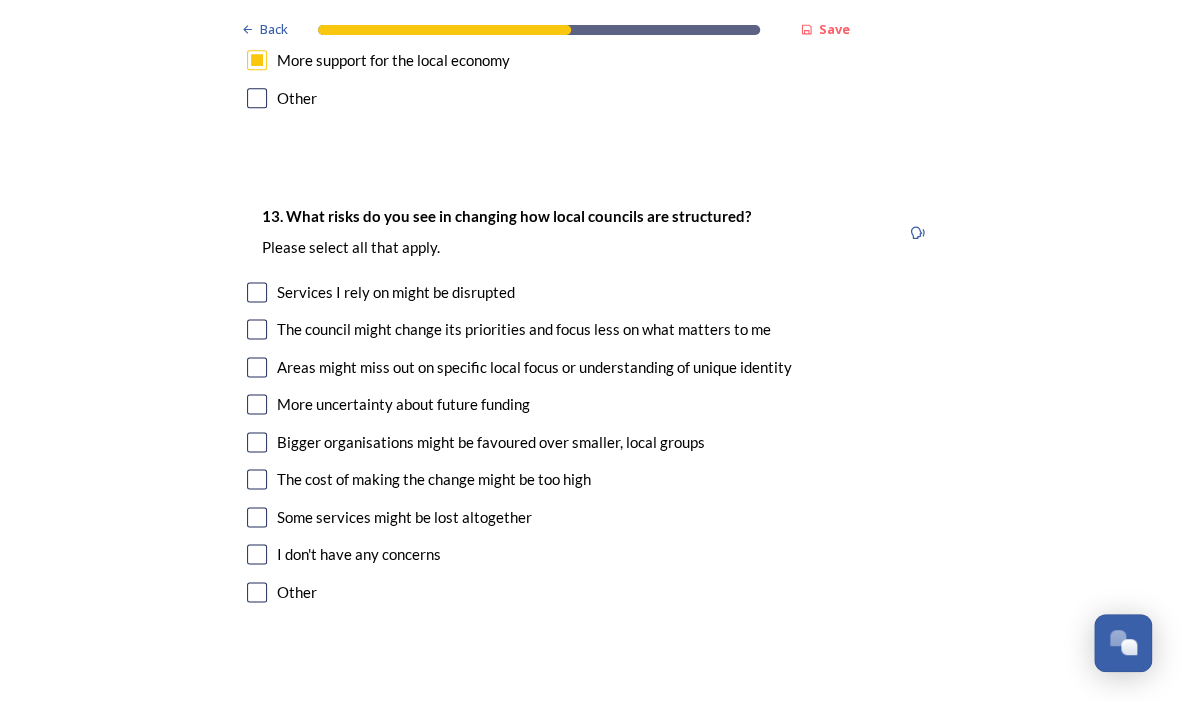 click at bounding box center (257, 367) 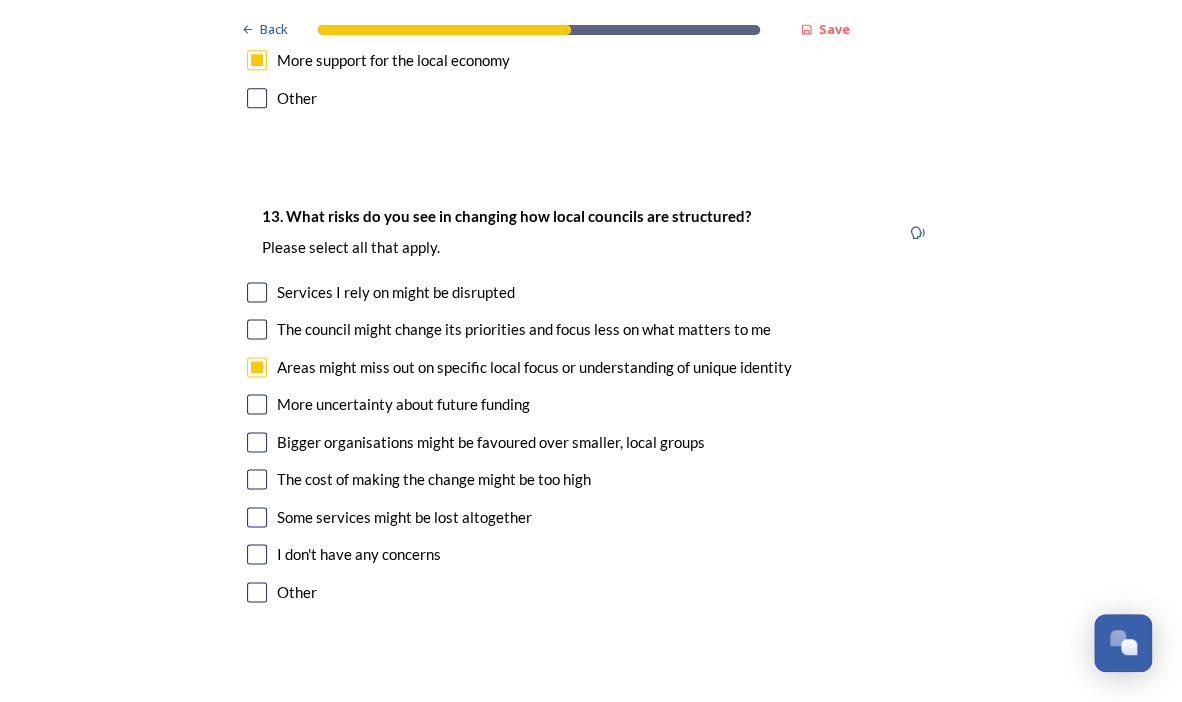 click at bounding box center [257, 404] 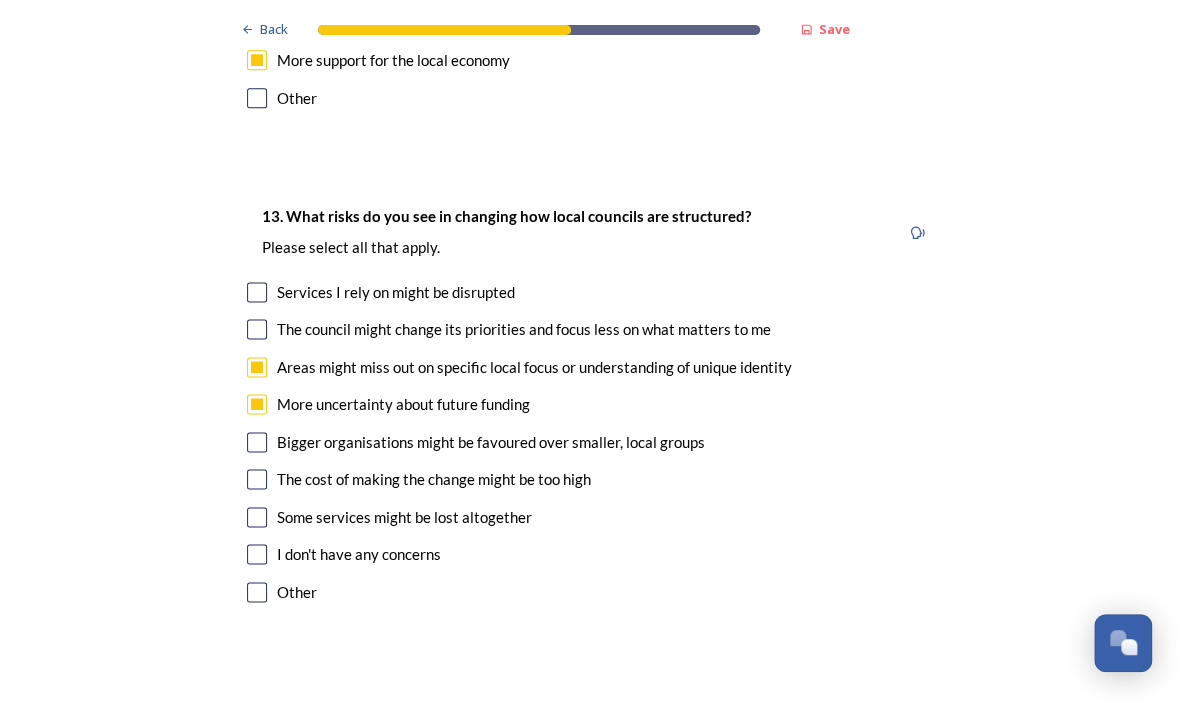 click at bounding box center (257, 442) 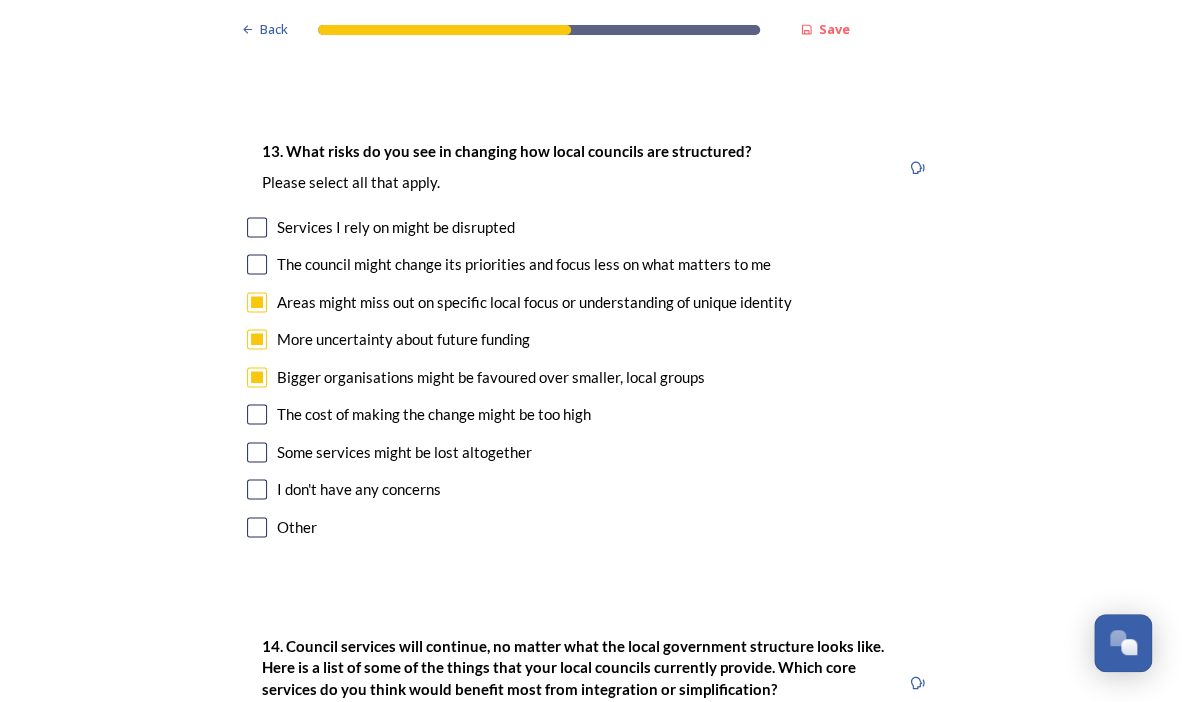 scroll, scrollTop: 3900, scrollLeft: 0, axis: vertical 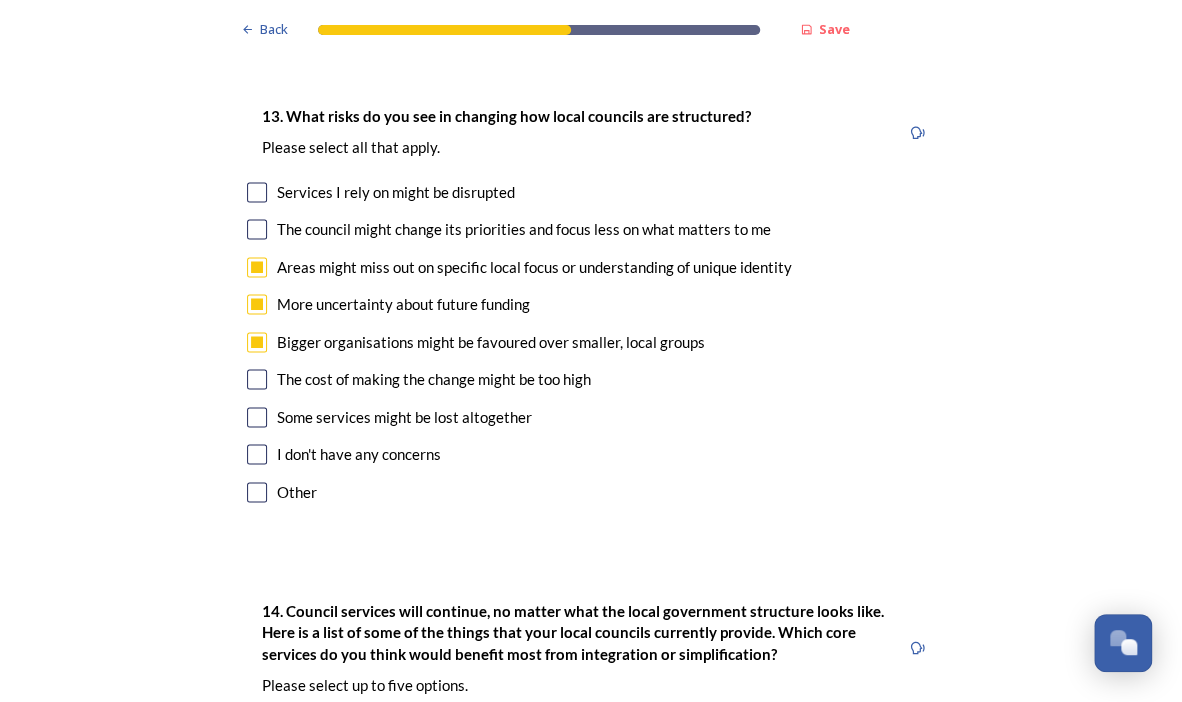 click at bounding box center (257, 417) 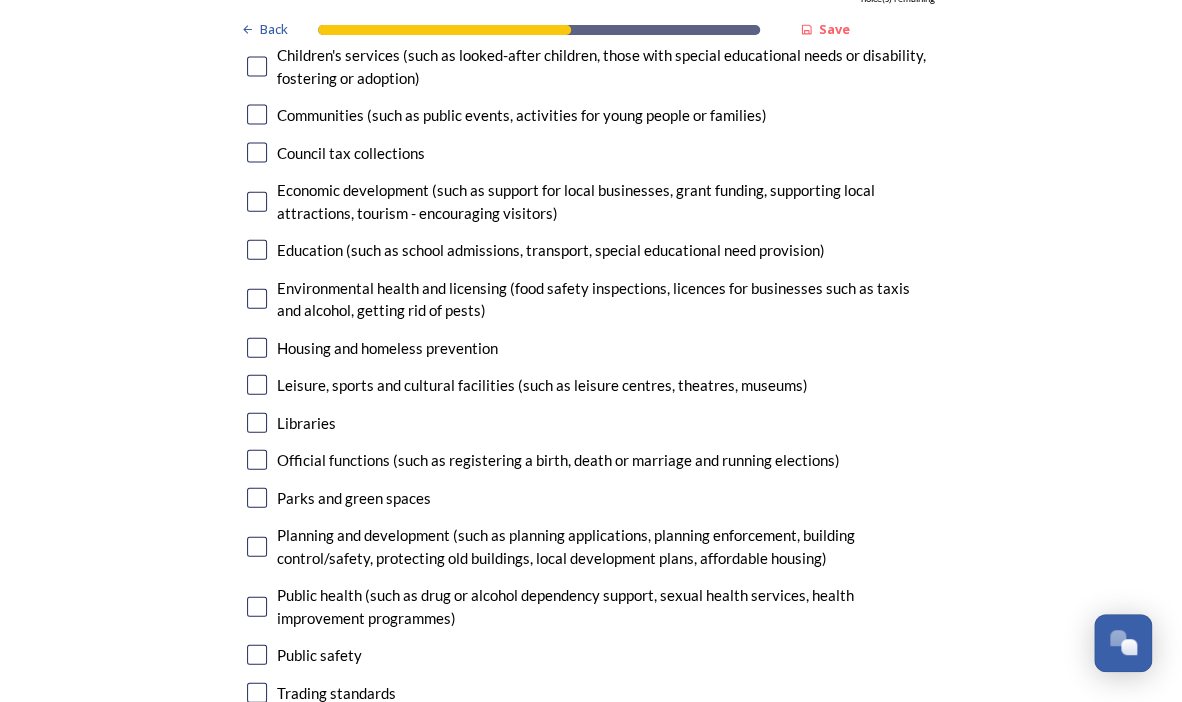 scroll, scrollTop: 4200, scrollLeft: 0, axis: vertical 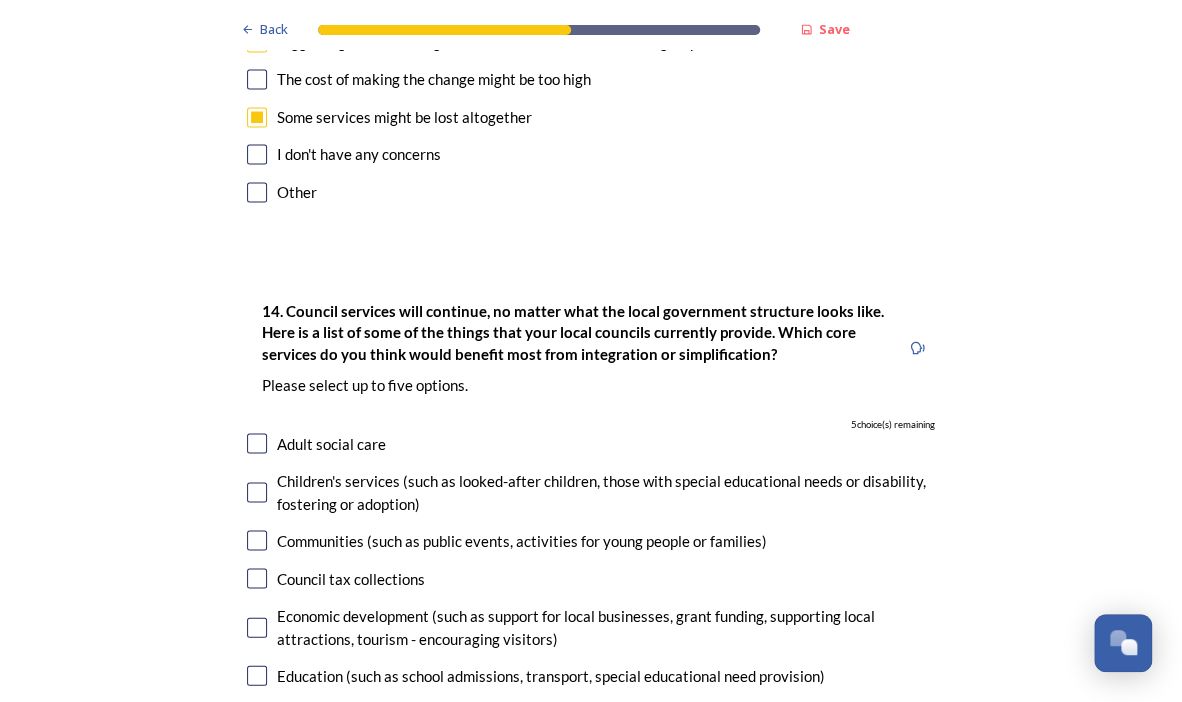 click at bounding box center (257, 443) 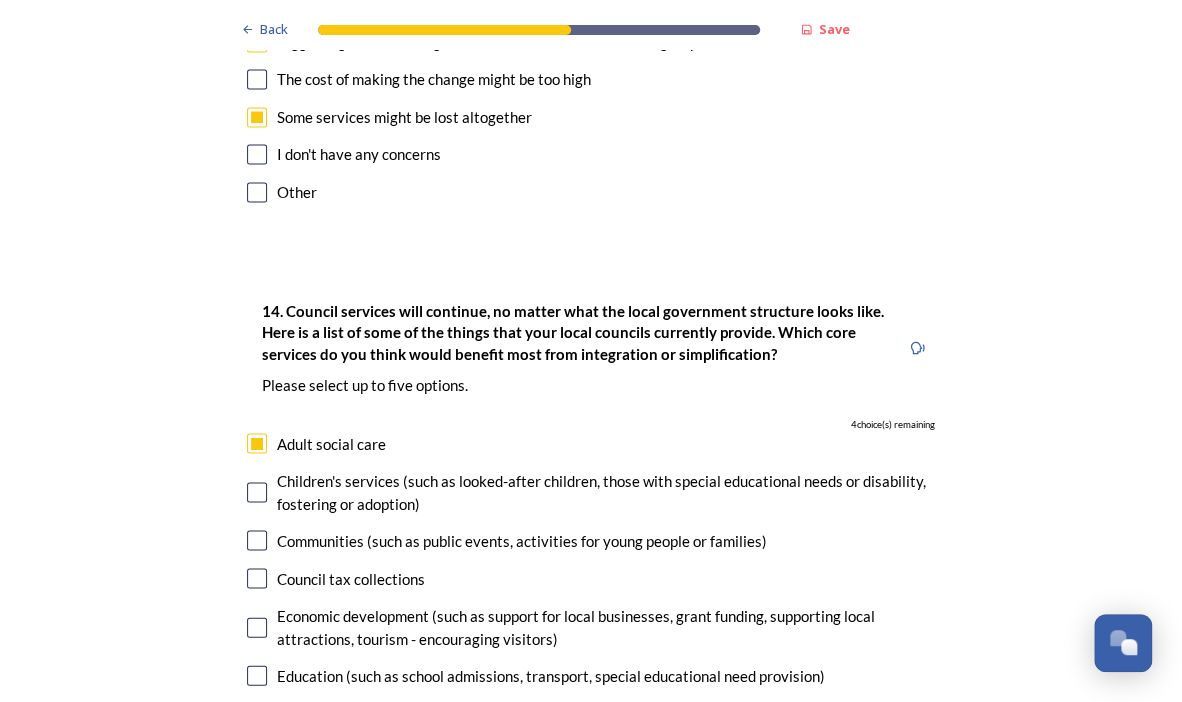 click on "Children's services (such as looked-after children, those with special educational needs or disability, fostering or adoption)" at bounding box center [591, 491] 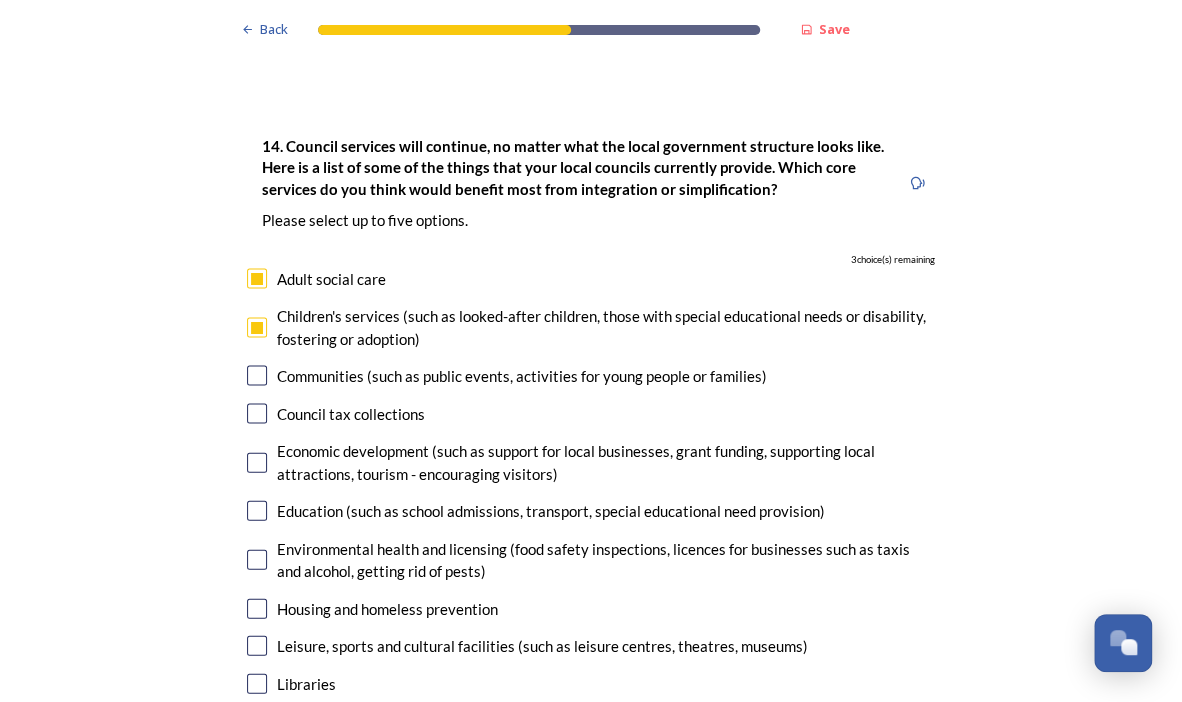 scroll, scrollTop: 4400, scrollLeft: 0, axis: vertical 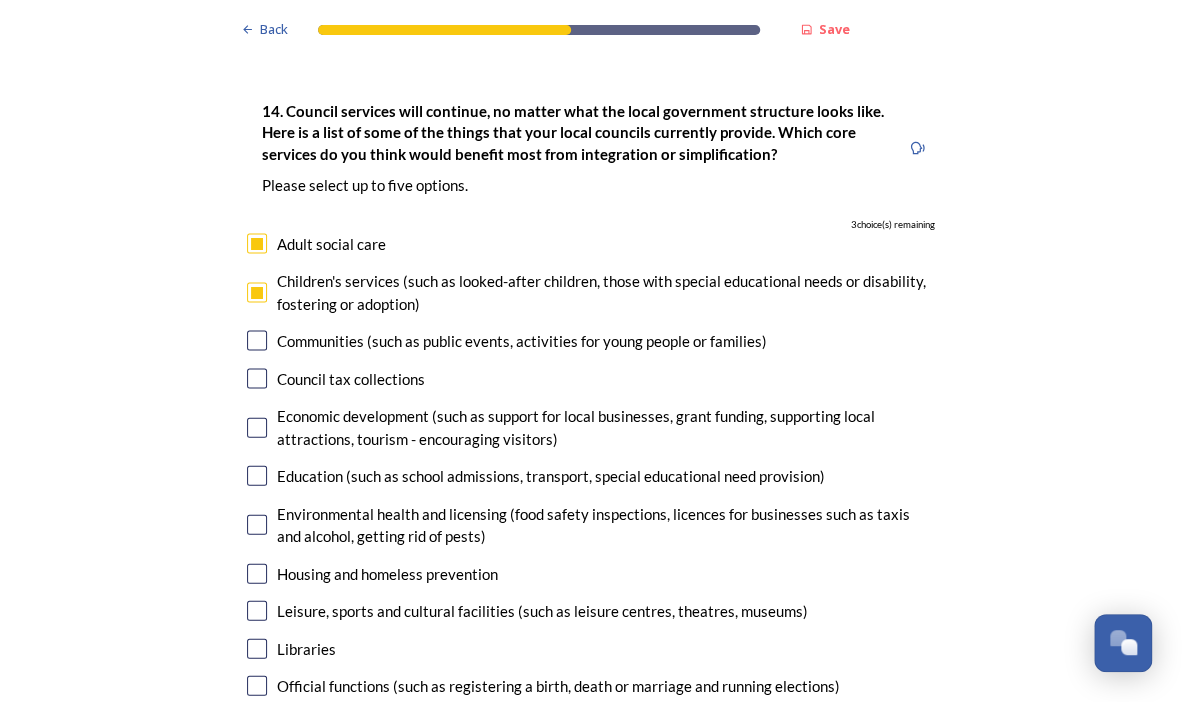 click at bounding box center [257, 427] 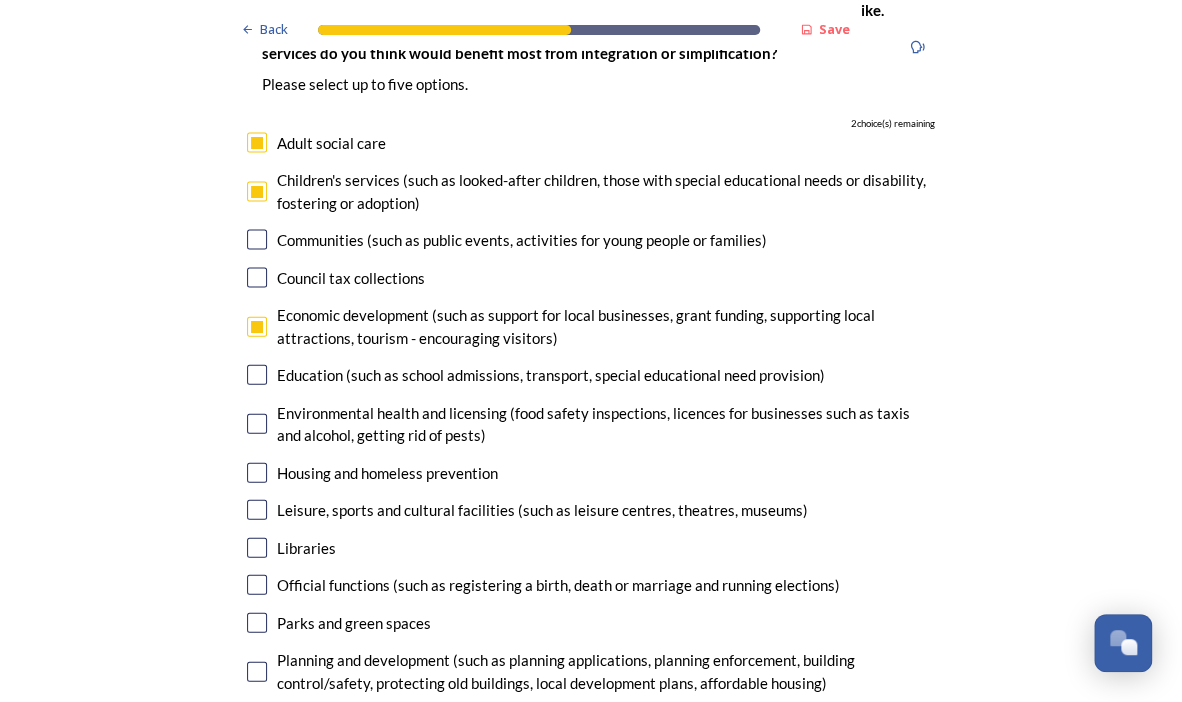 scroll, scrollTop: 4600, scrollLeft: 0, axis: vertical 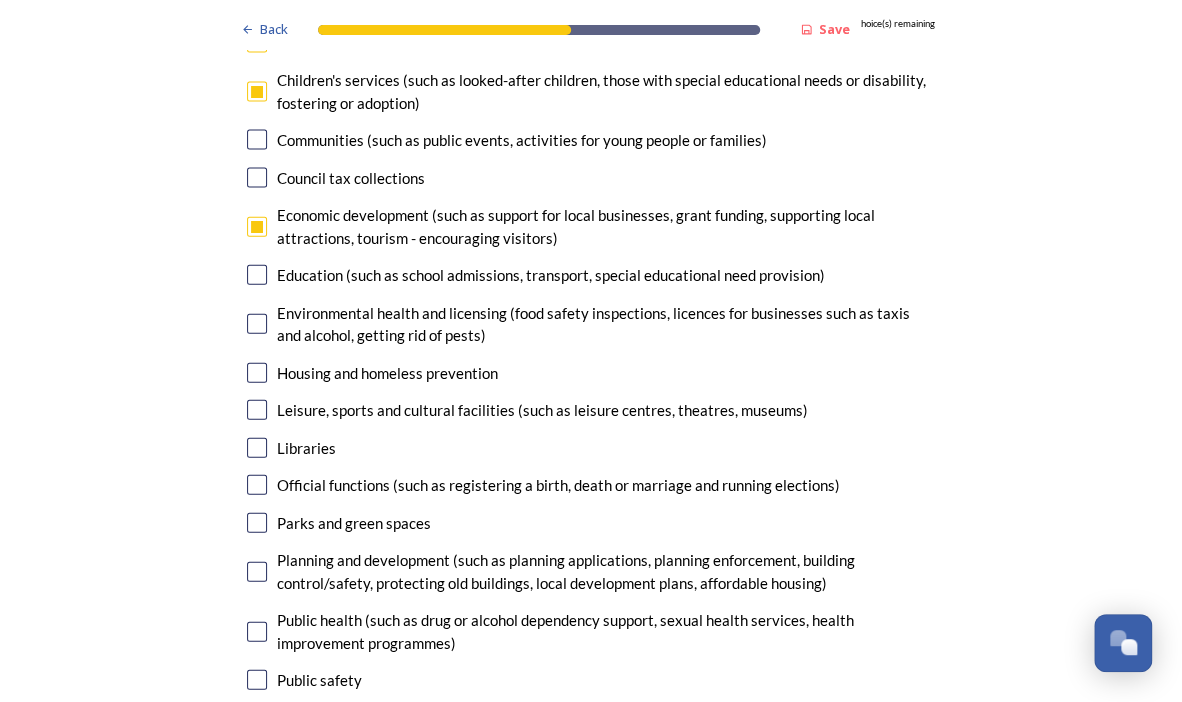 click at bounding box center (257, 572) 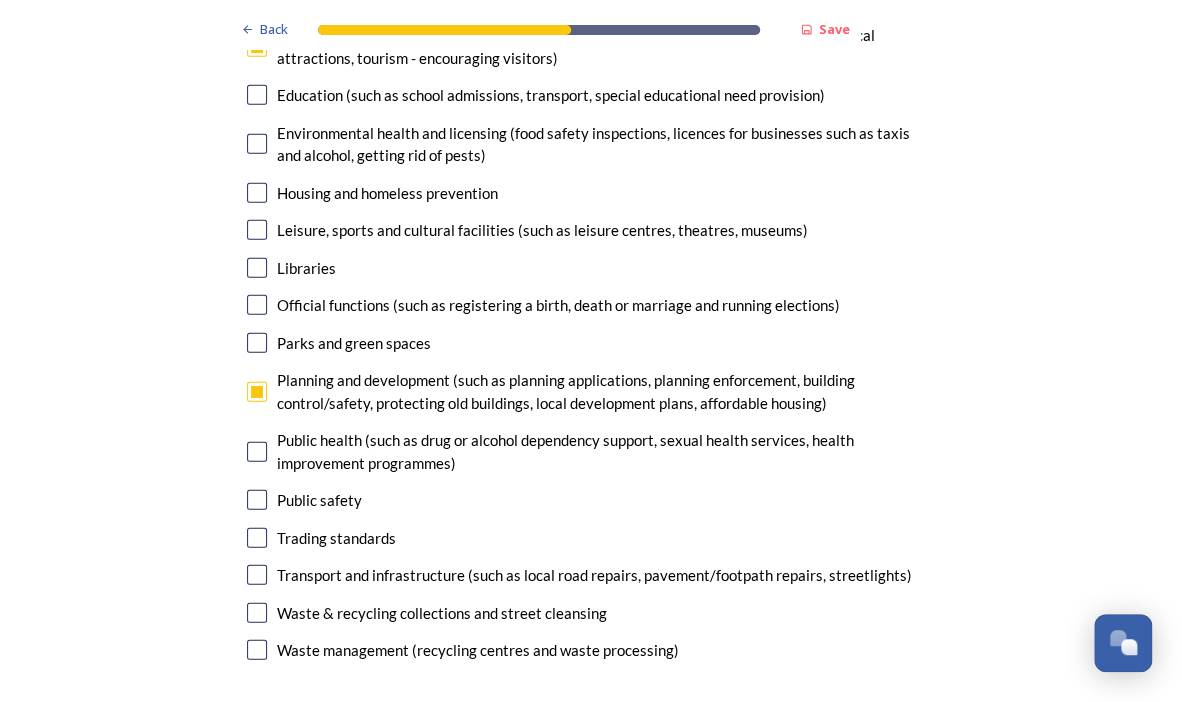scroll, scrollTop: 4800, scrollLeft: 0, axis: vertical 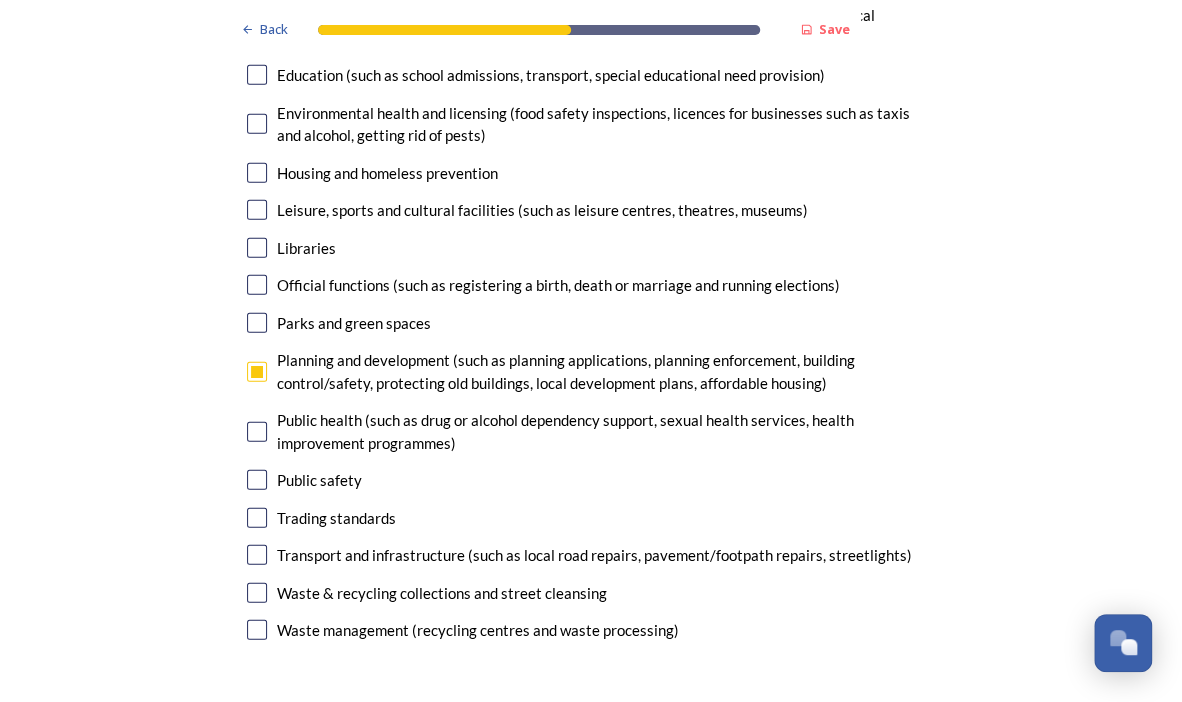 click at bounding box center (257, 432) 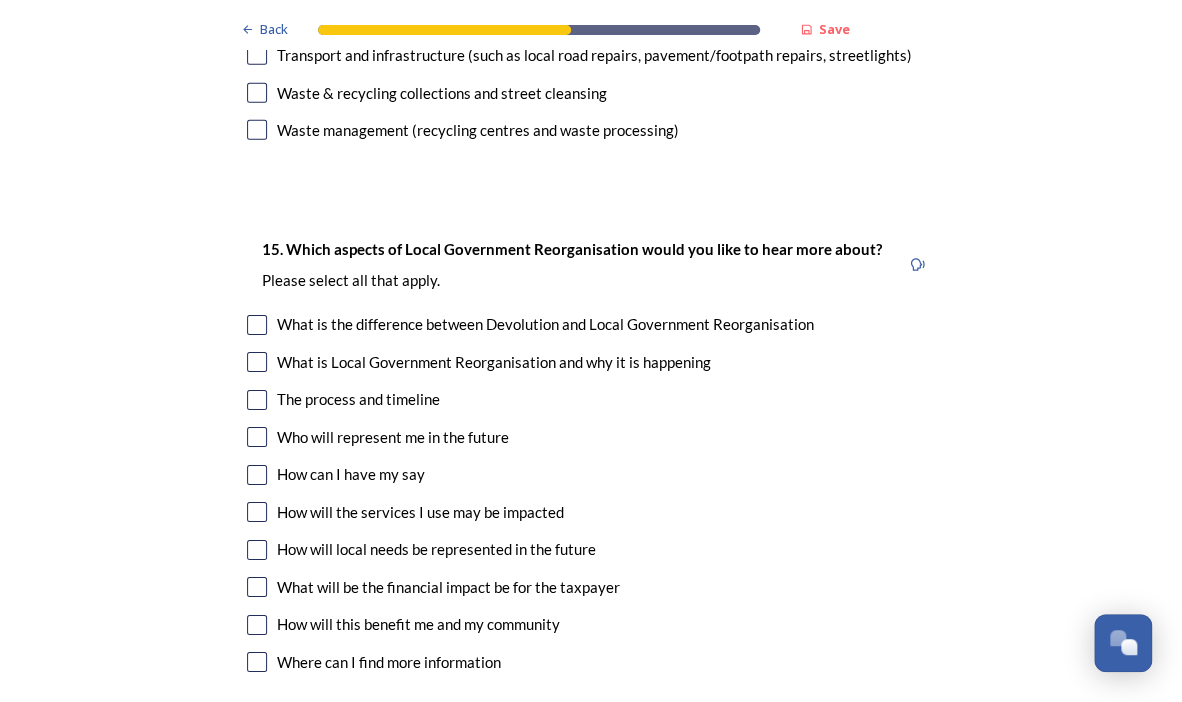 scroll, scrollTop: 5400, scrollLeft: 0, axis: vertical 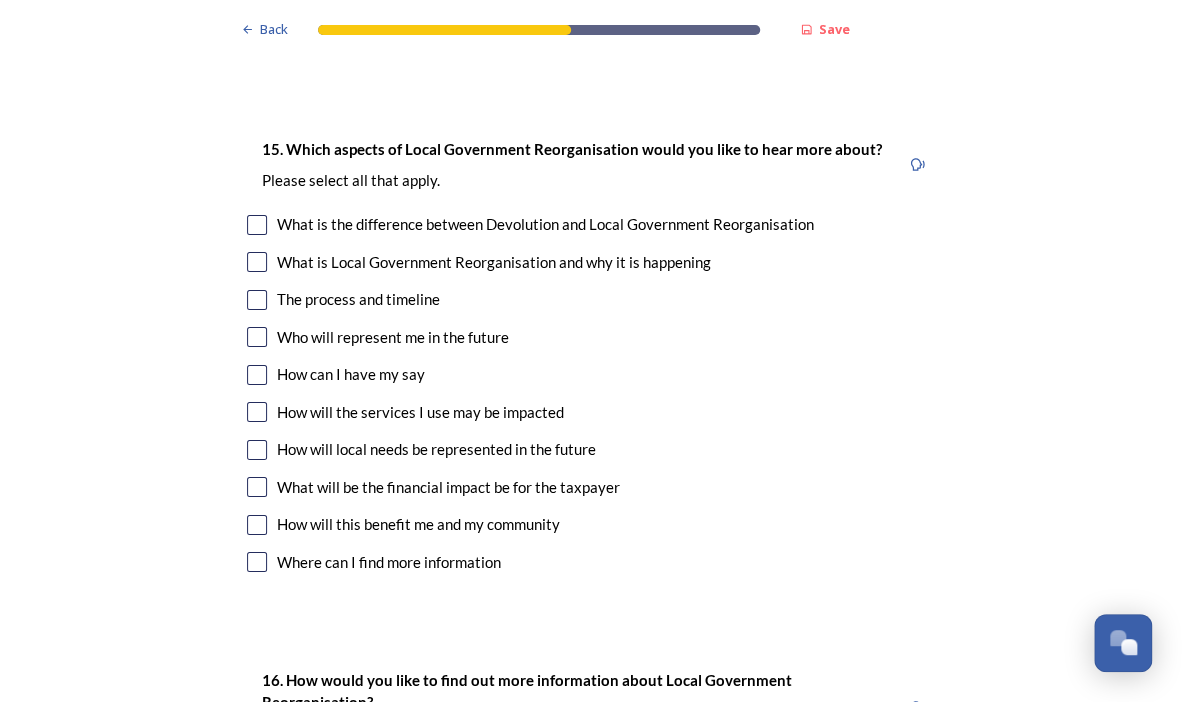 click at bounding box center (257, 412) 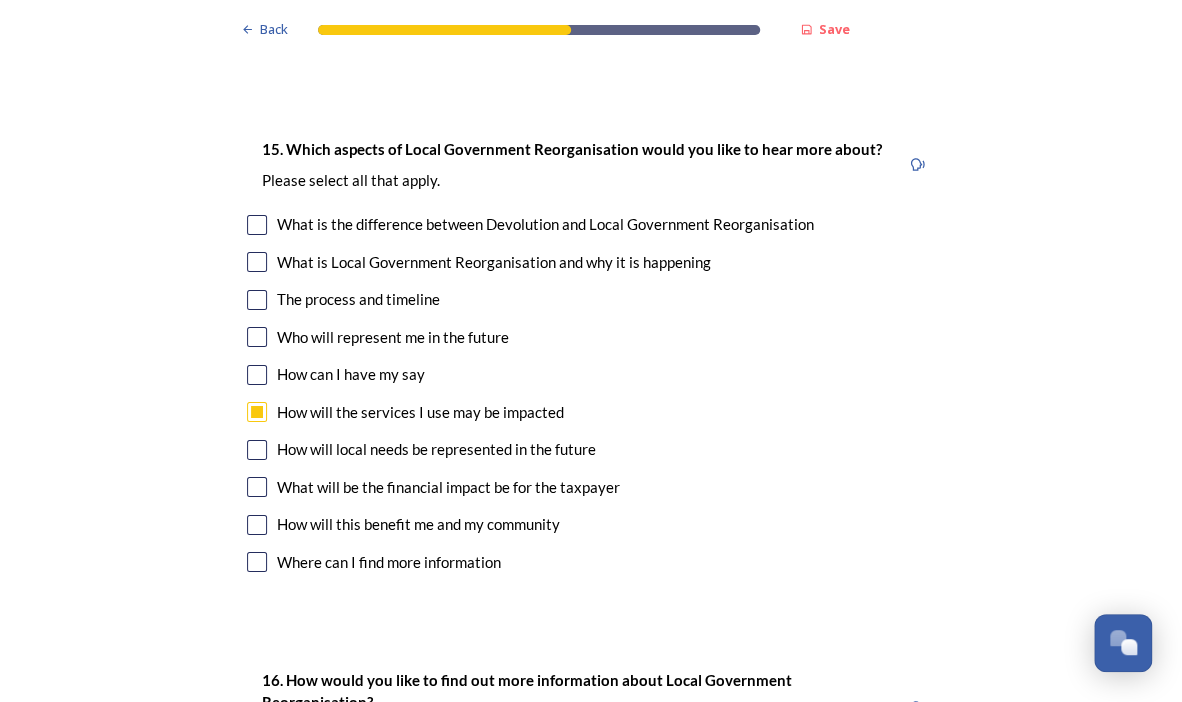 click at bounding box center [257, 450] 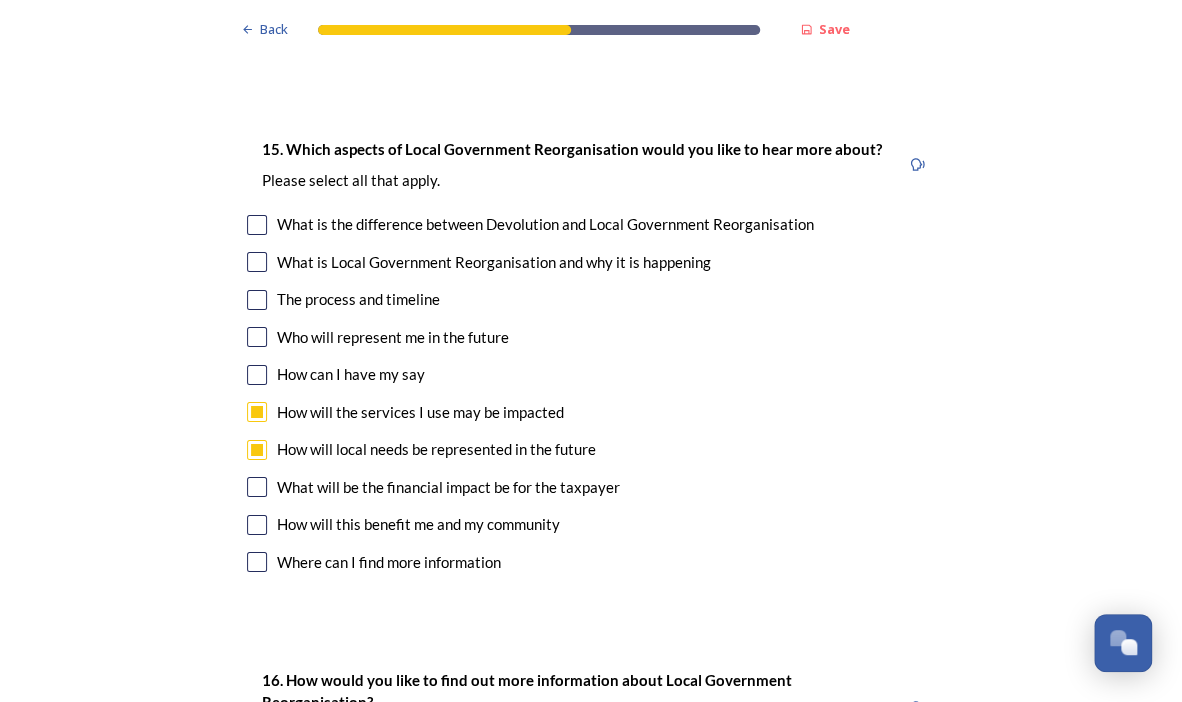 click at bounding box center (257, 525) 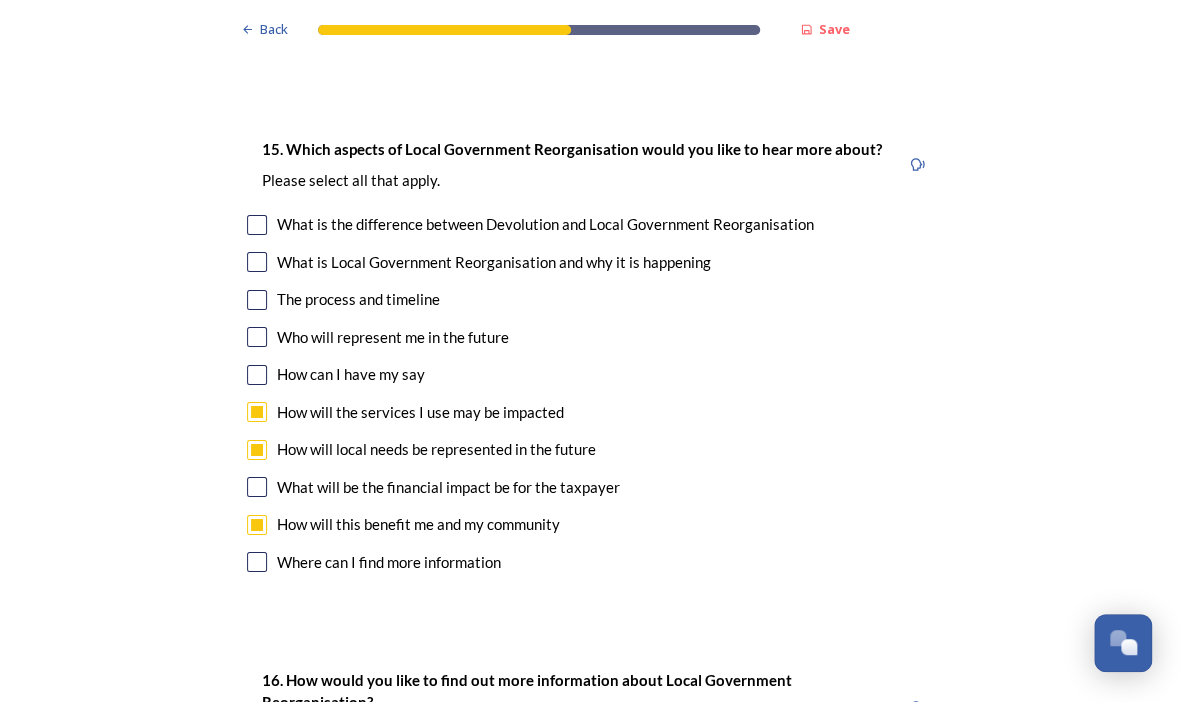 click at bounding box center [257, 337] 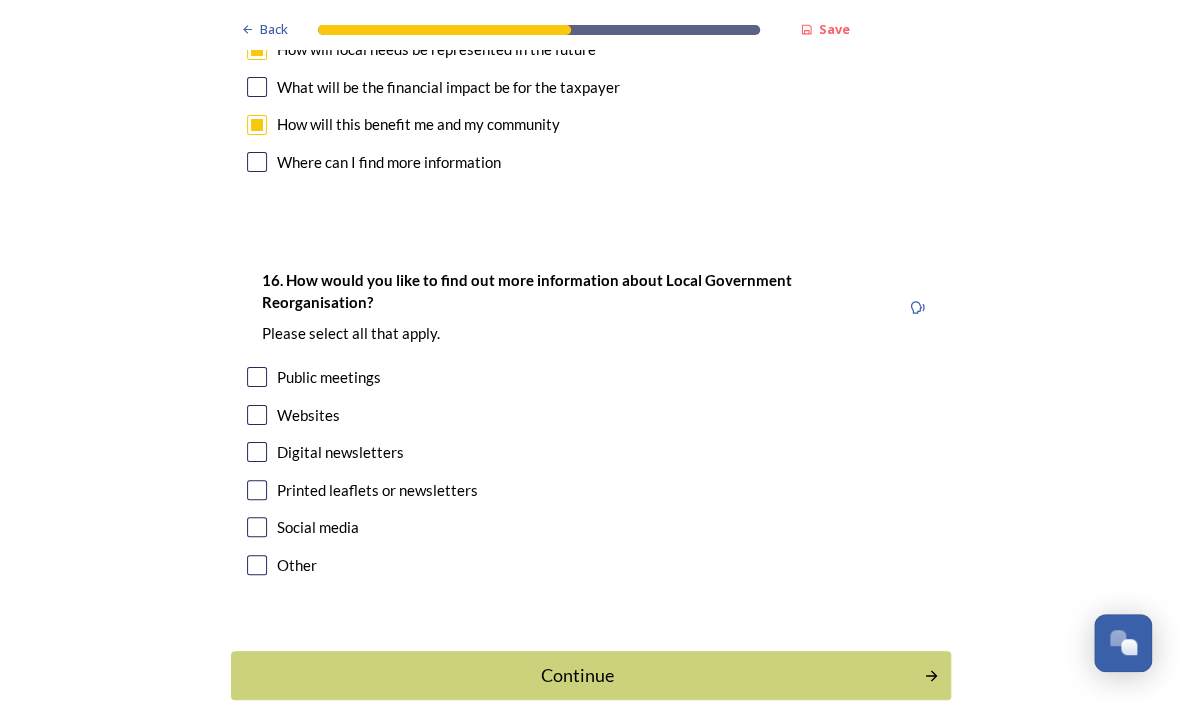 scroll, scrollTop: 5900, scrollLeft: 0, axis: vertical 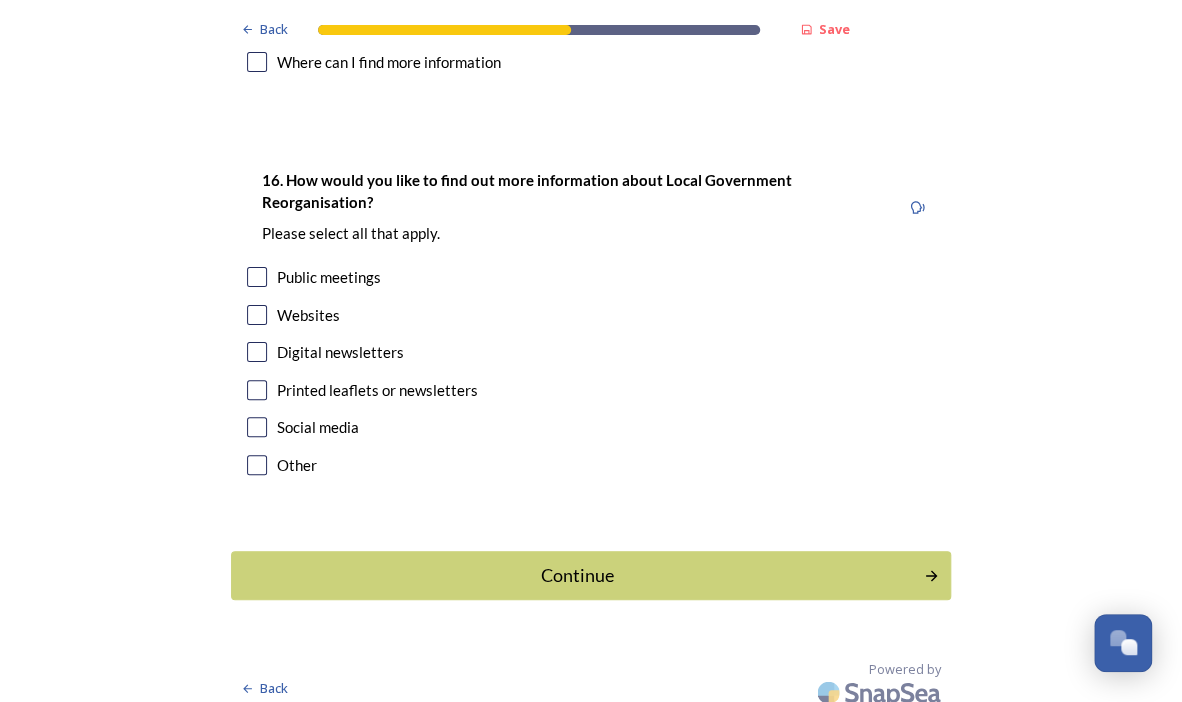 click at bounding box center [257, 315] 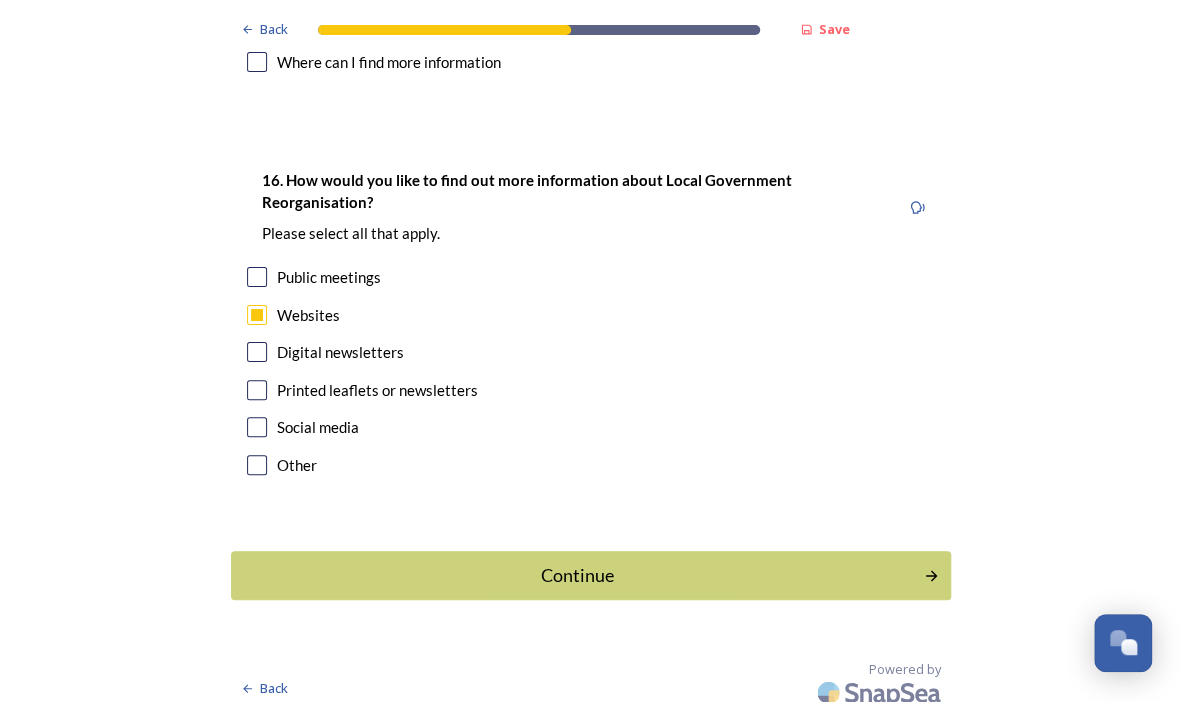 click at bounding box center (257, 352) 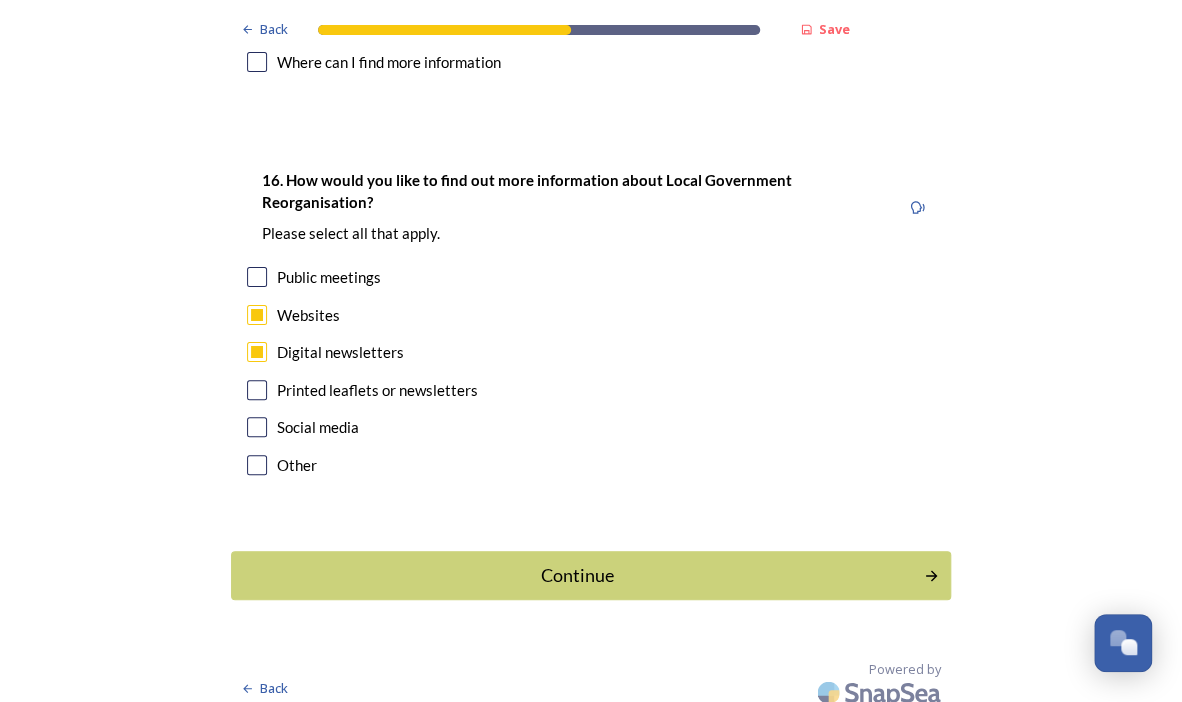 click at bounding box center (257, 390) 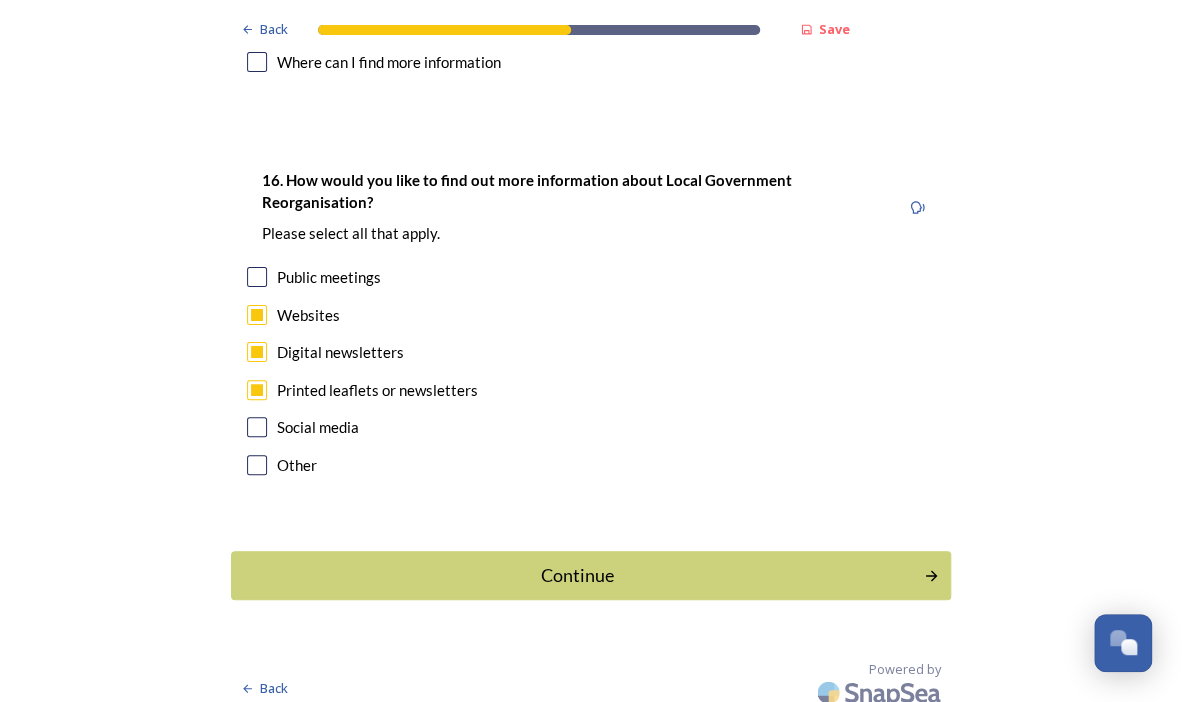 scroll, scrollTop: 5913, scrollLeft: 0, axis: vertical 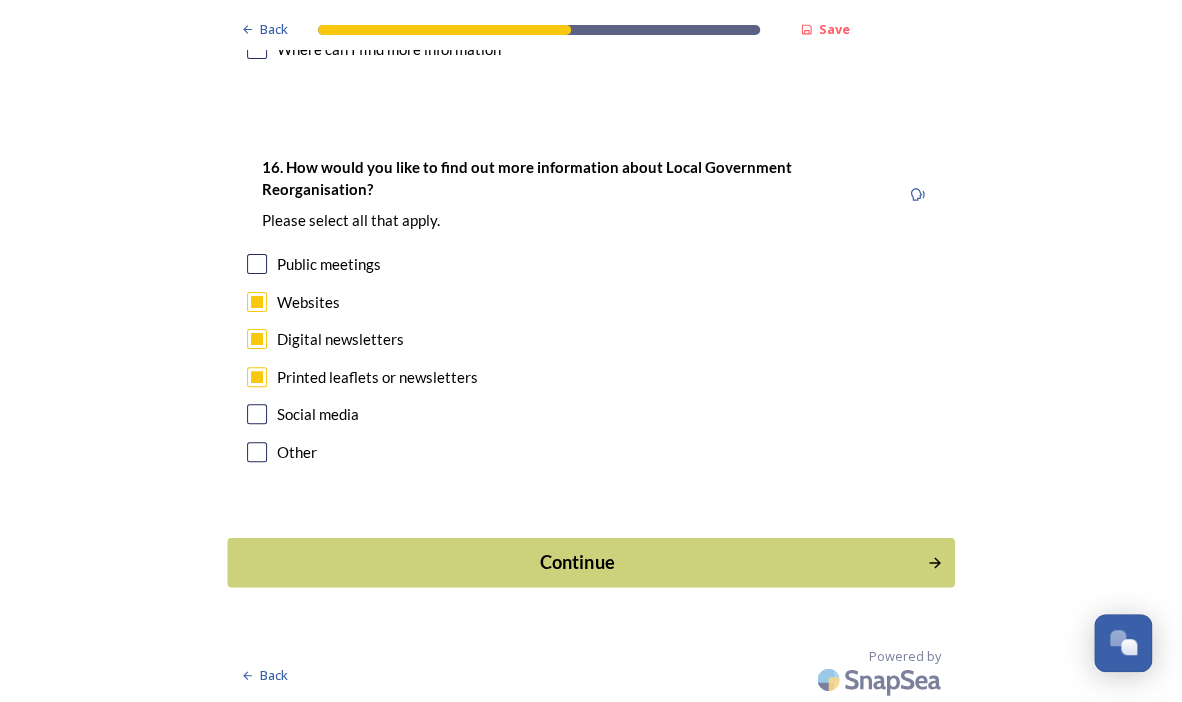 click on "Continue" at bounding box center [577, 562] 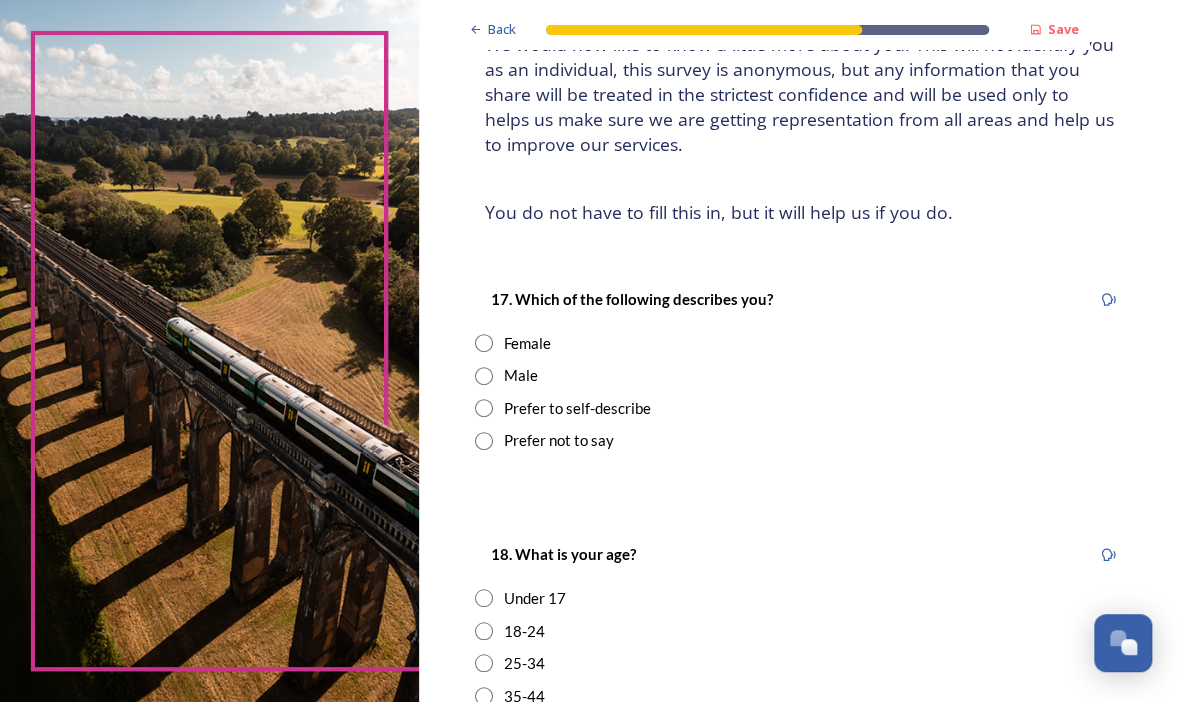 scroll, scrollTop: 200, scrollLeft: 0, axis: vertical 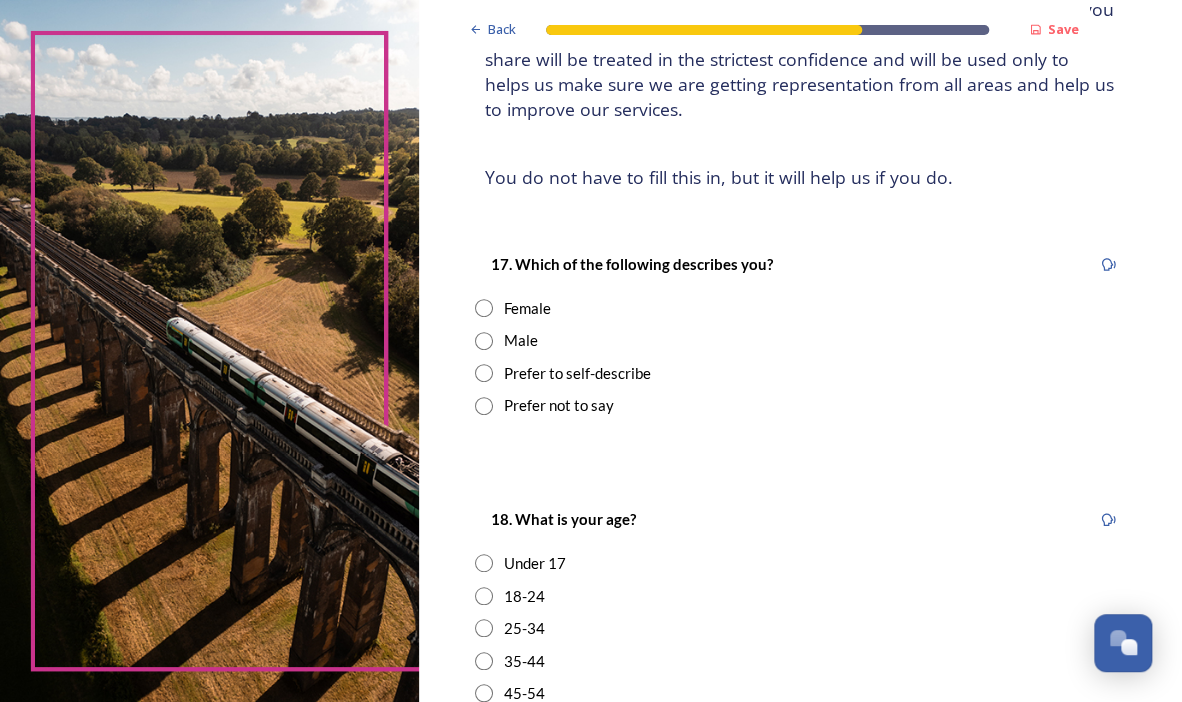 click at bounding box center (484, 308) 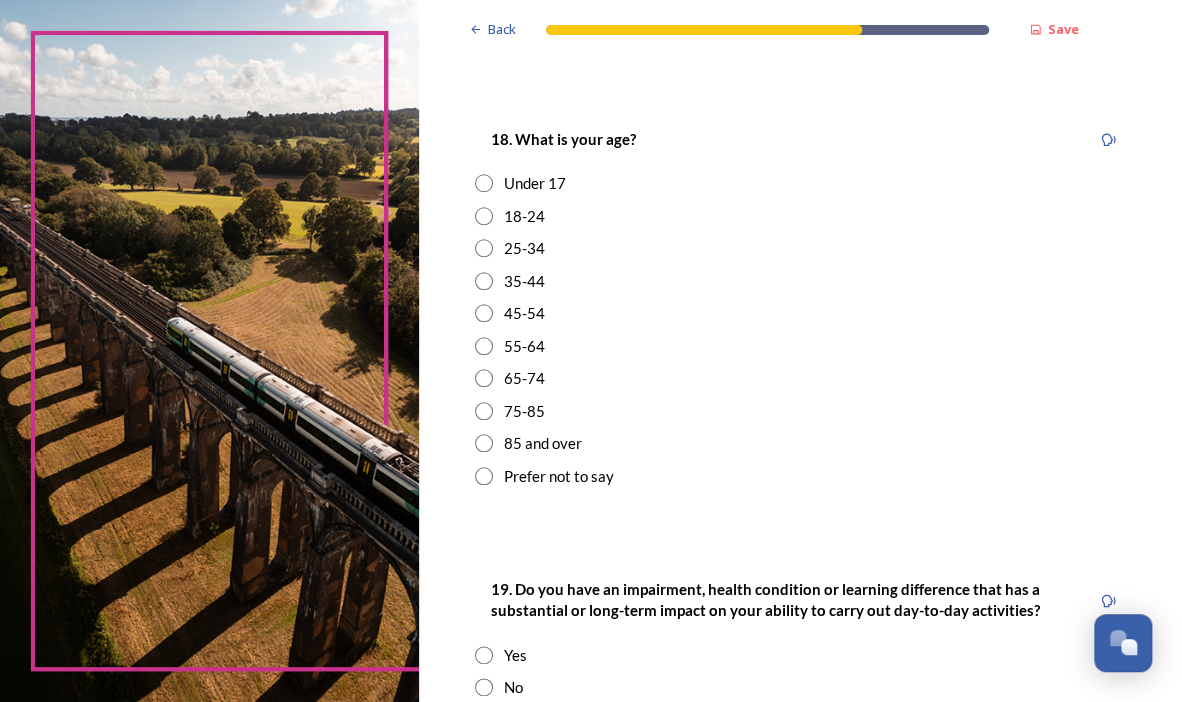 scroll, scrollTop: 600, scrollLeft: 0, axis: vertical 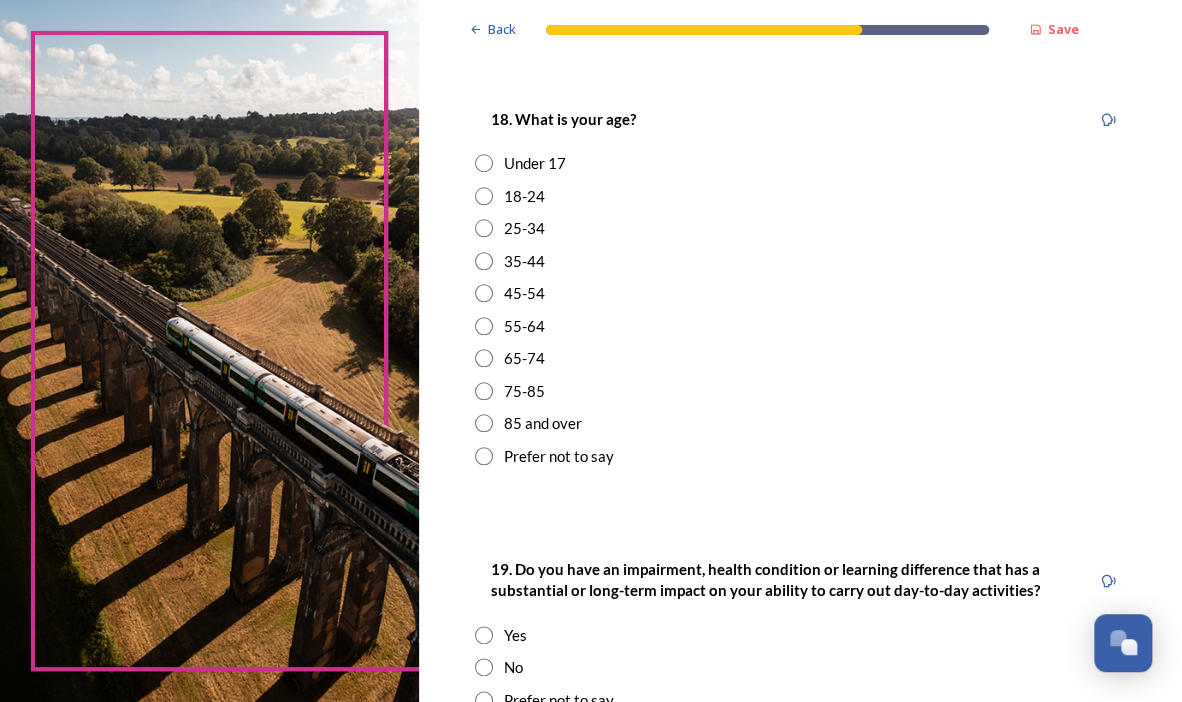 click at bounding box center (484, 261) 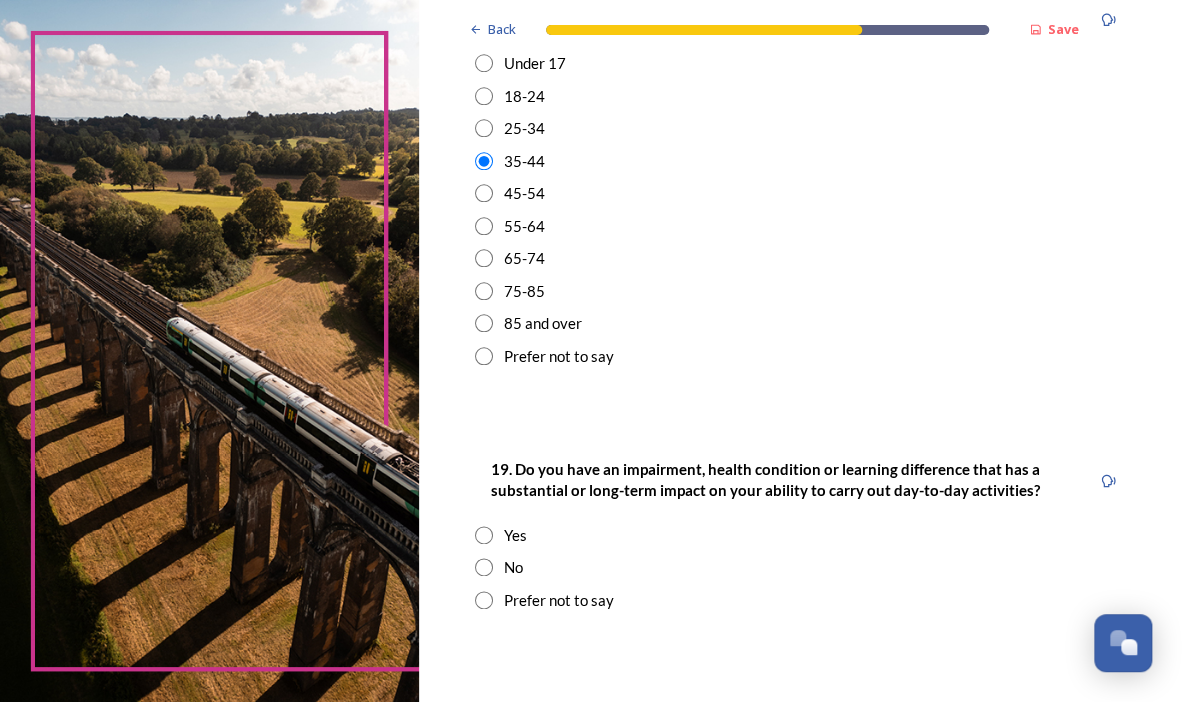 scroll, scrollTop: 800, scrollLeft: 0, axis: vertical 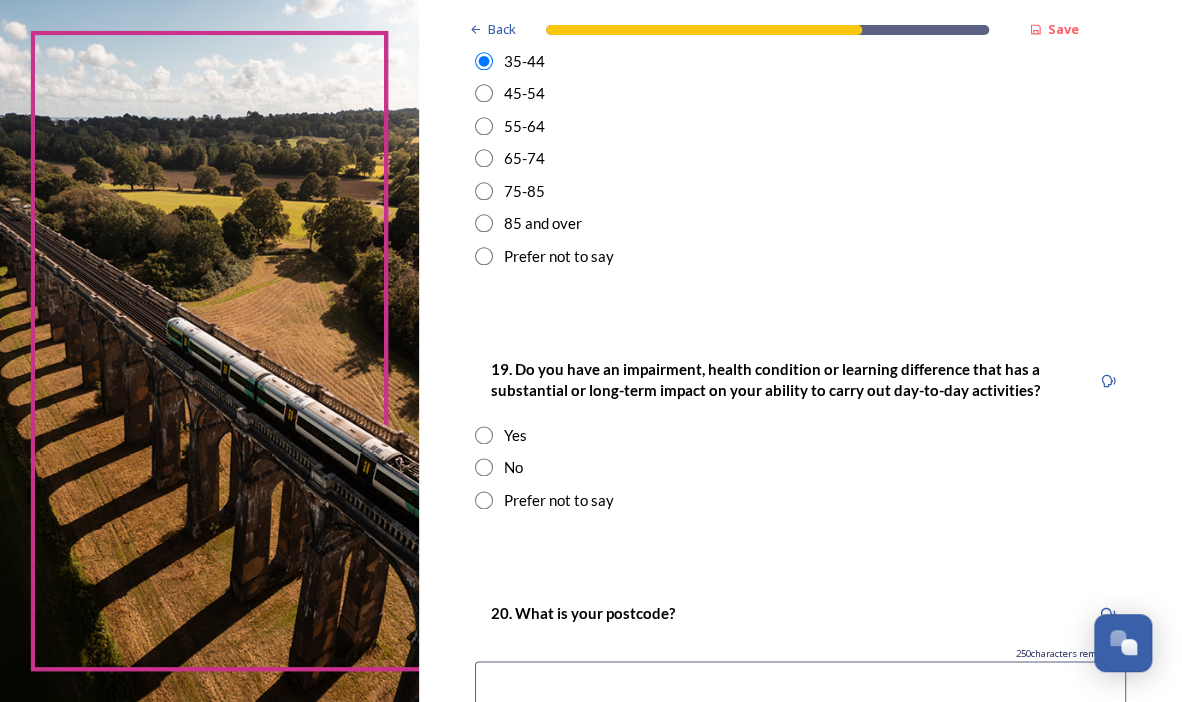 click at bounding box center (484, 467) 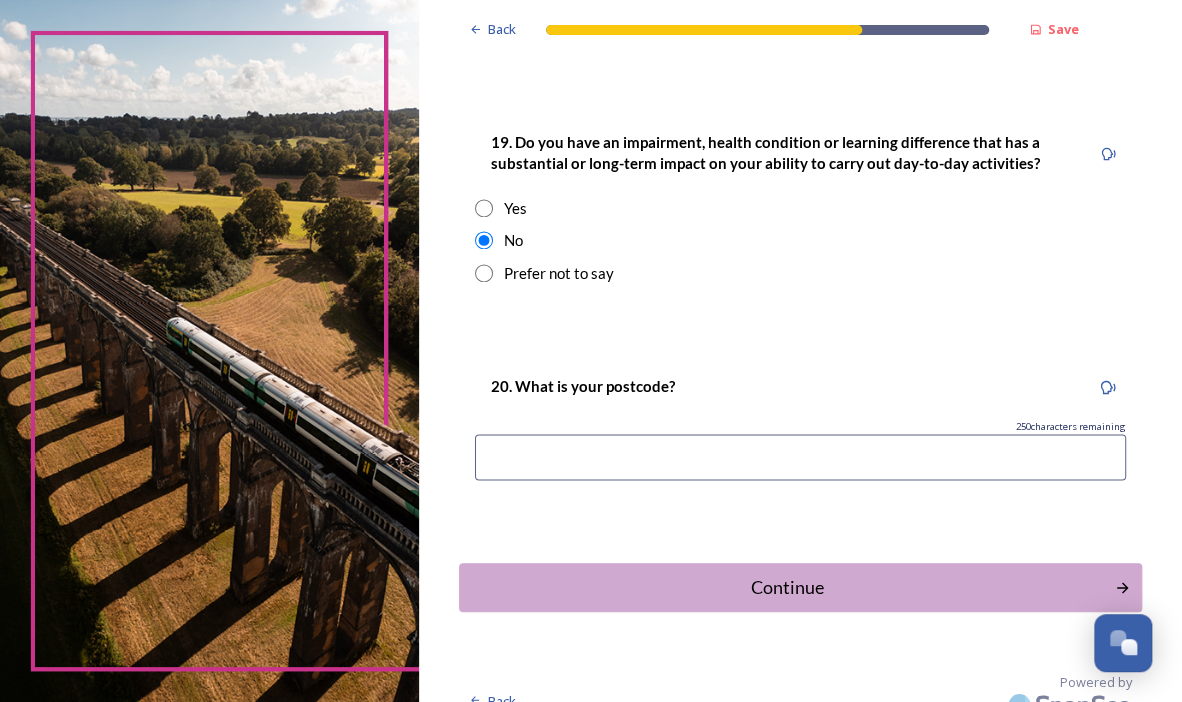 scroll, scrollTop: 1052, scrollLeft: 0, axis: vertical 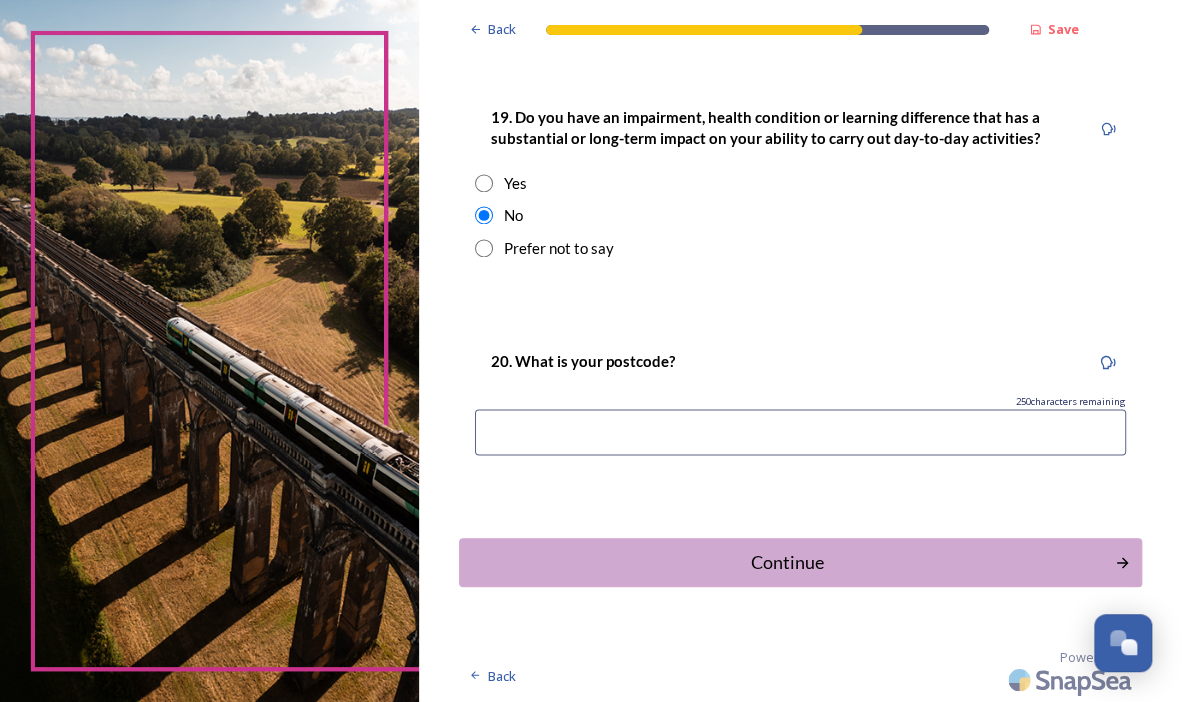 click at bounding box center [800, 432] 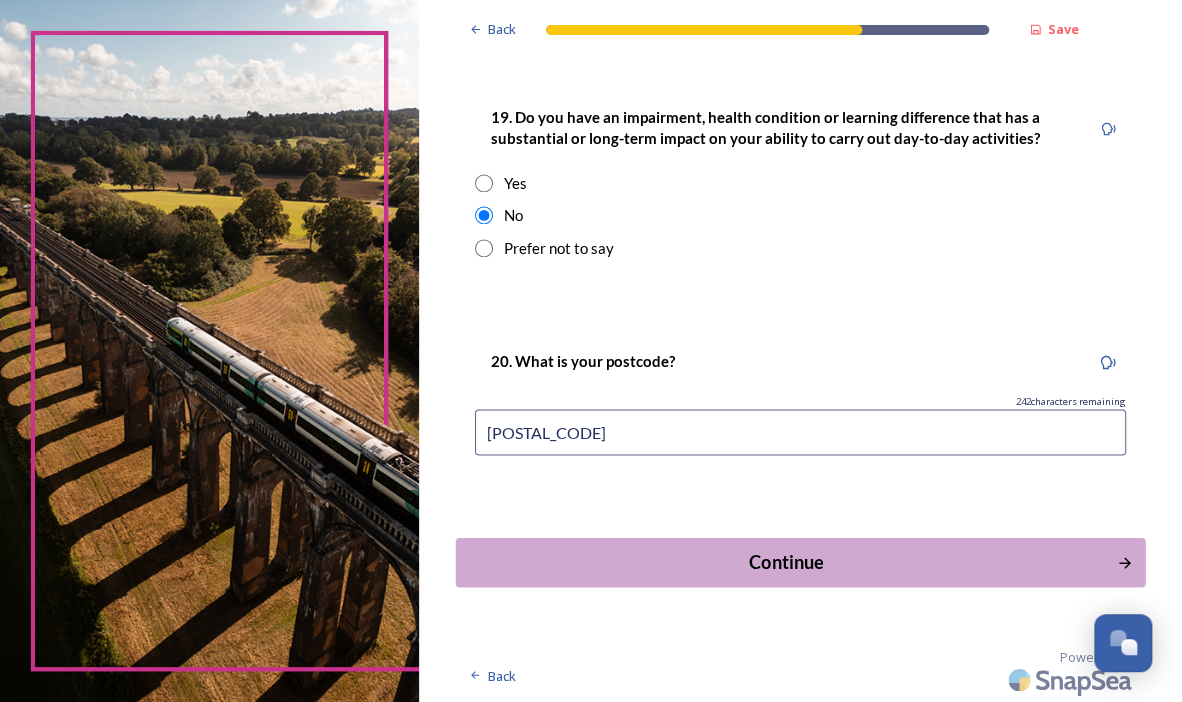 type on "RH14 9NH" 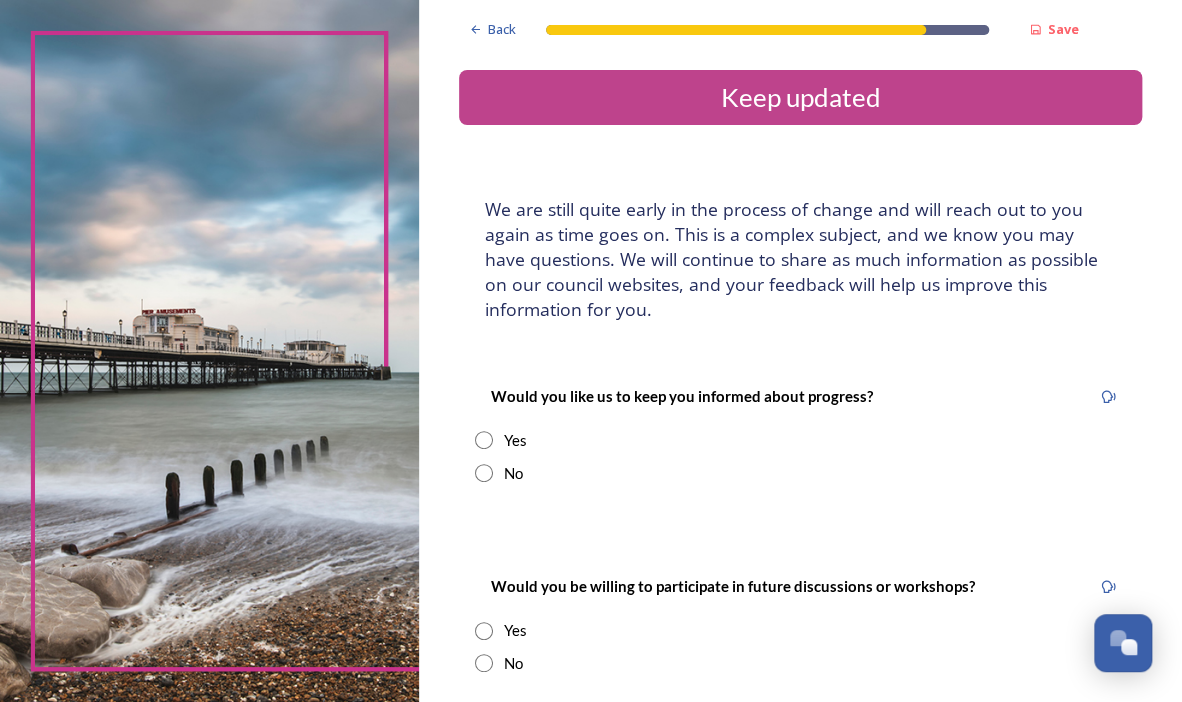 click on "Yes" at bounding box center [514, 440] 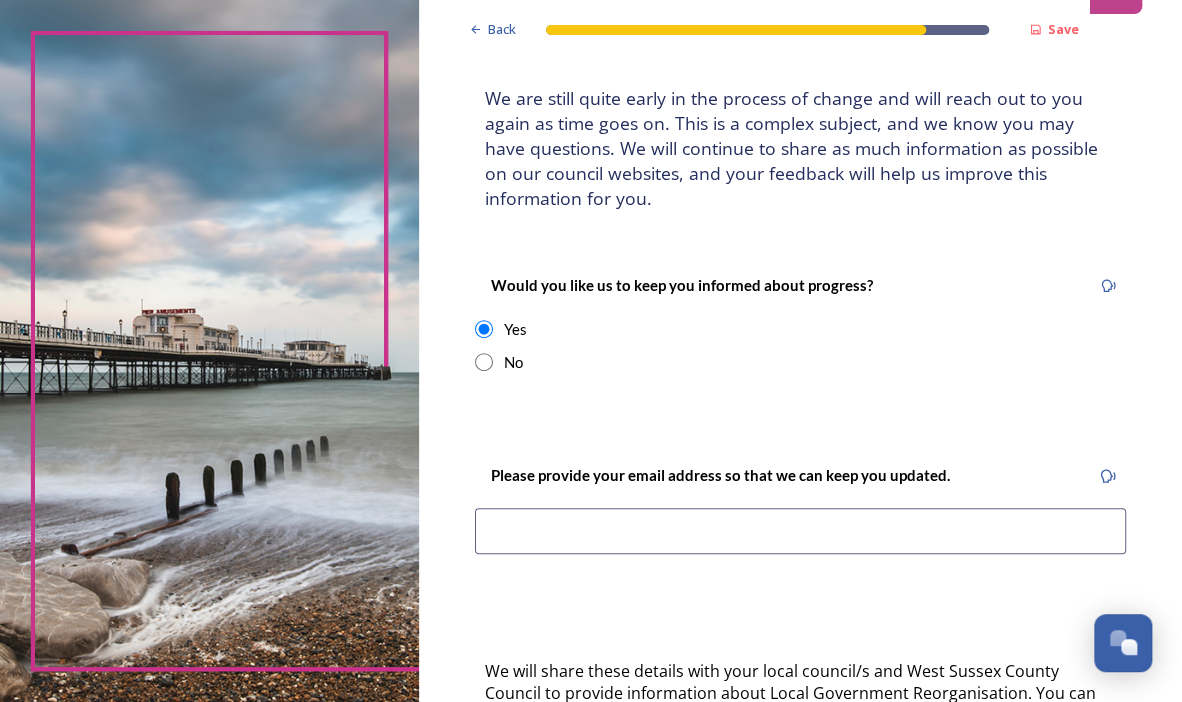 scroll, scrollTop: 200, scrollLeft: 0, axis: vertical 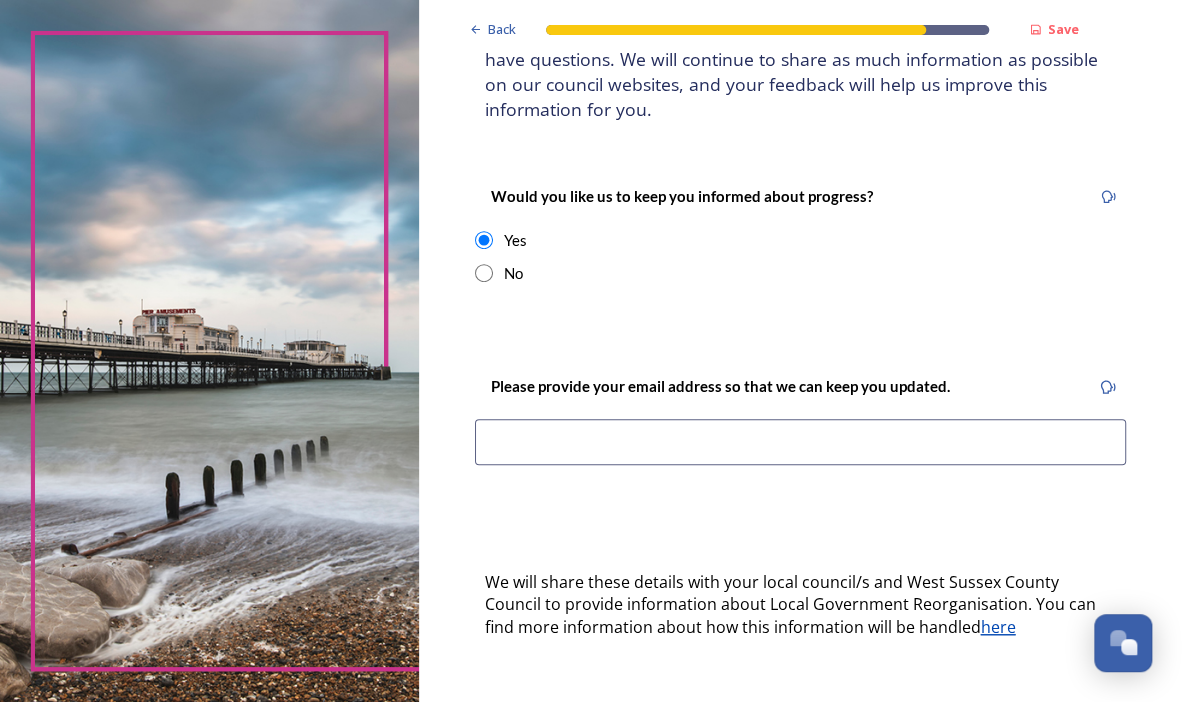 click at bounding box center [800, 442] 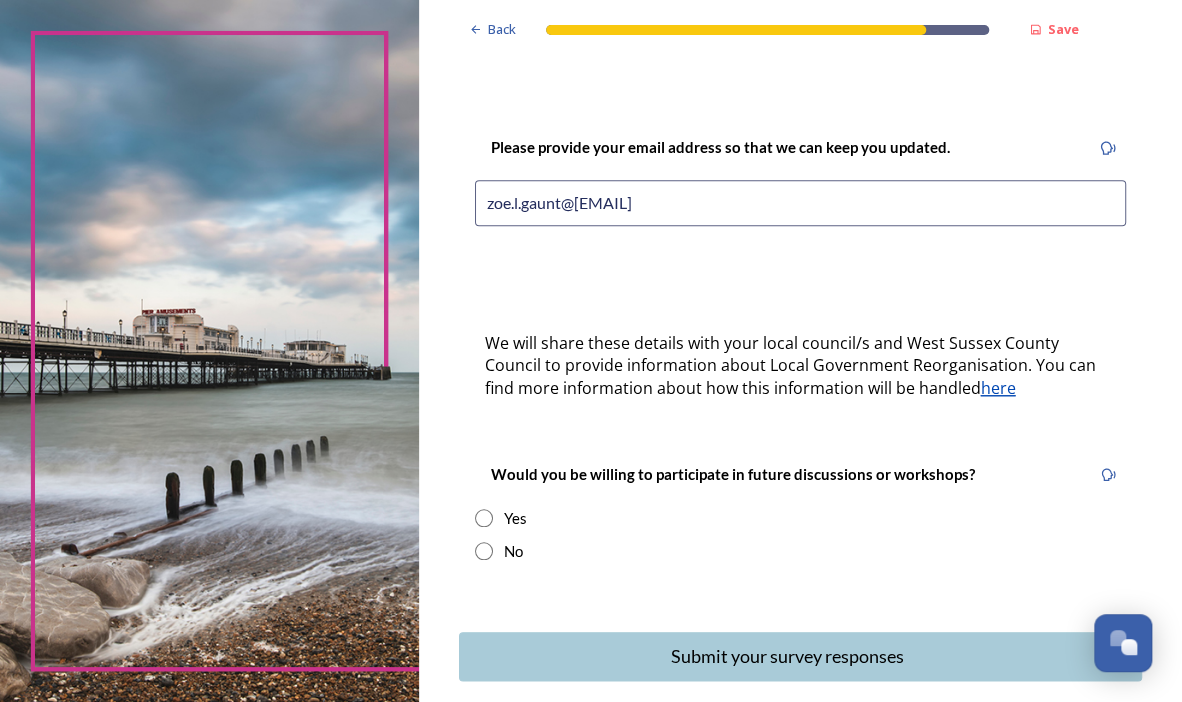 scroll, scrollTop: 500, scrollLeft: 0, axis: vertical 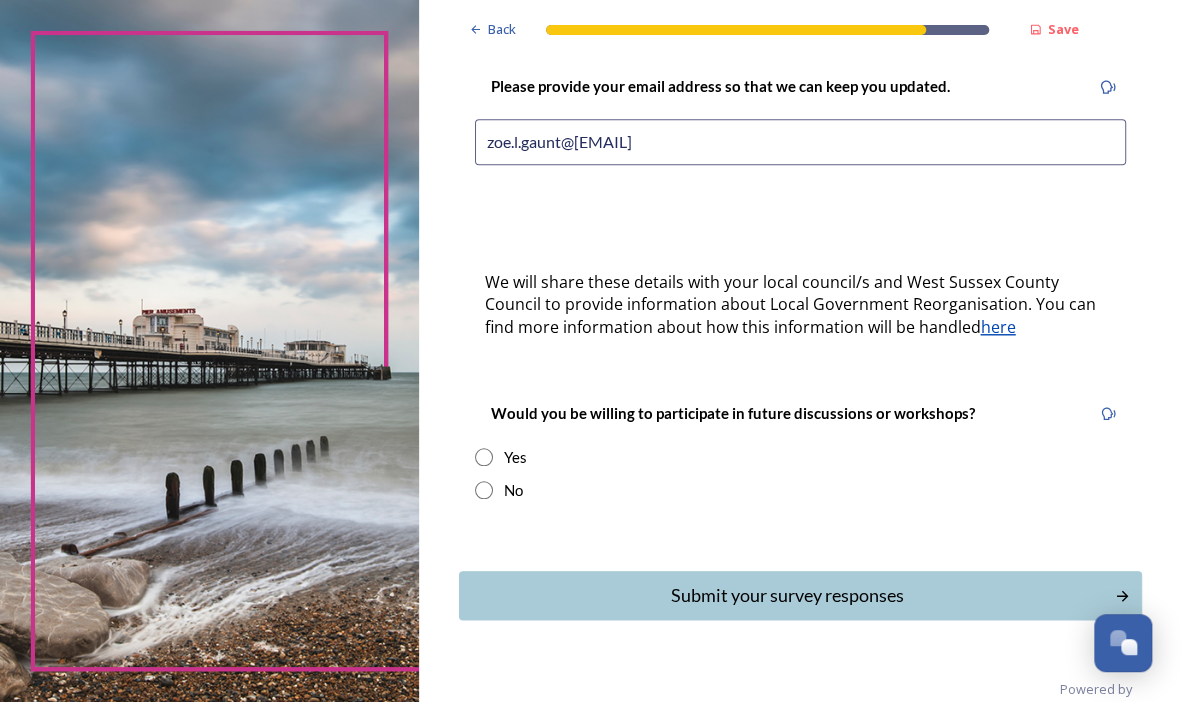 type on "zoe.l.gaunt@gmail.com" 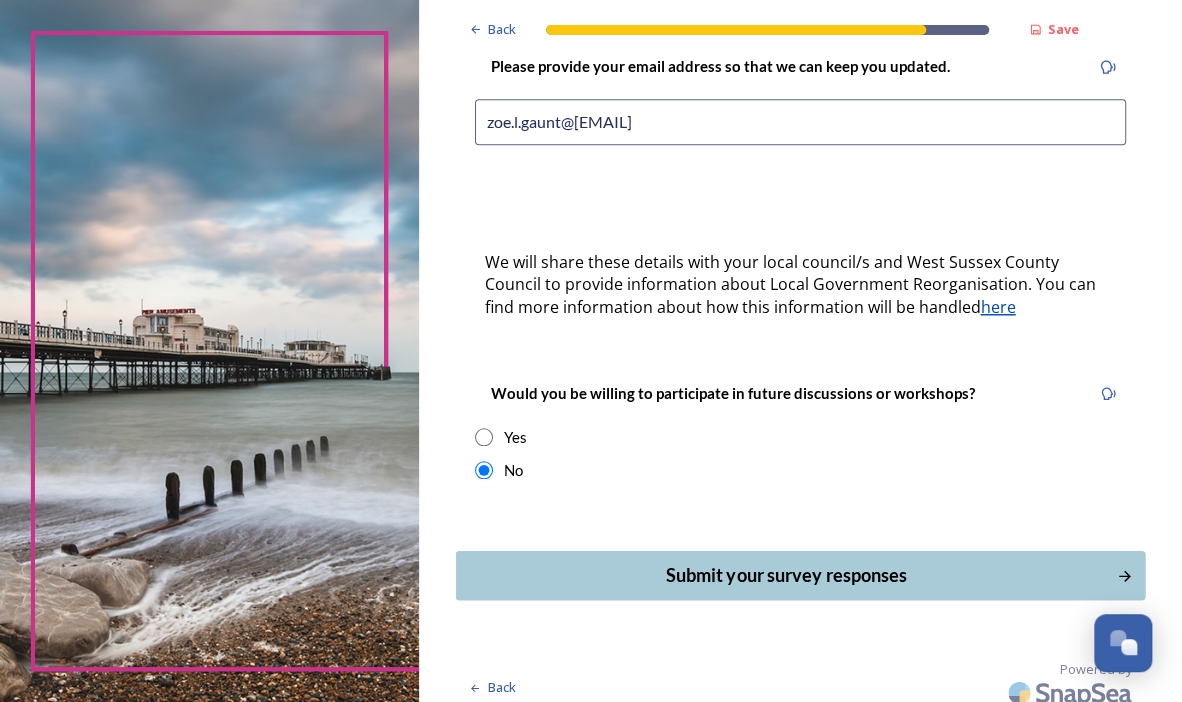 scroll, scrollTop: 532, scrollLeft: 0, axis: vertical 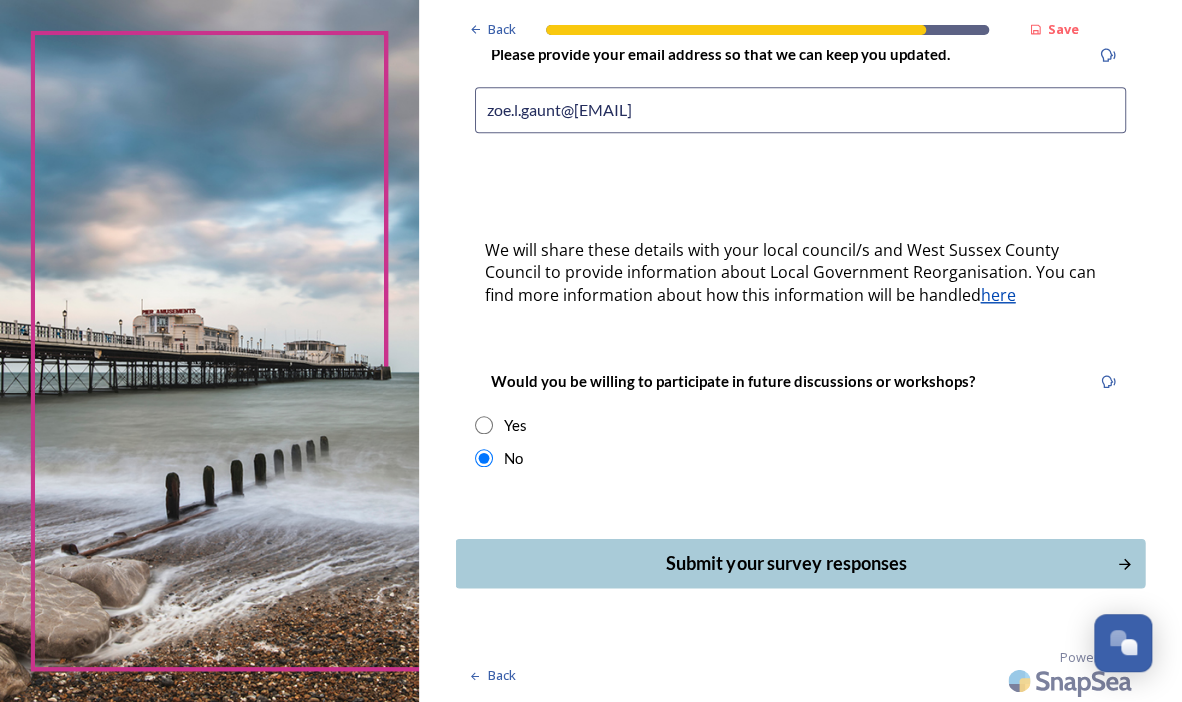click on "Submit your survey responses" at bounding box center (787, 563) 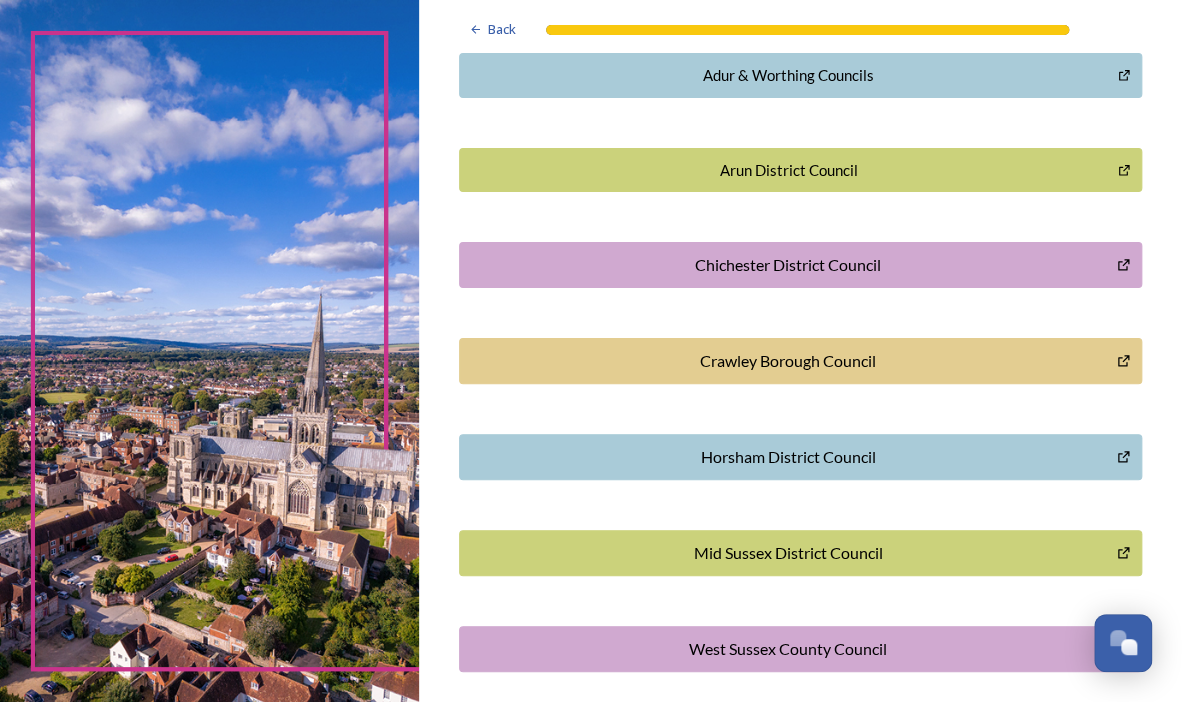 scroll, scrollTop: 583, scrollLeft: 0, axis: vertical 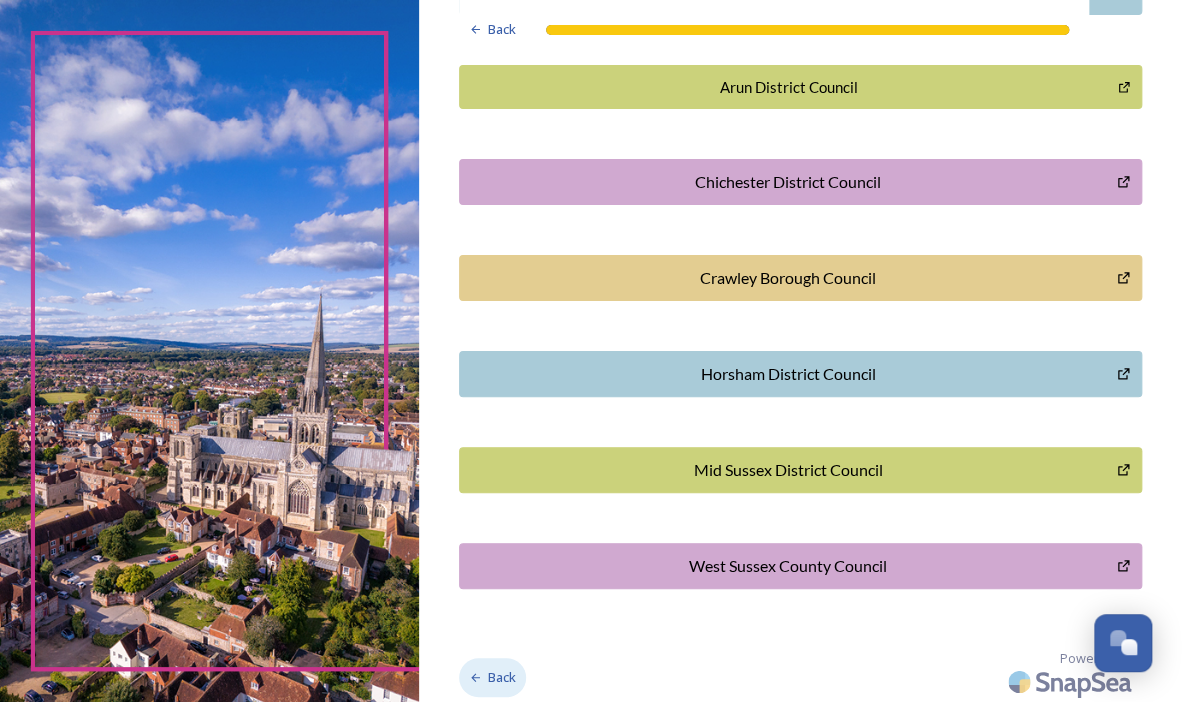 click on "Back" at bounding box center (502, 677) 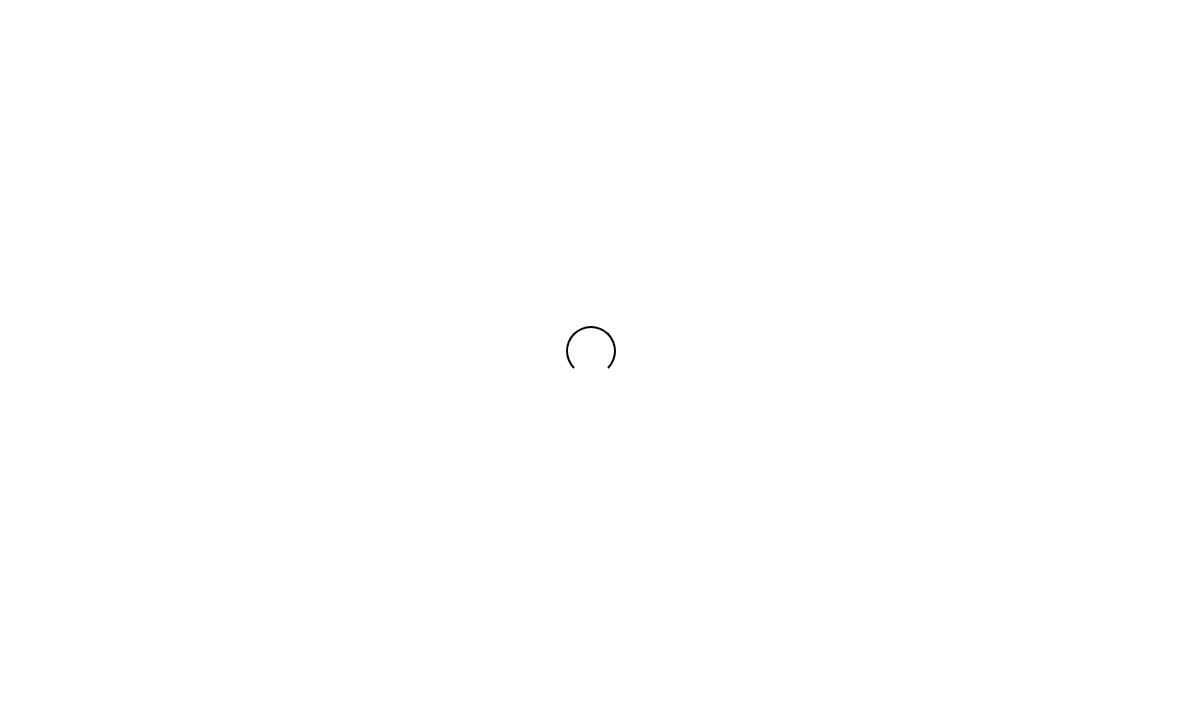 scroll, scrollTop: 0, scrollLeft: 0, axis: both 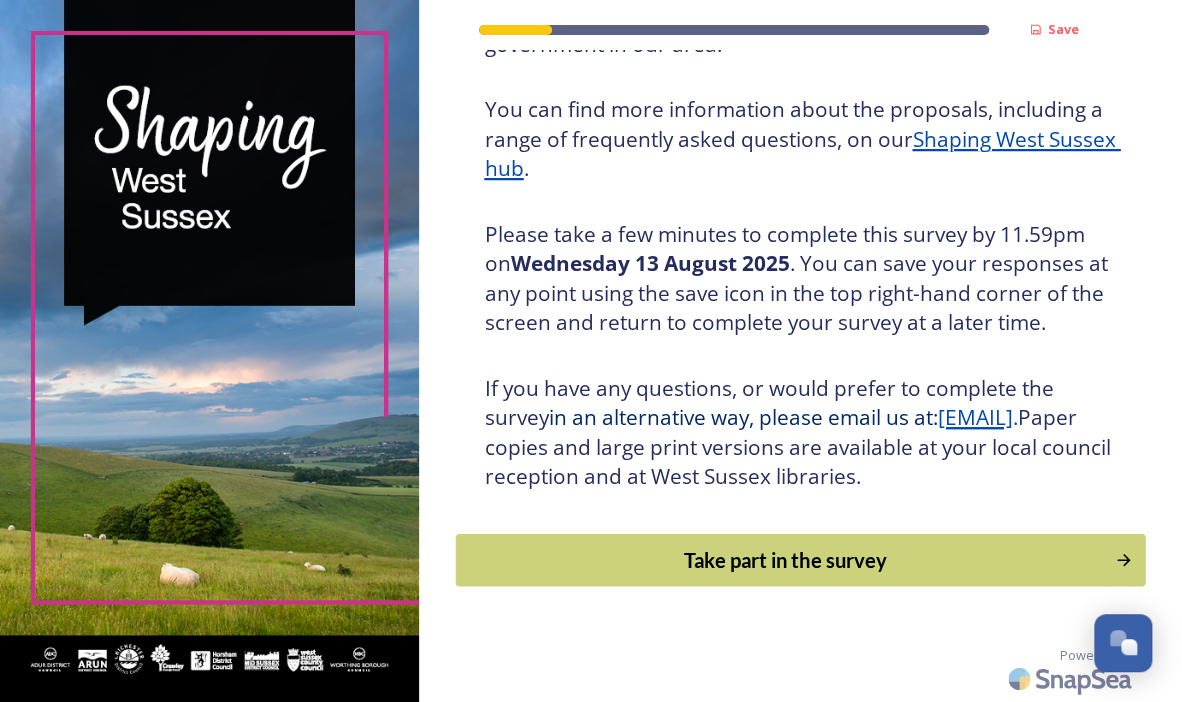 click on "Take part in the survey" at bounding box center (786, 560) 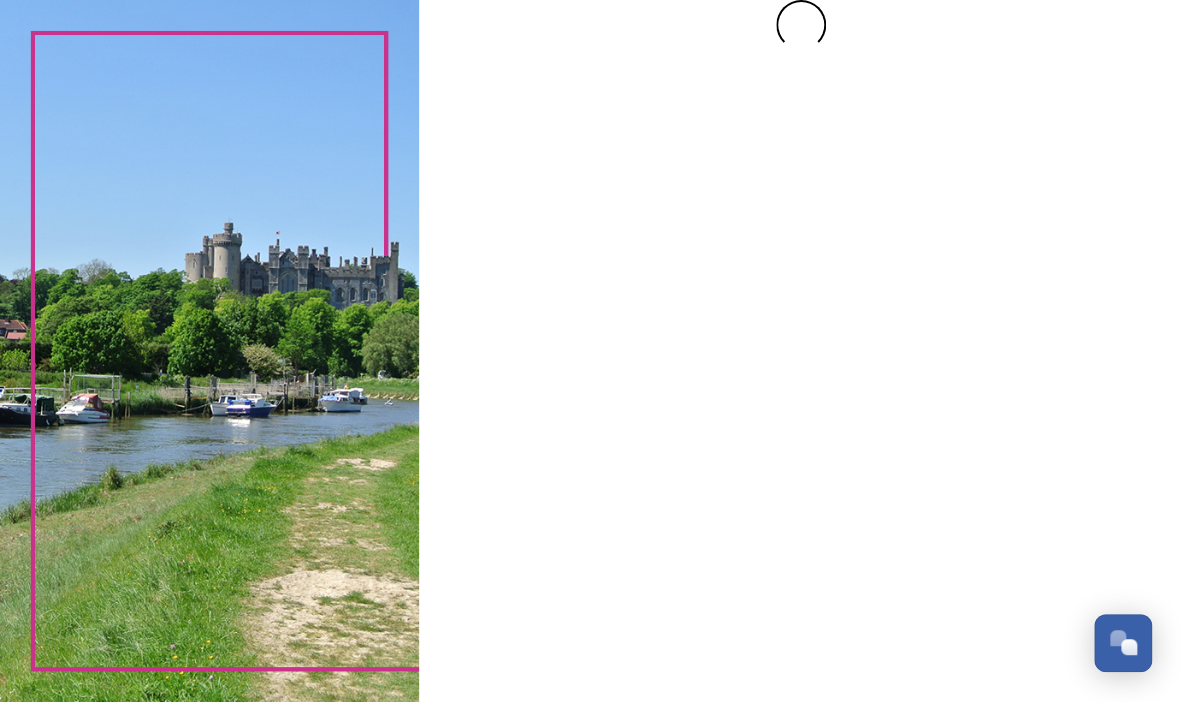 scroll, scrollTop: 0, scrollLeft: 0, axis: both 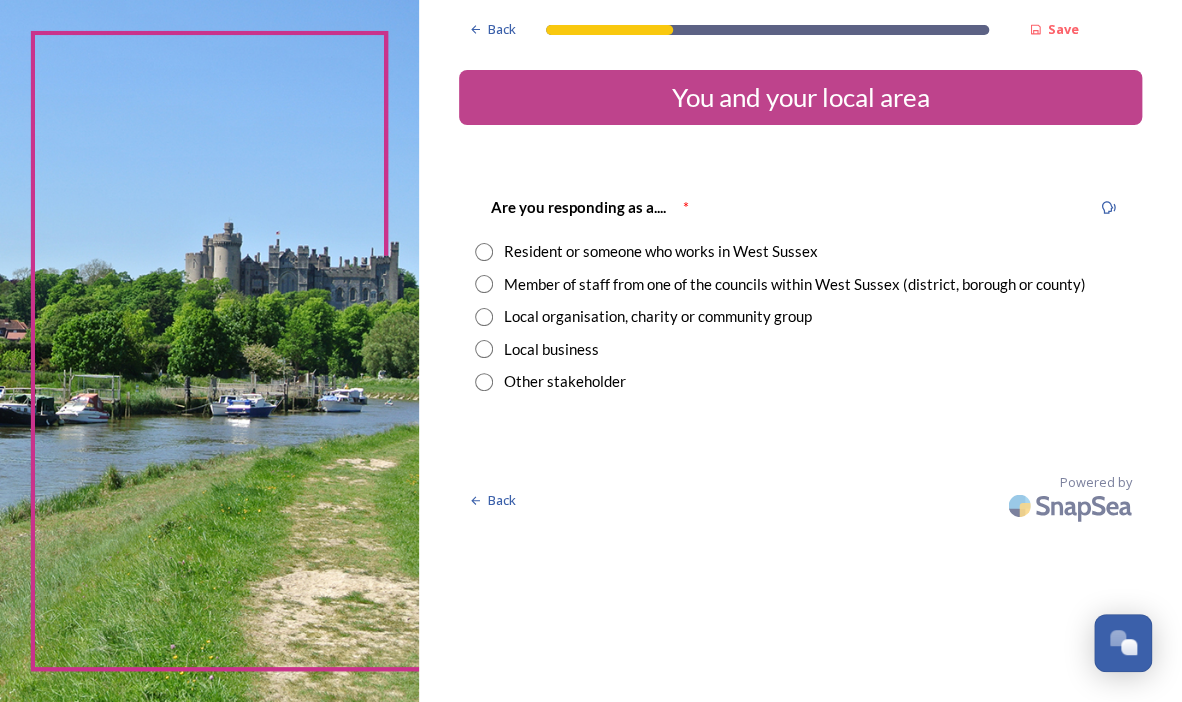 click at bounding box center [484, 284] 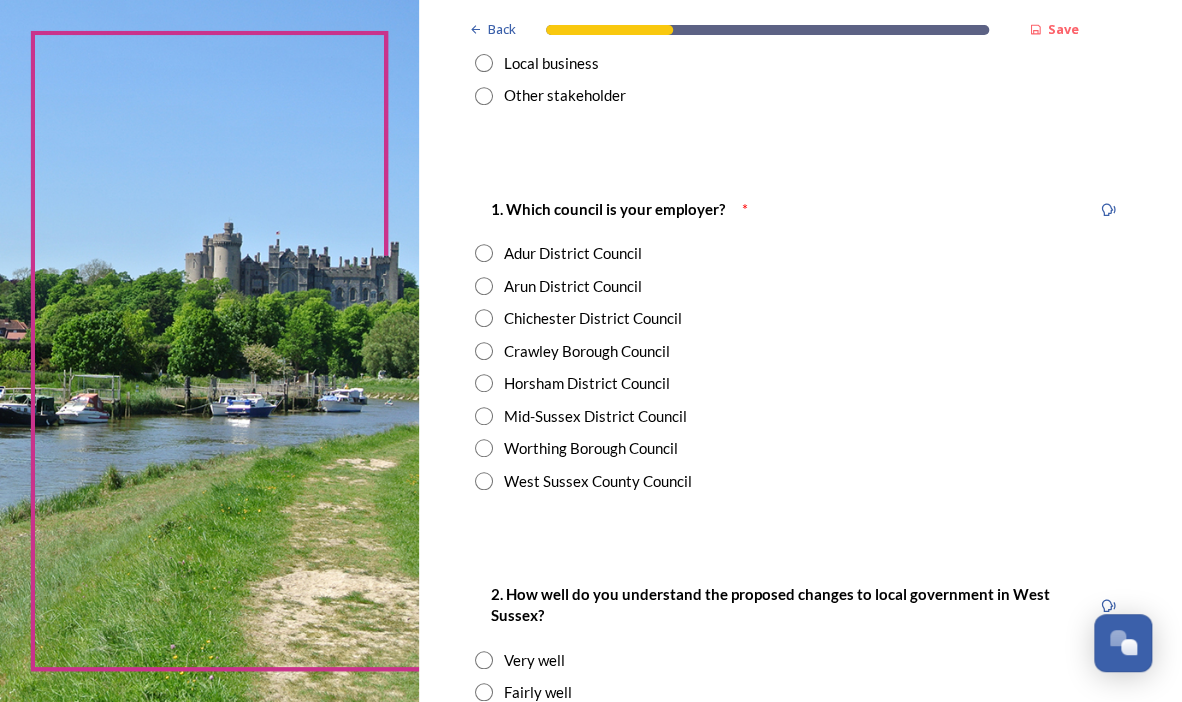 scroll, scrollTop: 300, scrollLeft: 0, axis: vertical 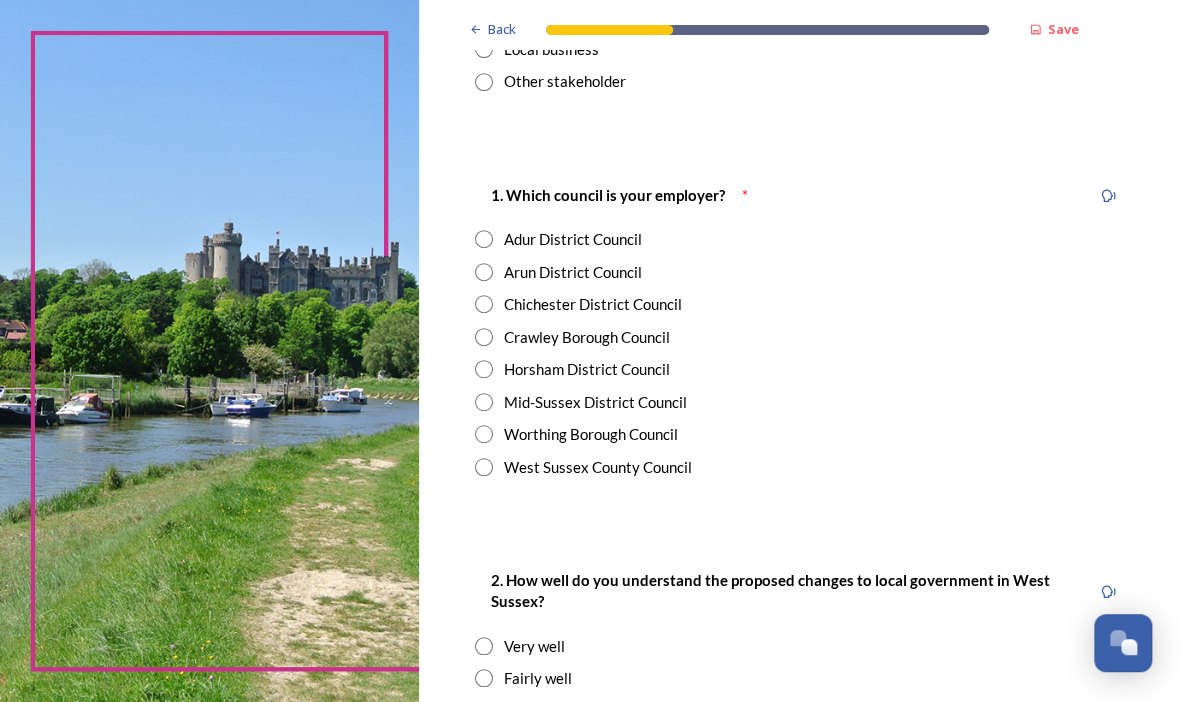 click at bounding box center [484, 467] 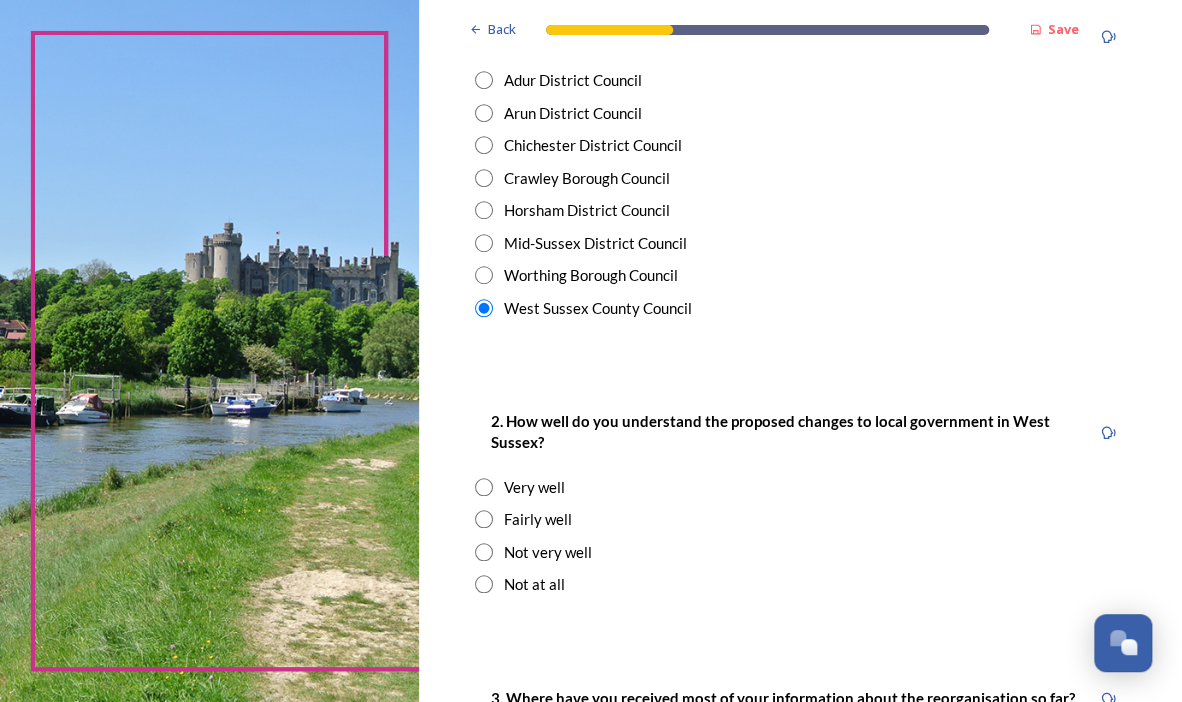 scroll, scrollTop: 600, scrollLeft: 0, axis: vertical 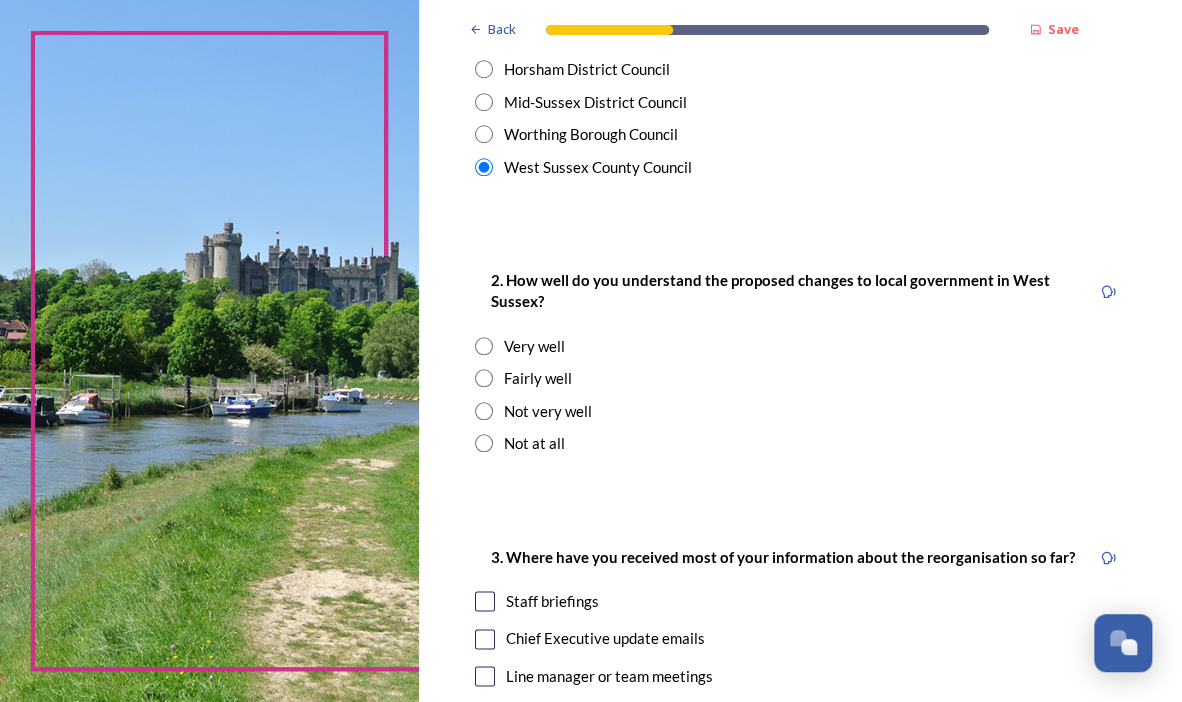 drag, startPoint x: 499, startPoint y: 368, endPoint x: 545, endPoint y: 370, distance: 46.043457 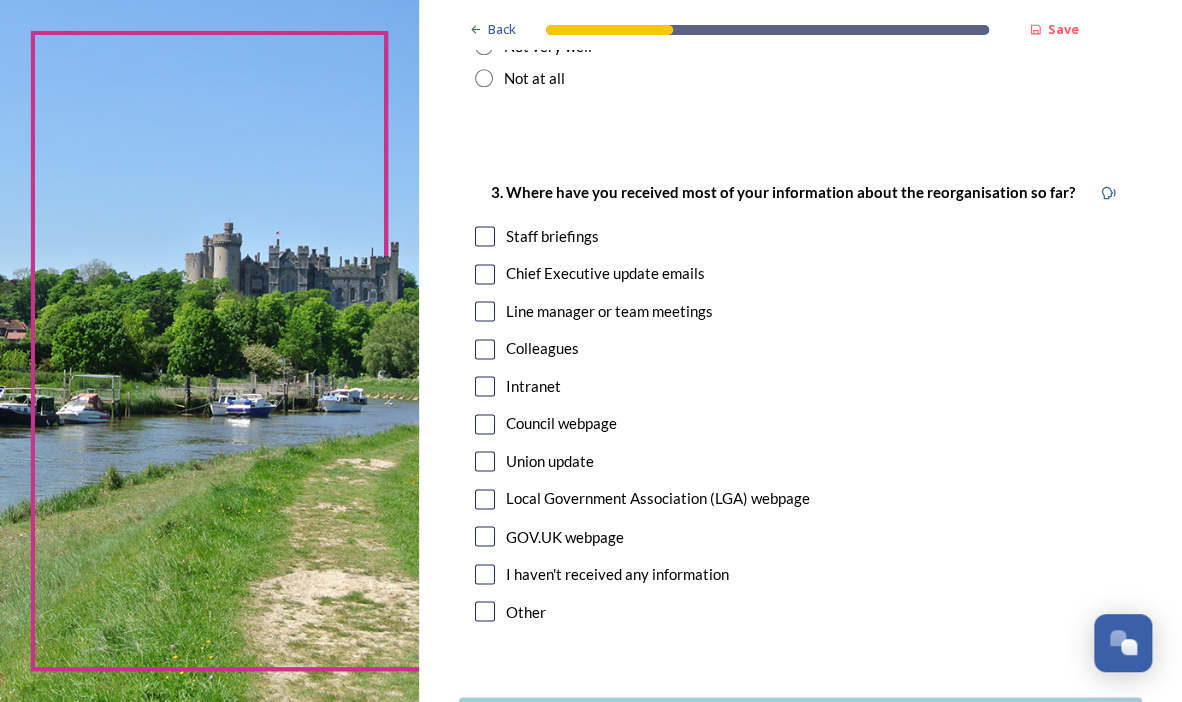 scroll, scrollTop: 1000, scrollLeft: 0, axis: vertical 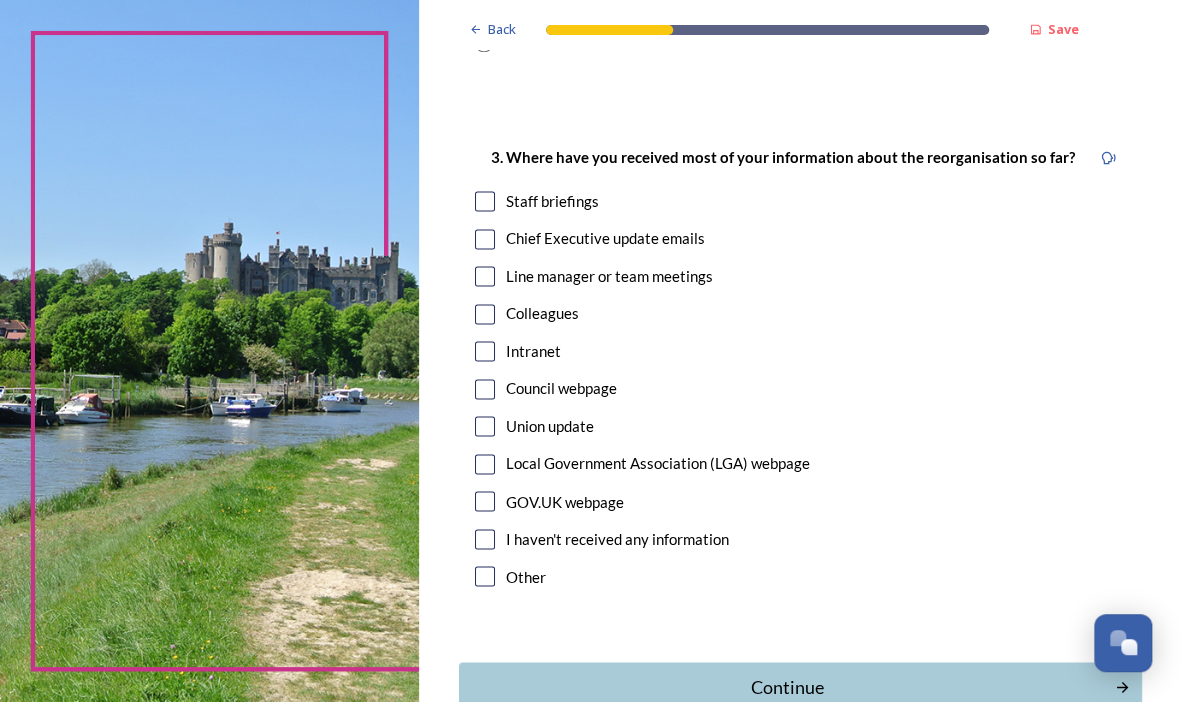 click on "3. Where have you received most of your information about the reorganisation so far? Staff briefings Chief Executive update emails Line manager or team meetings Colleagues Intranet Council webpage Union update Local Government Association (LGA) webpage GOV.UK webpage I haven't received any information Other" at bounding box center [800, 369] 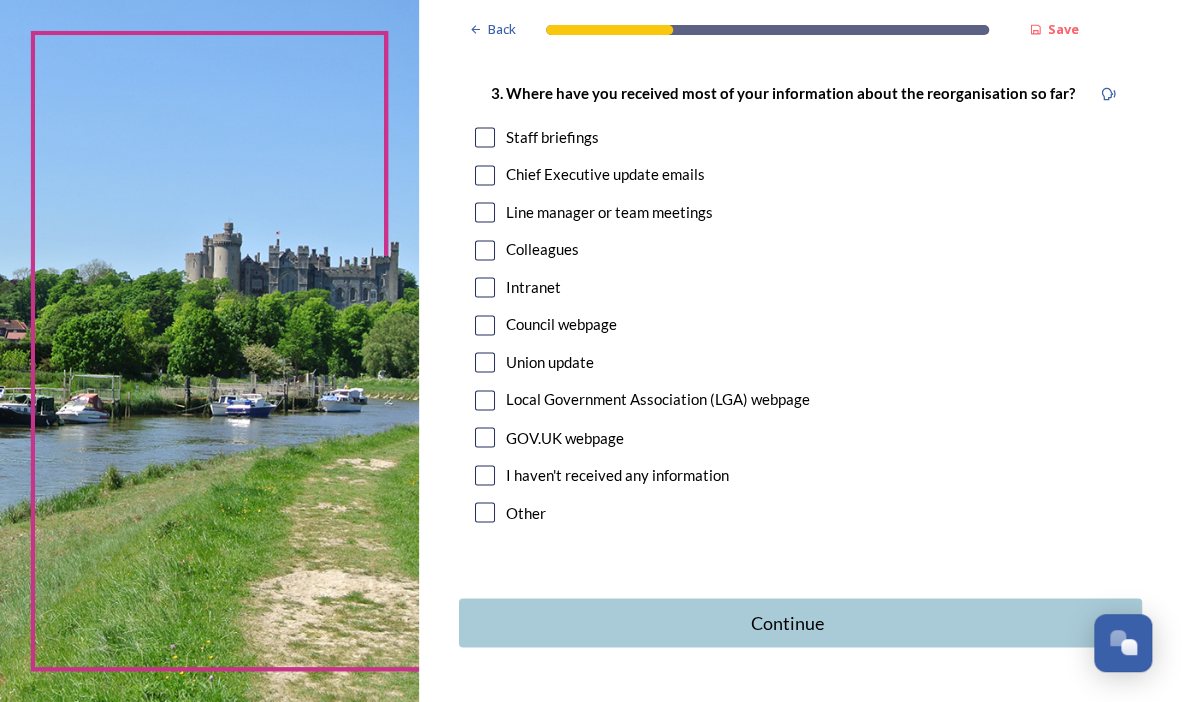 scroll, scrollTop: 1100, scrollLeft: 0, axis: vertical 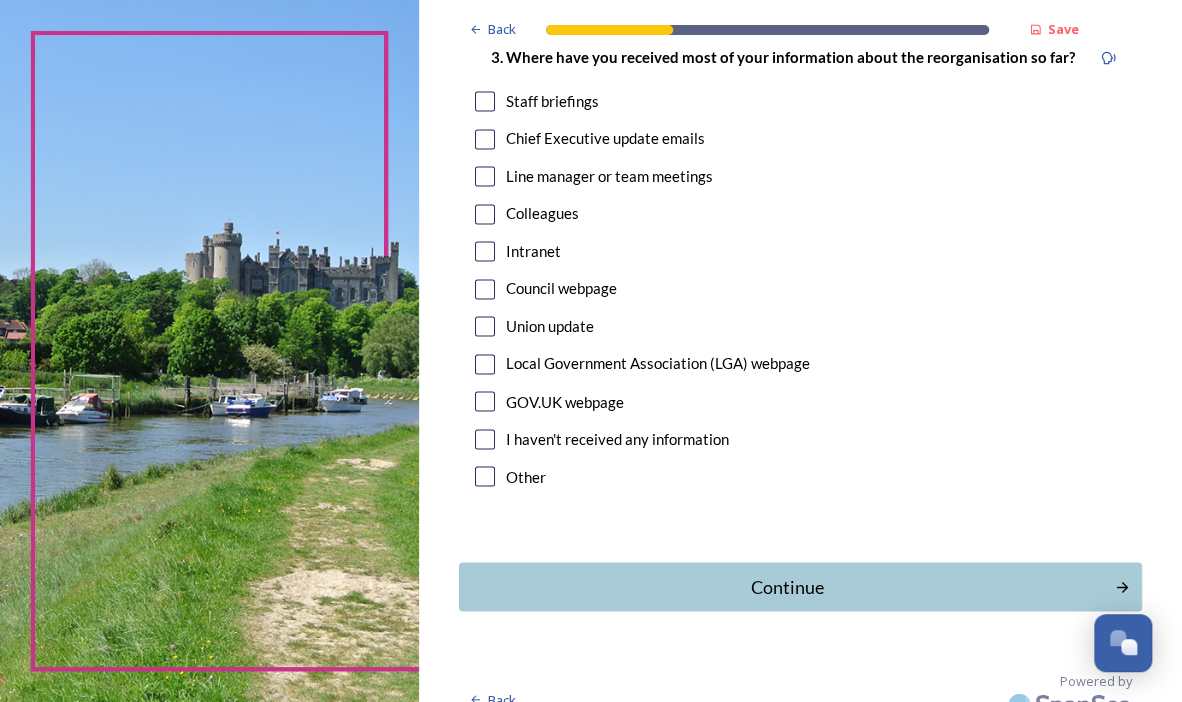click at bounding box center [485, 101] 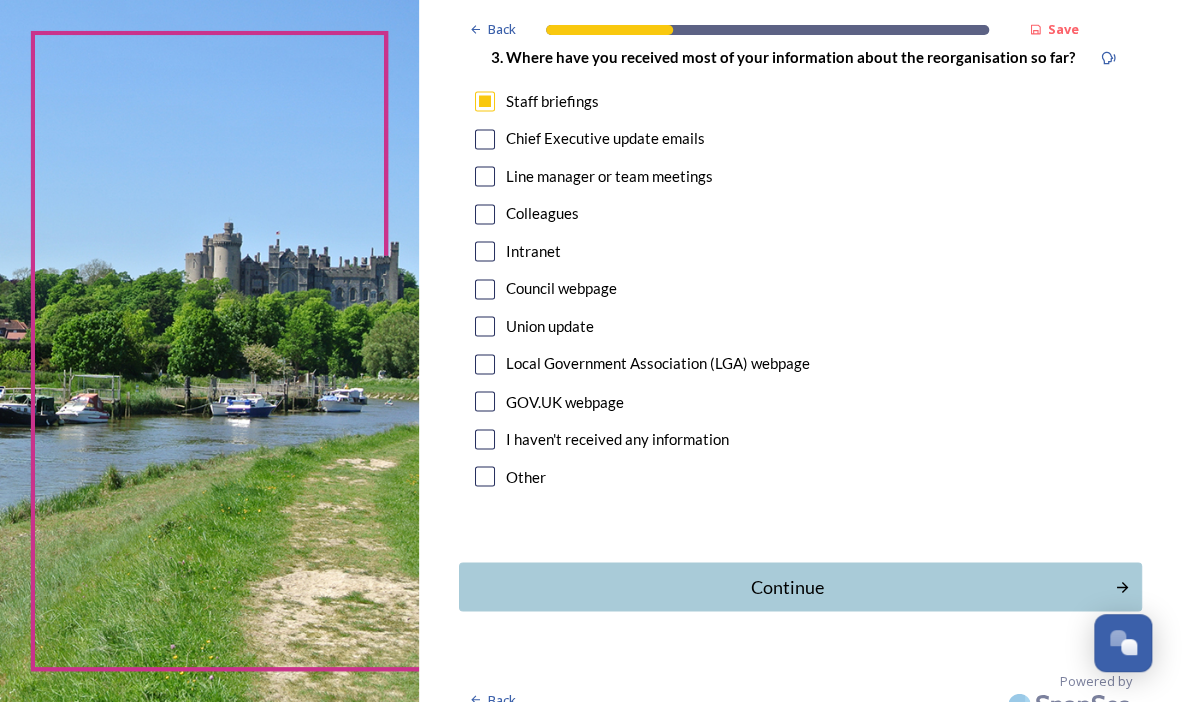 click at bounding box center (485, 139) 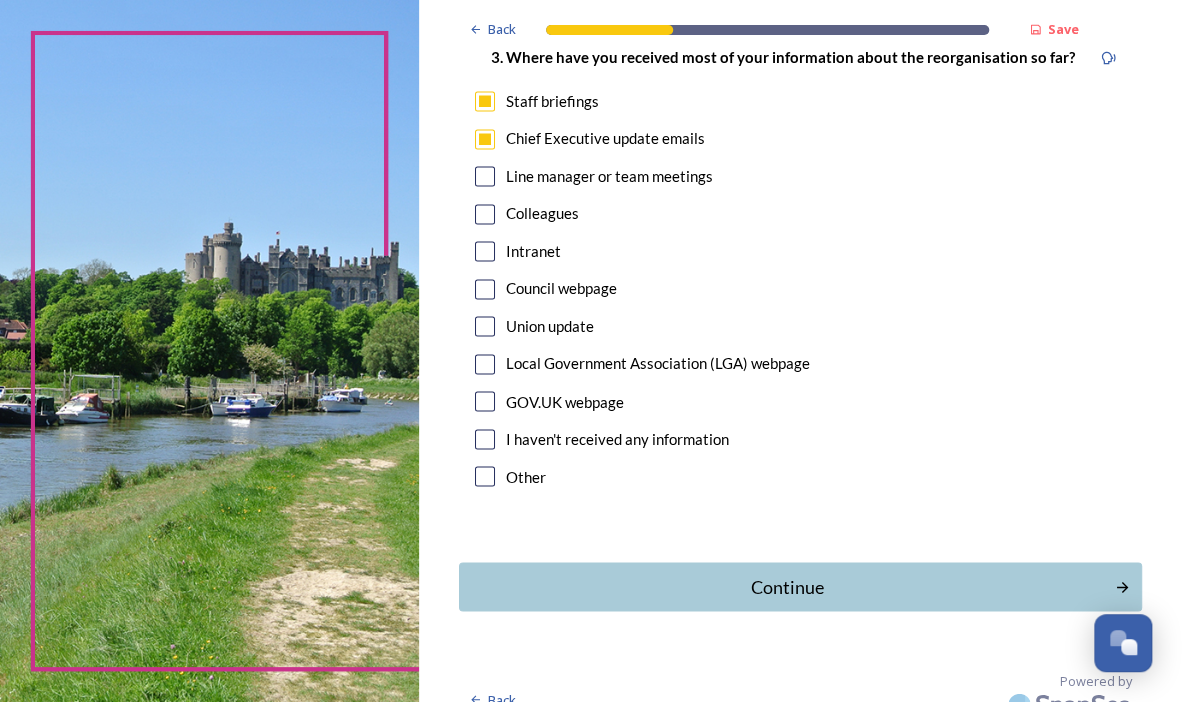 click at bounding box center (485, 176) 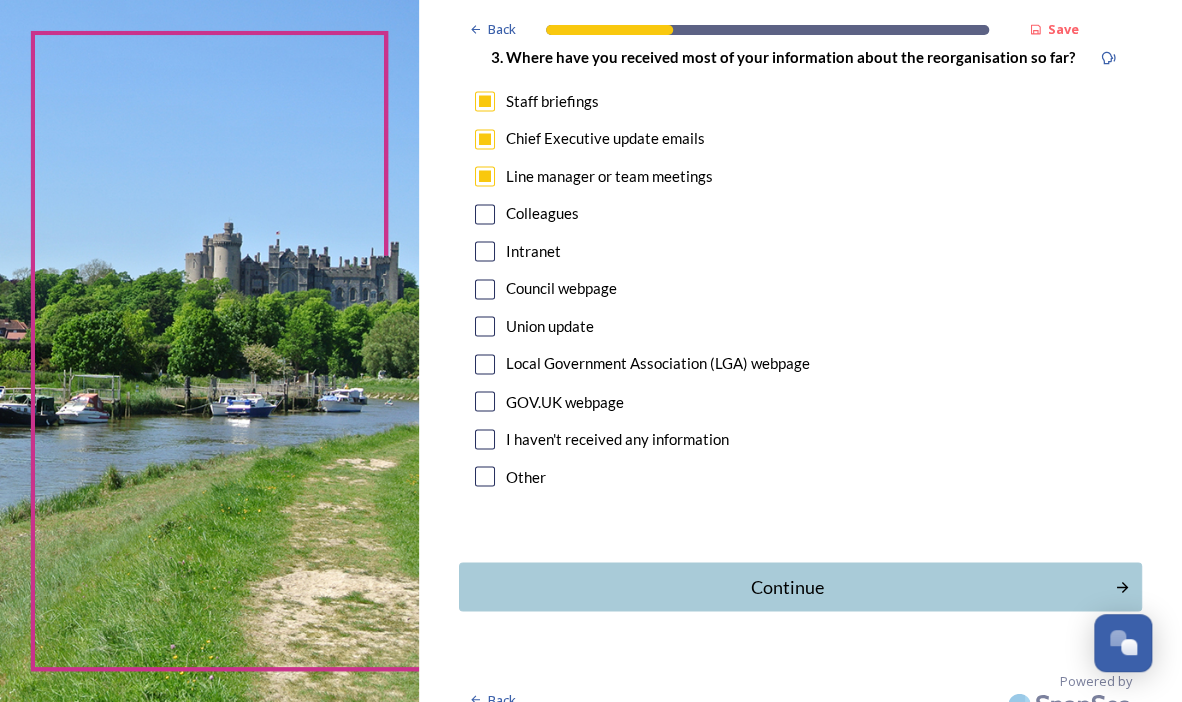 click at bounding box center [485, 139] 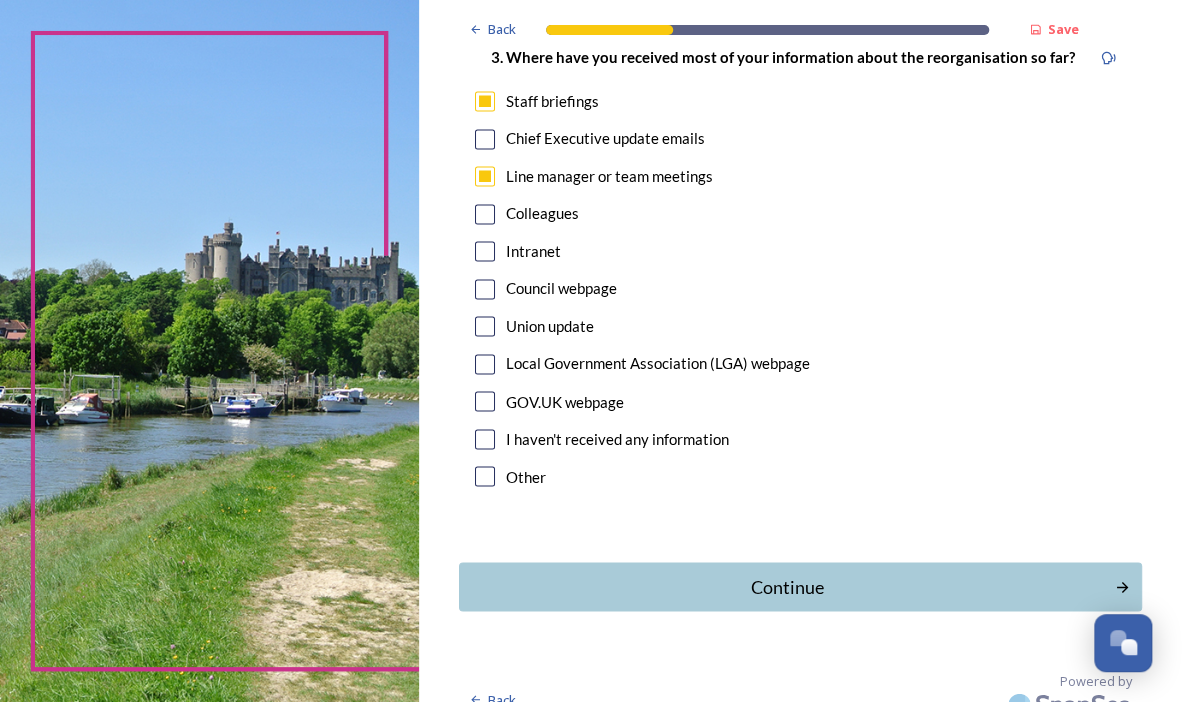 click at bounding box center (485, 101) 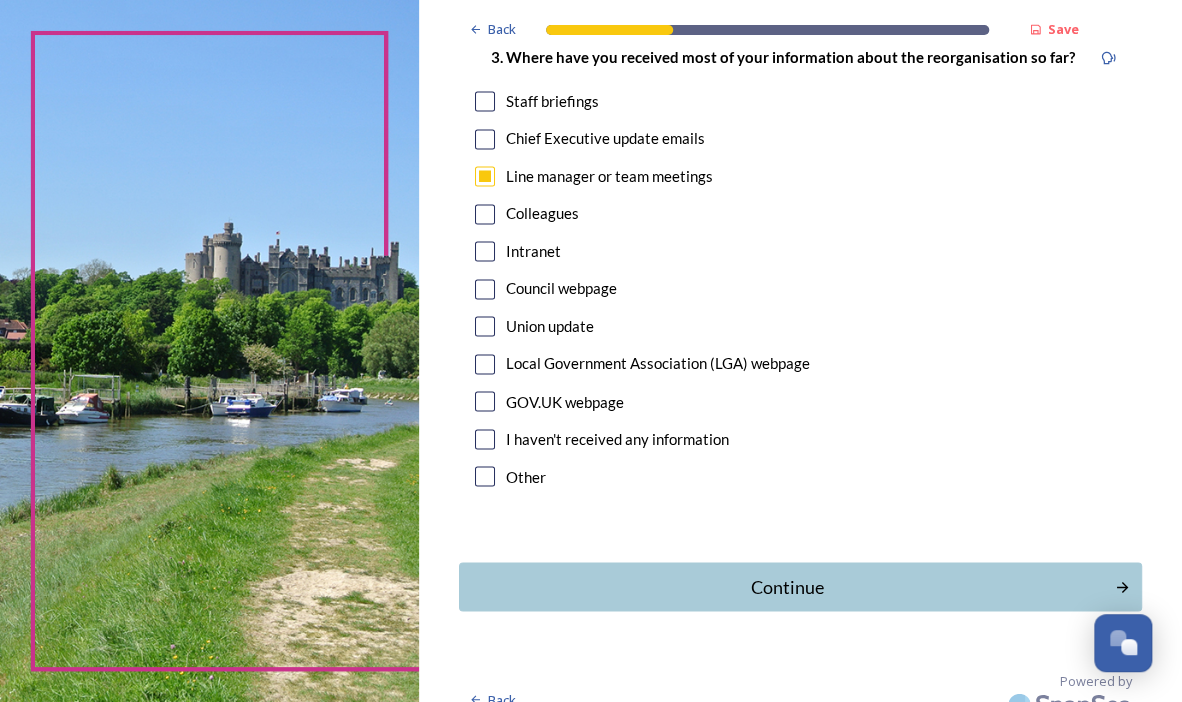 click at bounding box center (485, 214) 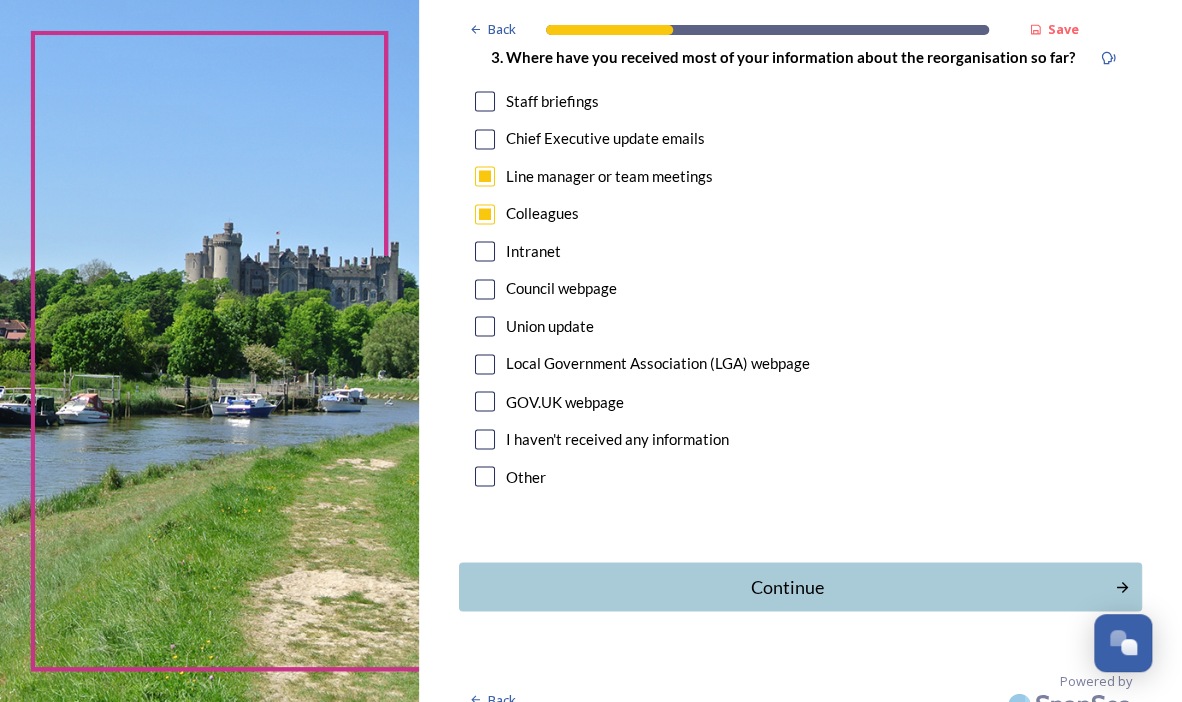 click at bounding box center (485, 251) 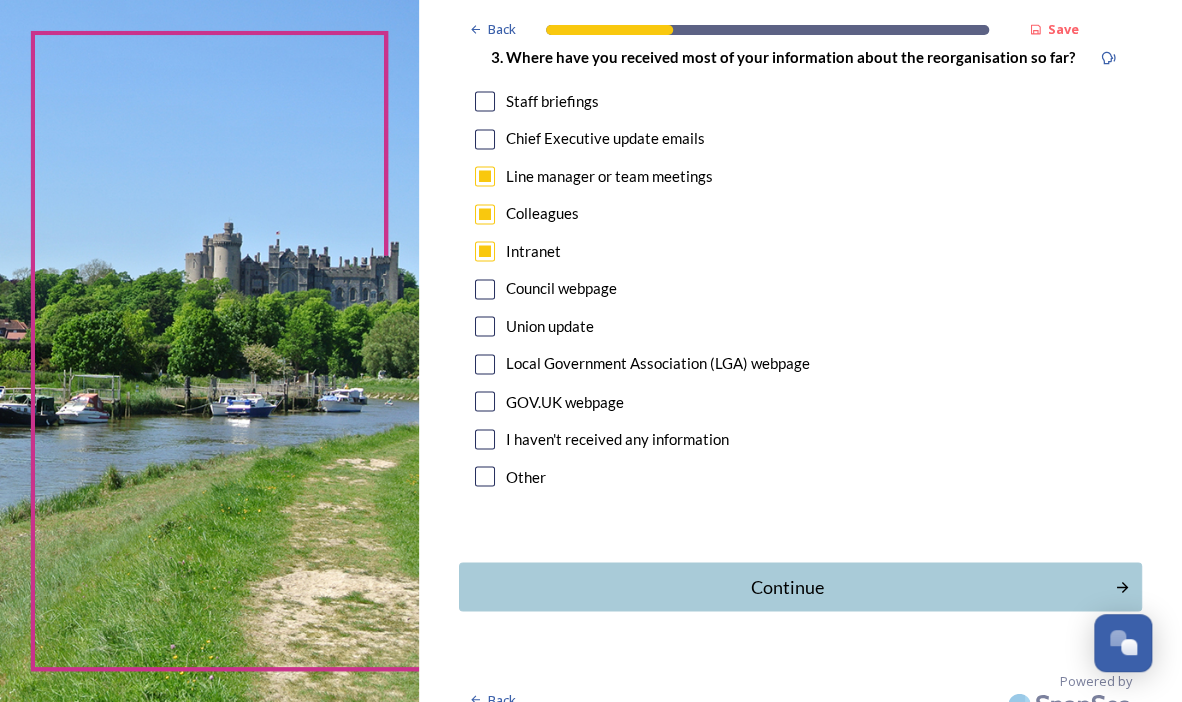 click at bounding box center (485, 289) 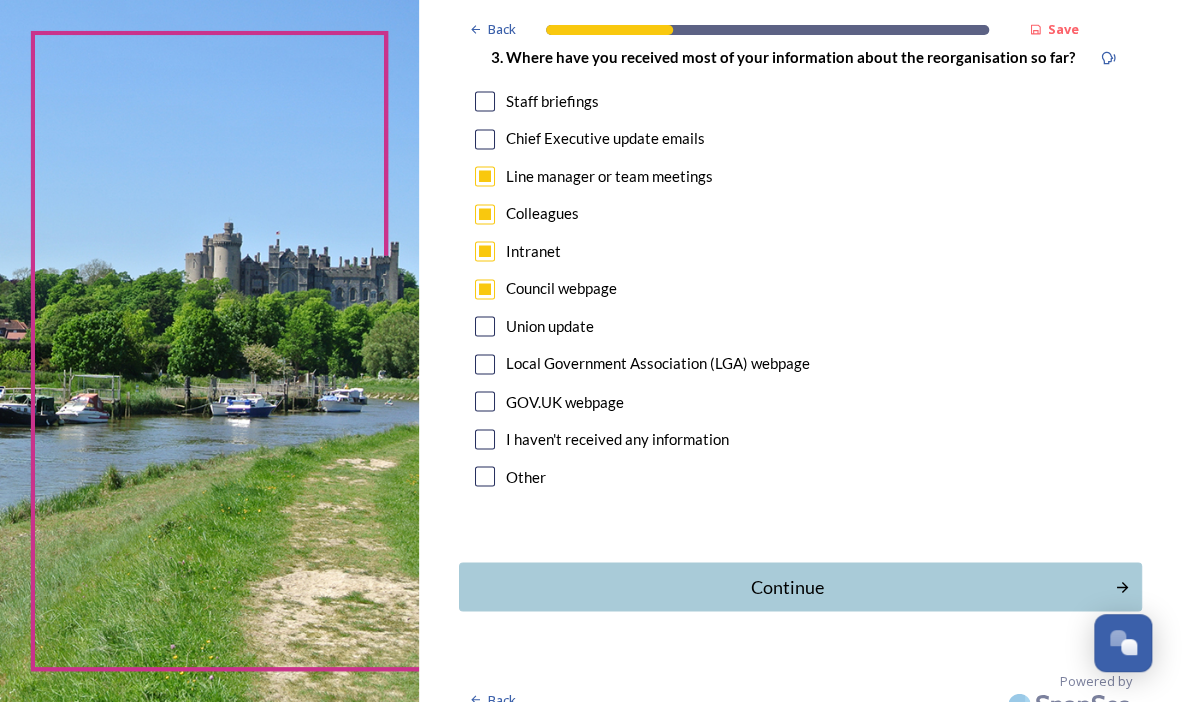 click at bounding box center [485, 139] 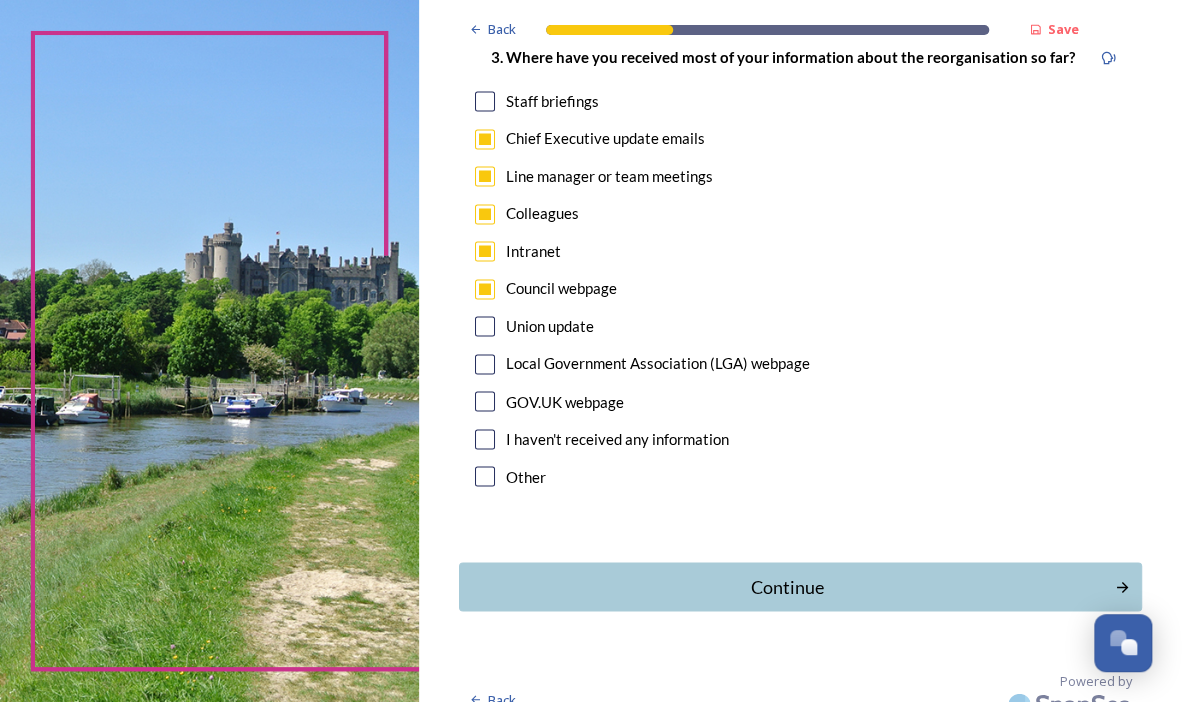 scroll, scrollTop: 1146, scrollLeft: 0, axis: vertical 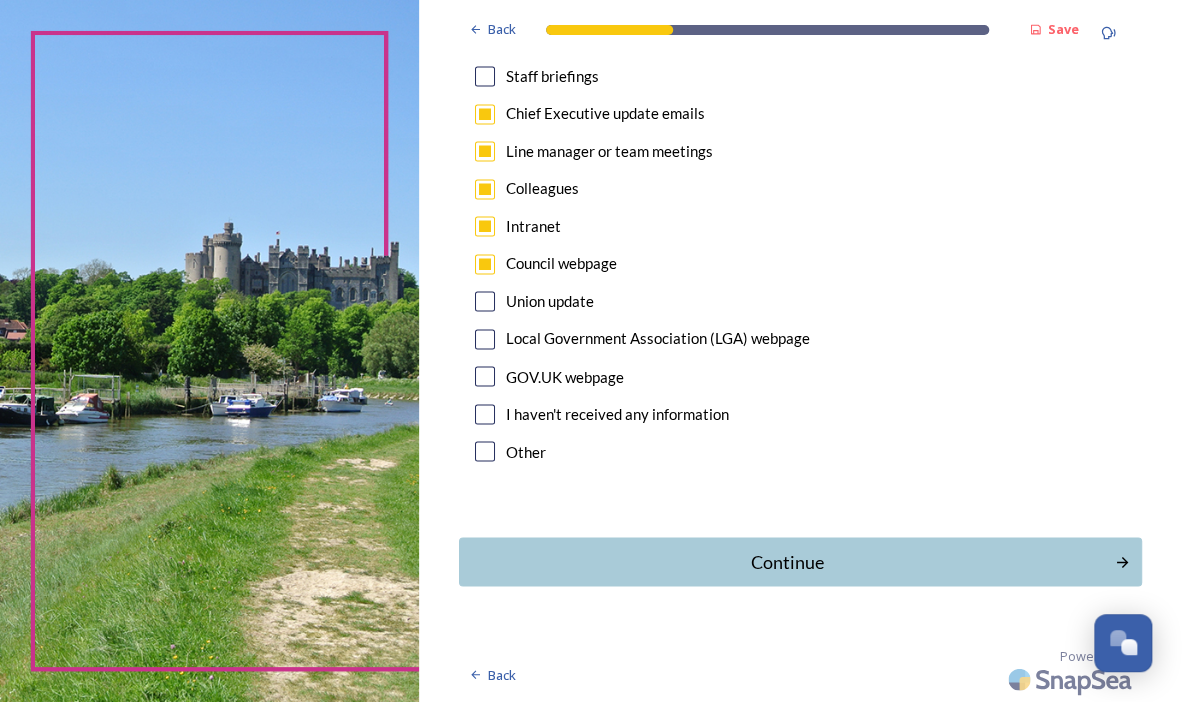 click at bounding box center (485, 76) 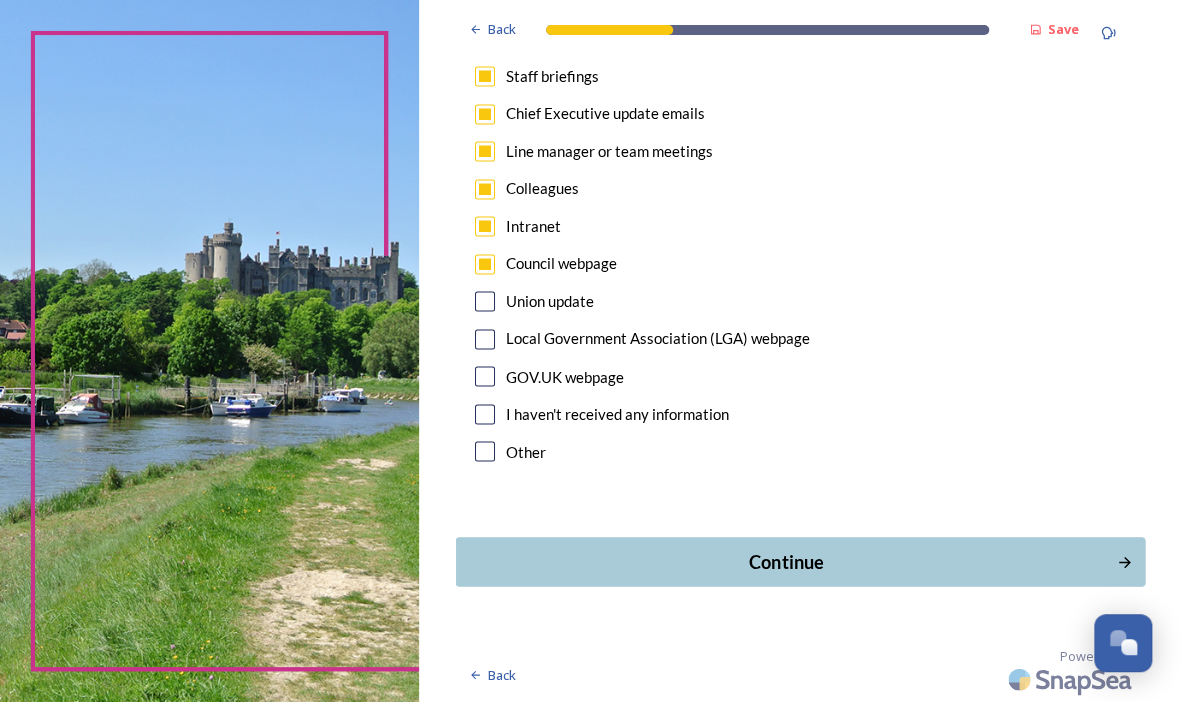 click on "Continue" at bounding box center (787, 561) 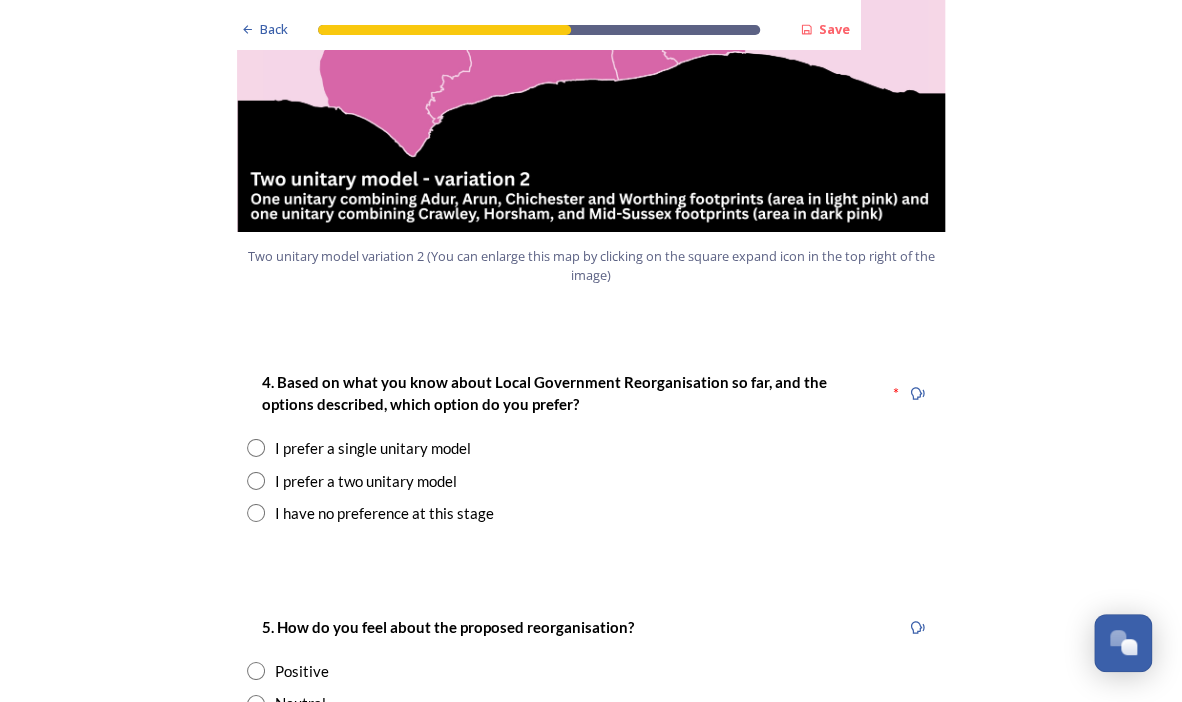 scroll, scrollTop: 2400, scrollLeft: 0, axis: vertical 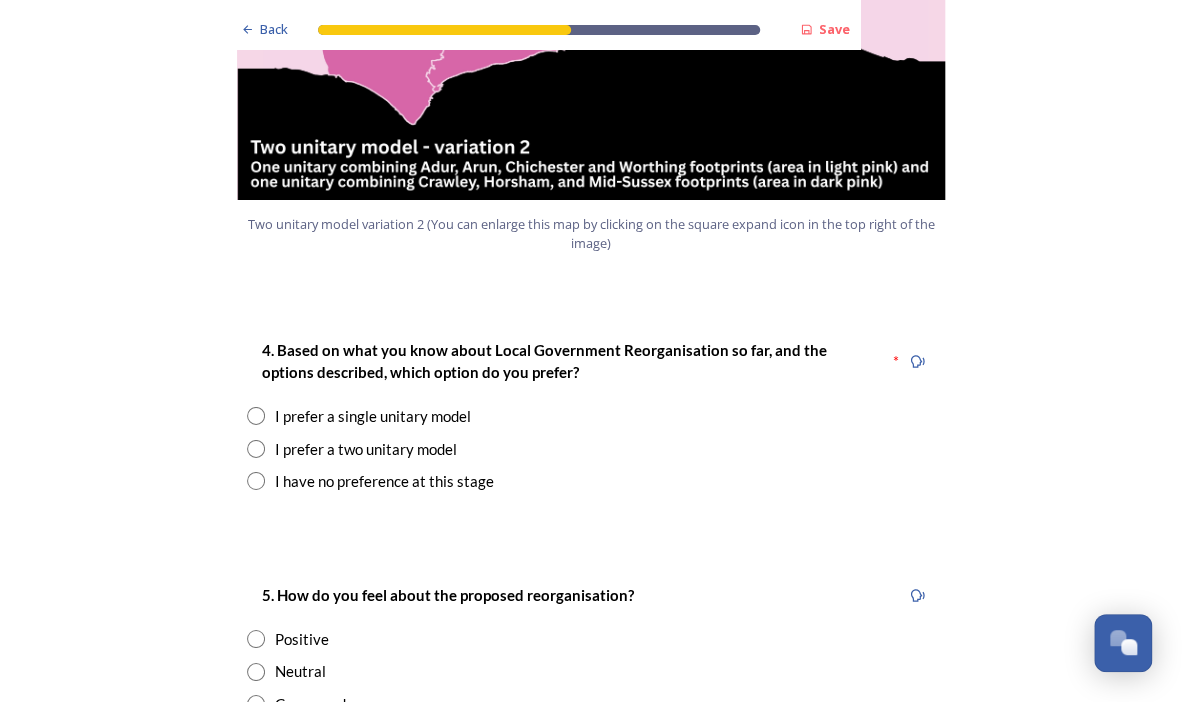 click at bounding box center (256, 416) 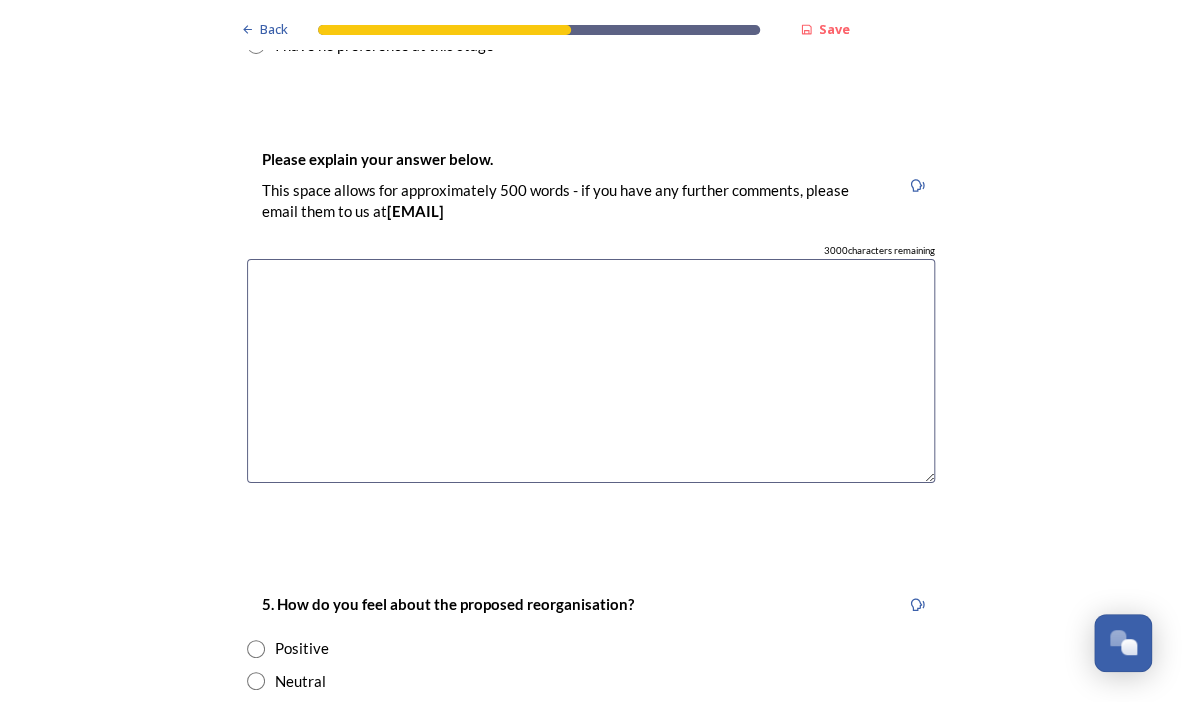 scroll, scrollTop: 2900, scrollLeft: 0, axis: vertical 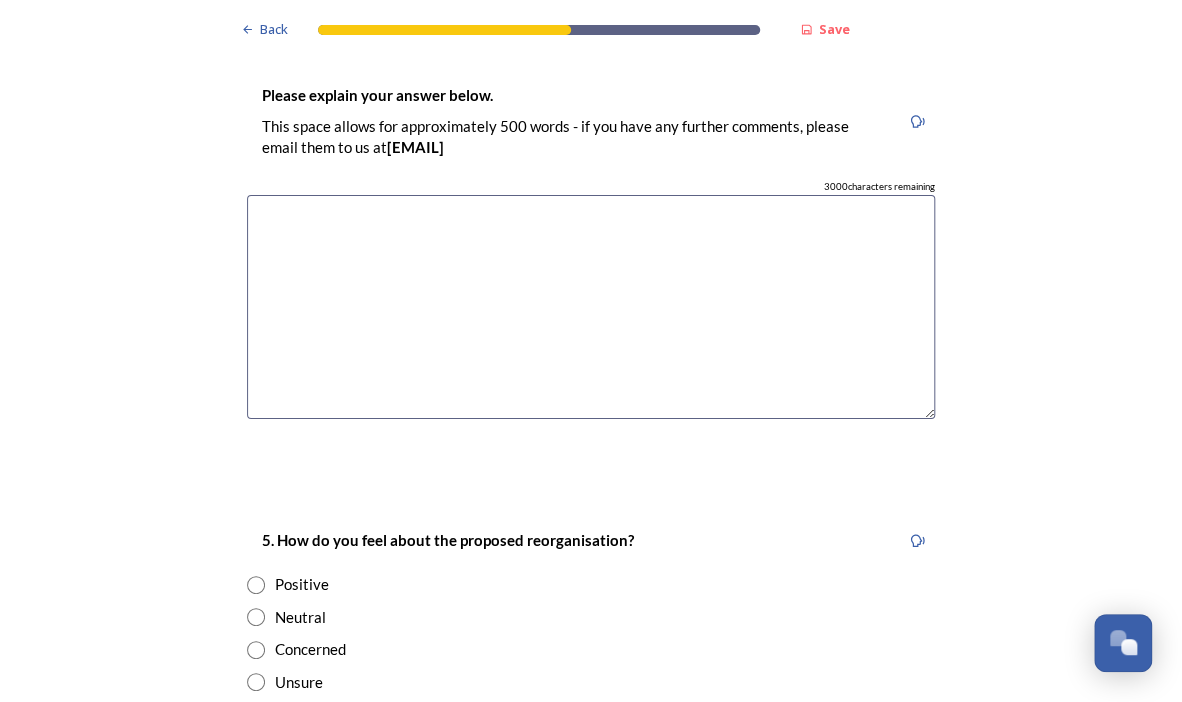 click at bounding box center [591, 307] 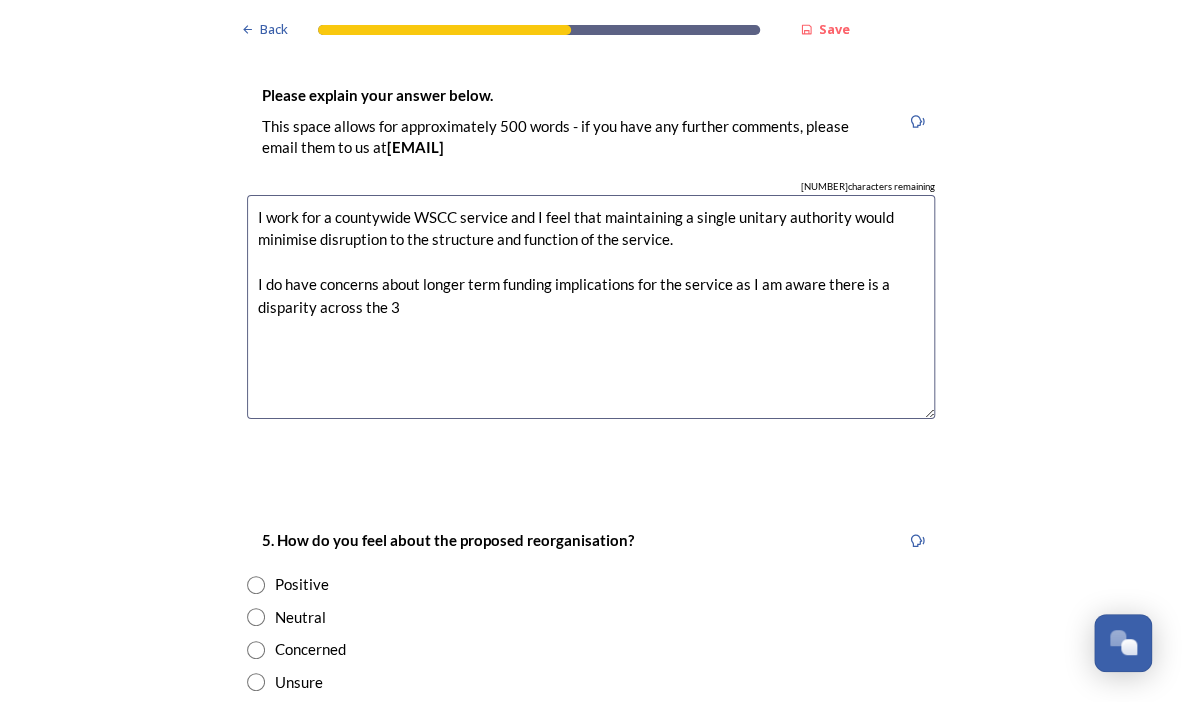 click on "I work for a countywide WSCC service and I feel that maintaining a single unitary authority would minimise disruption to the structure and function of the service.
I do have concerns about longer term funding implications for the service as I am aware there is a disparity across the 3" at bounding box center [591, 307] 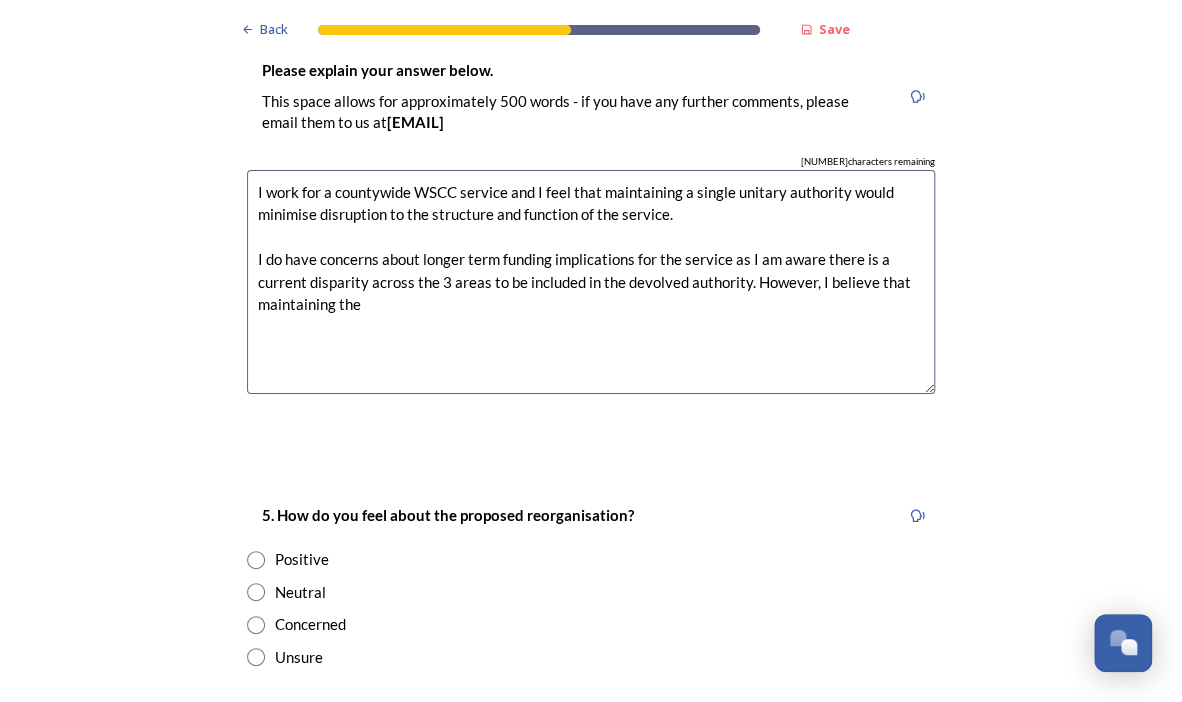 scroll, scrollTop: 2700, scrollLeft: 0, axis: vertical 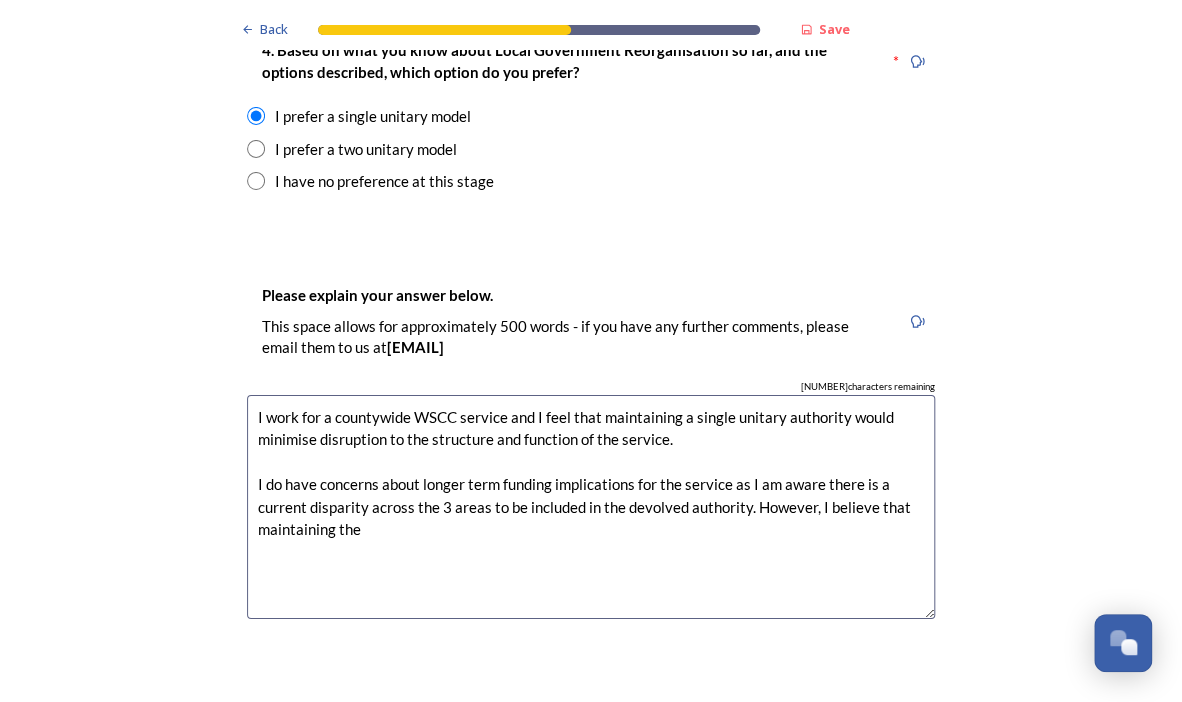 drag, startPoint x: 837, startPoint y: 417, endPoint x: 778, endPoint y: 428, distance: 60.016663 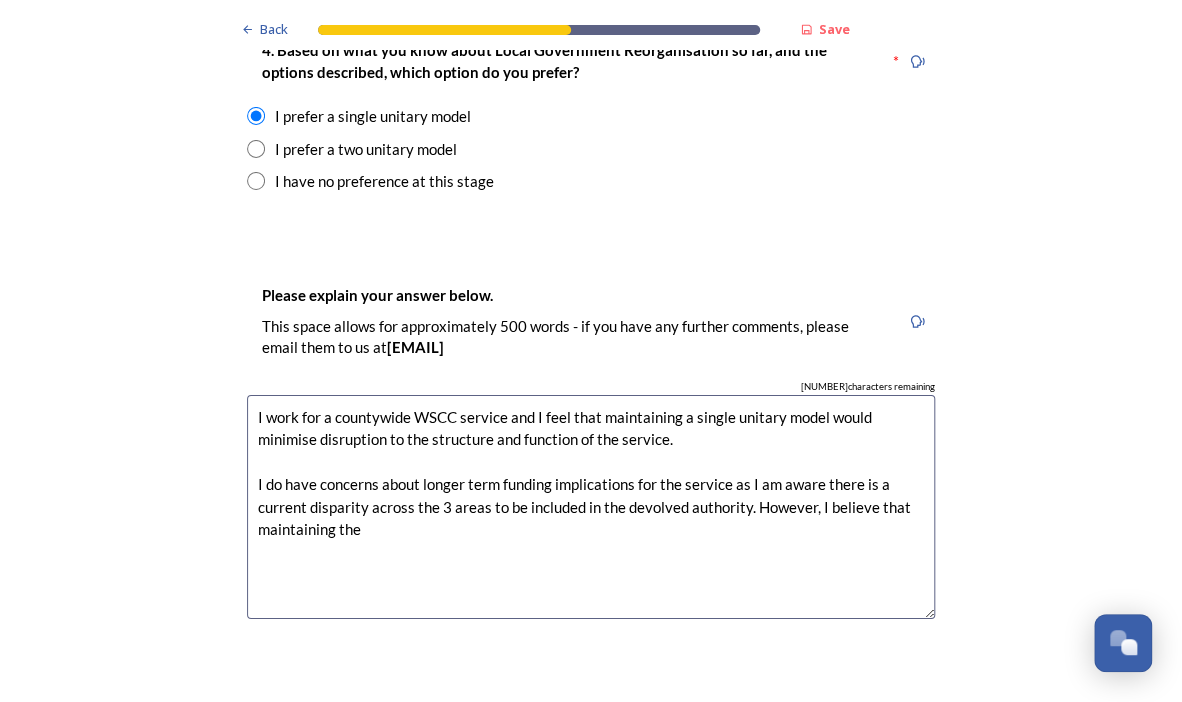click on "I work for a countywide WSCC service and I feel that maintaining a single unitary model would minimise disruption to the structure and function of the service.
I do have concerns about longer term funding implications for the service as I am aware there is a current disparity across the 3 areas to be included in the devolved authority. However, I believe that maintaining the" at bounding box center [591, 507] 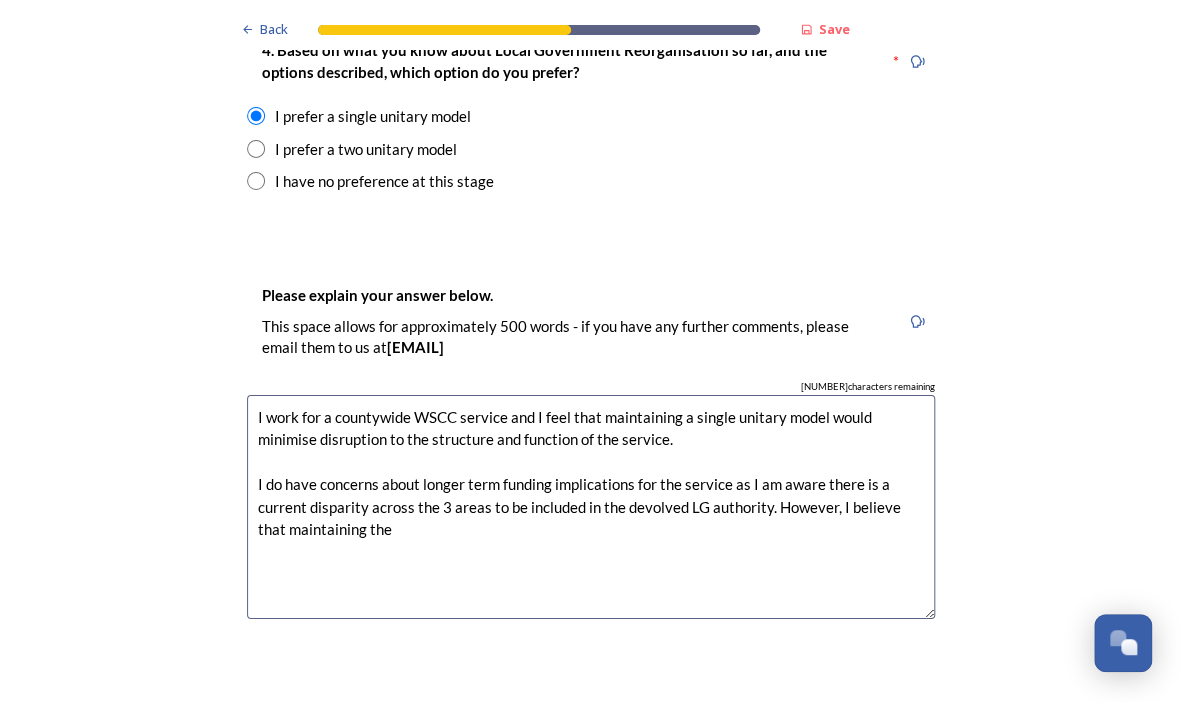 click on "I work for a countywide WSCC service and I feel that maintaining a single unitary model would minimise disruption to the structure and function of the service.
I do have concerns about longer term funding implications for the service as I am aware there is a current disparity across the 3 areas to be included in the devolved LG authority. However, I believe that maintaining the" at bounding box center (591, 507) 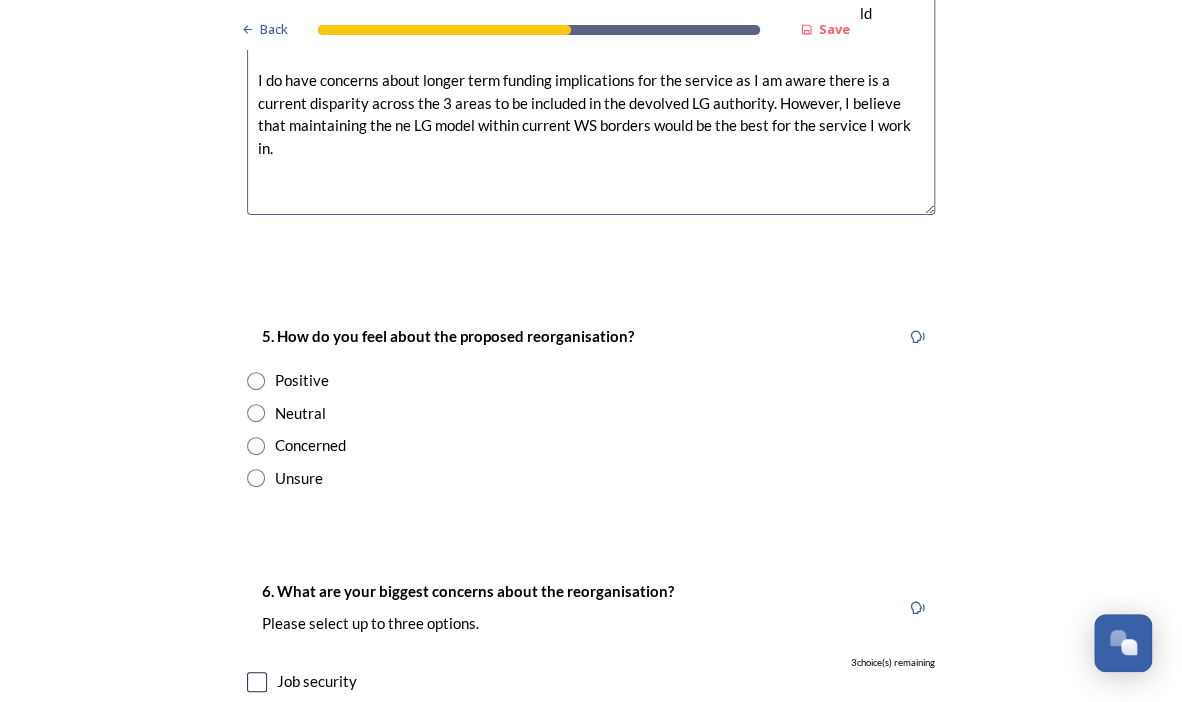 scroll, scrollTop: 3100, scrollLeft: 0, axis: vertical 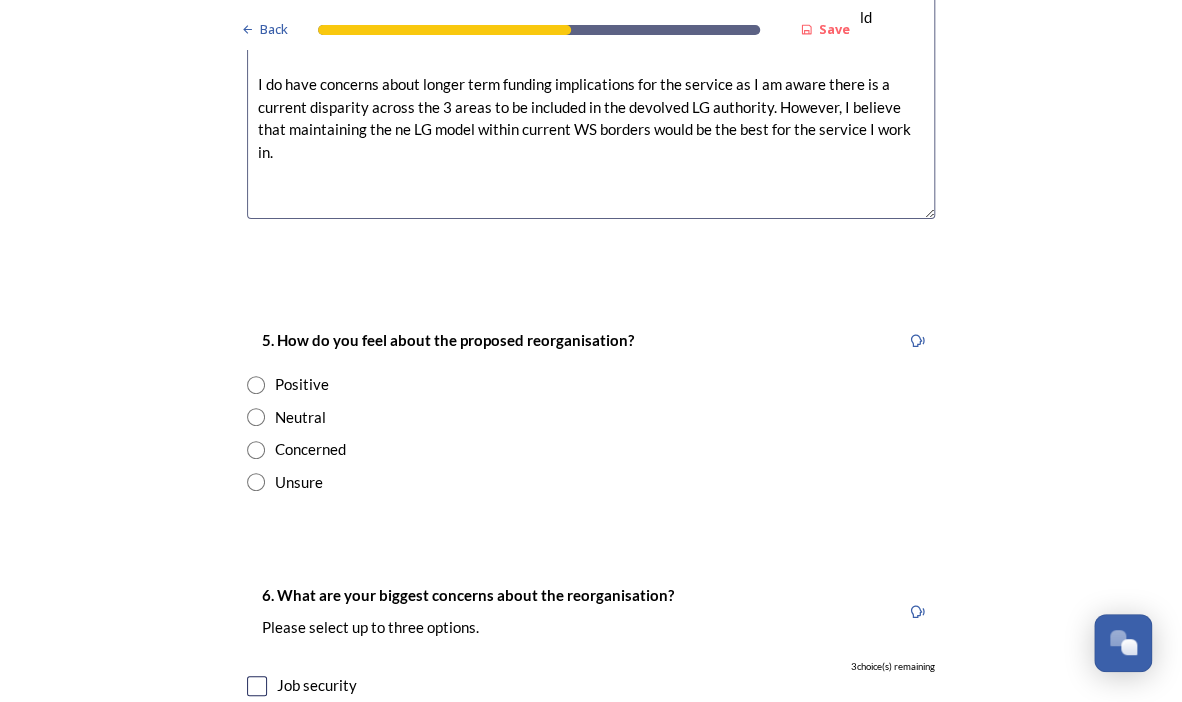 type on "I work for a countywide WSCC service and I feel that maintaining a single unitary model would minimise disruption to the structure and function of the service.
I do have concerns about longer term funding implications for the service as I am aware there is a current disparity across the 3 areas to be included in the devolved LG authority. However, I believe that maintaining the ne LG model within current WS borders would be the best for the service I work in." 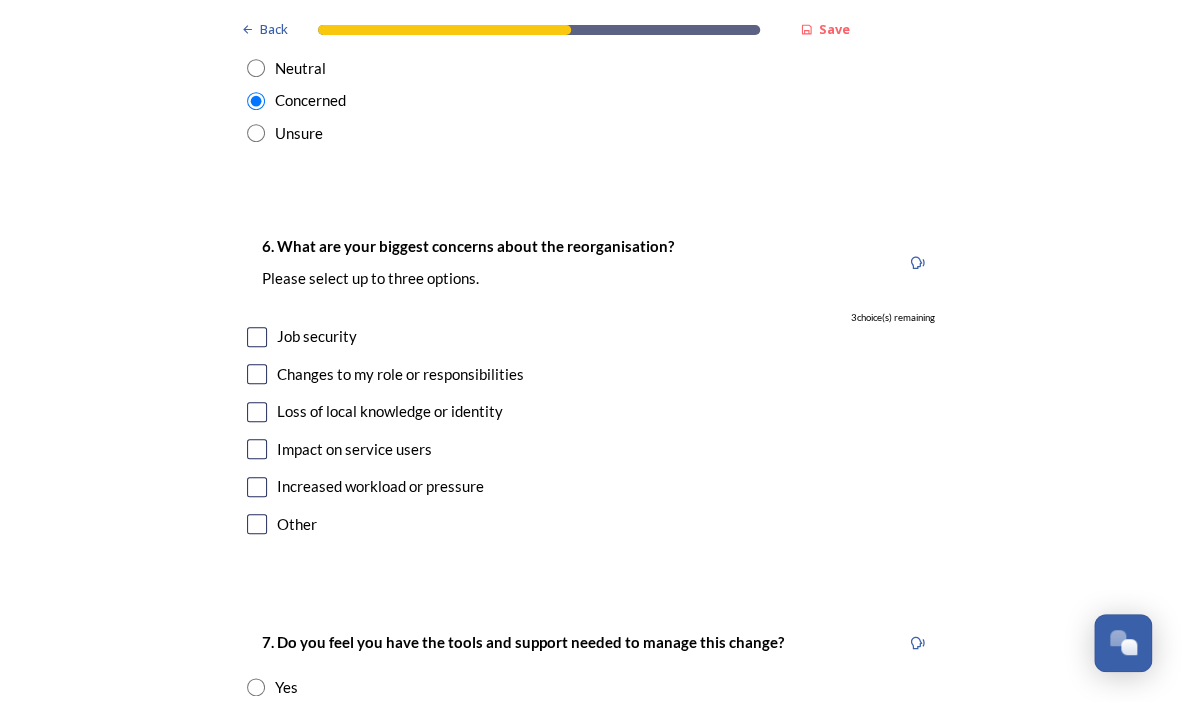 scroll, scrollTop: 3500, scrollLeft: 0, axis: vertical 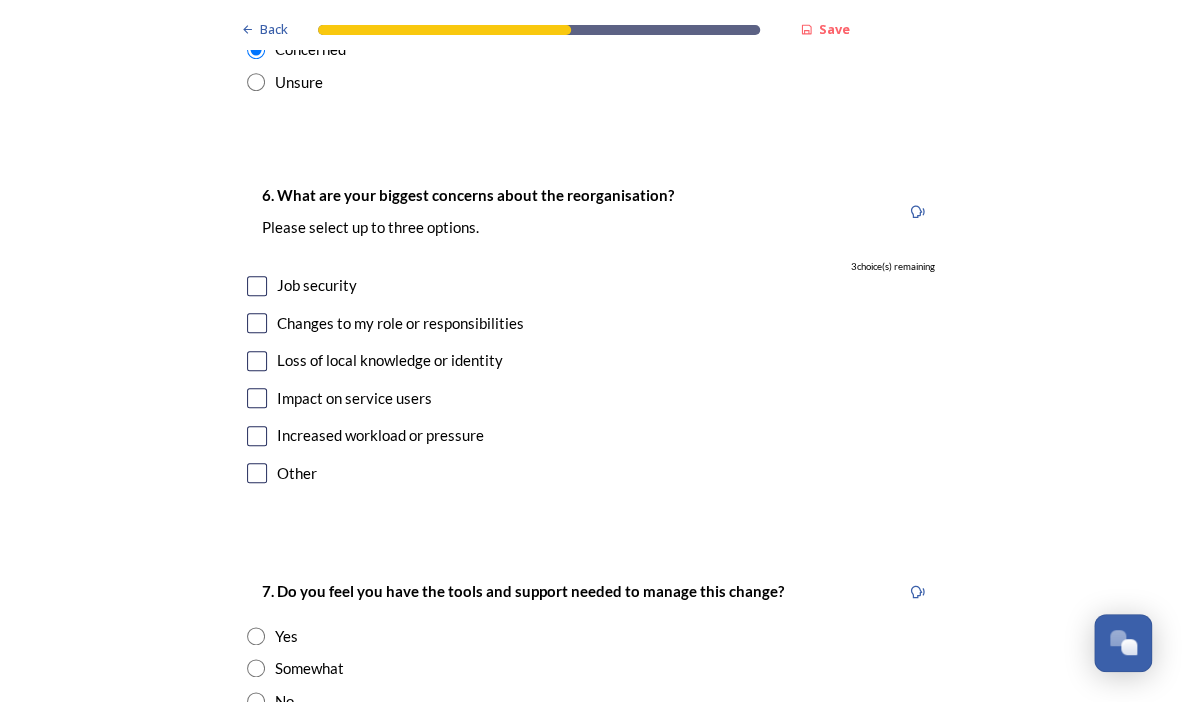 click at bounding box center (257, 286) 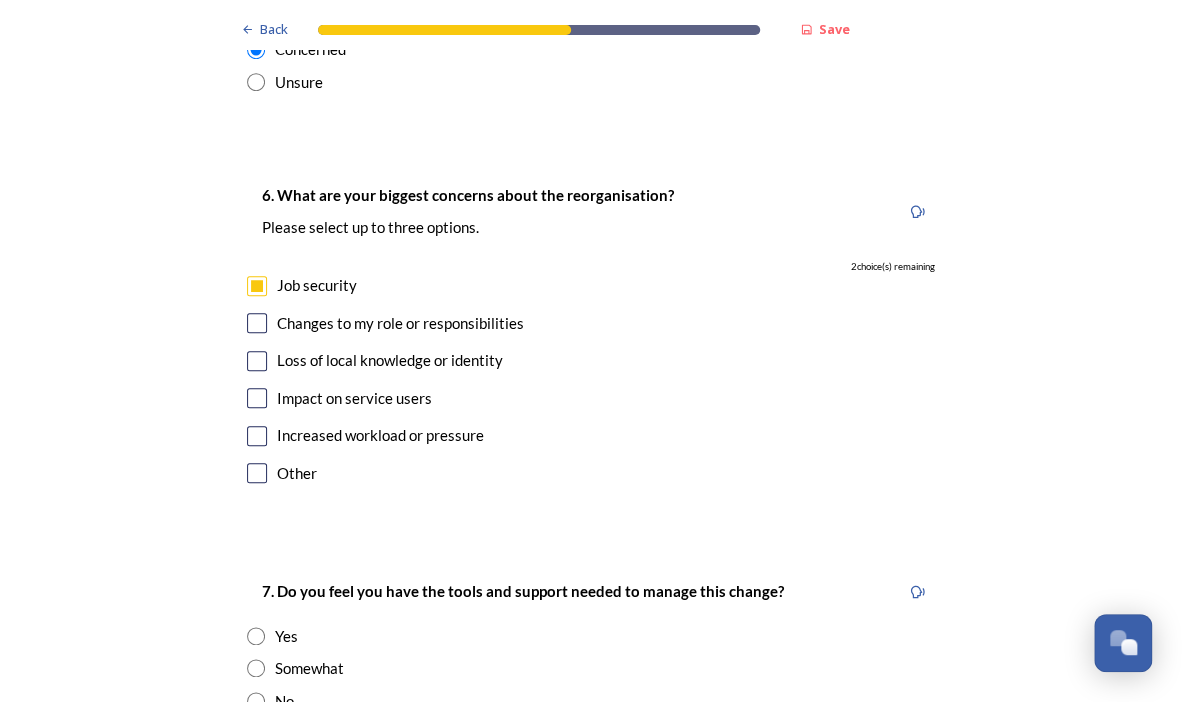 click at bounding box center (257, 323) 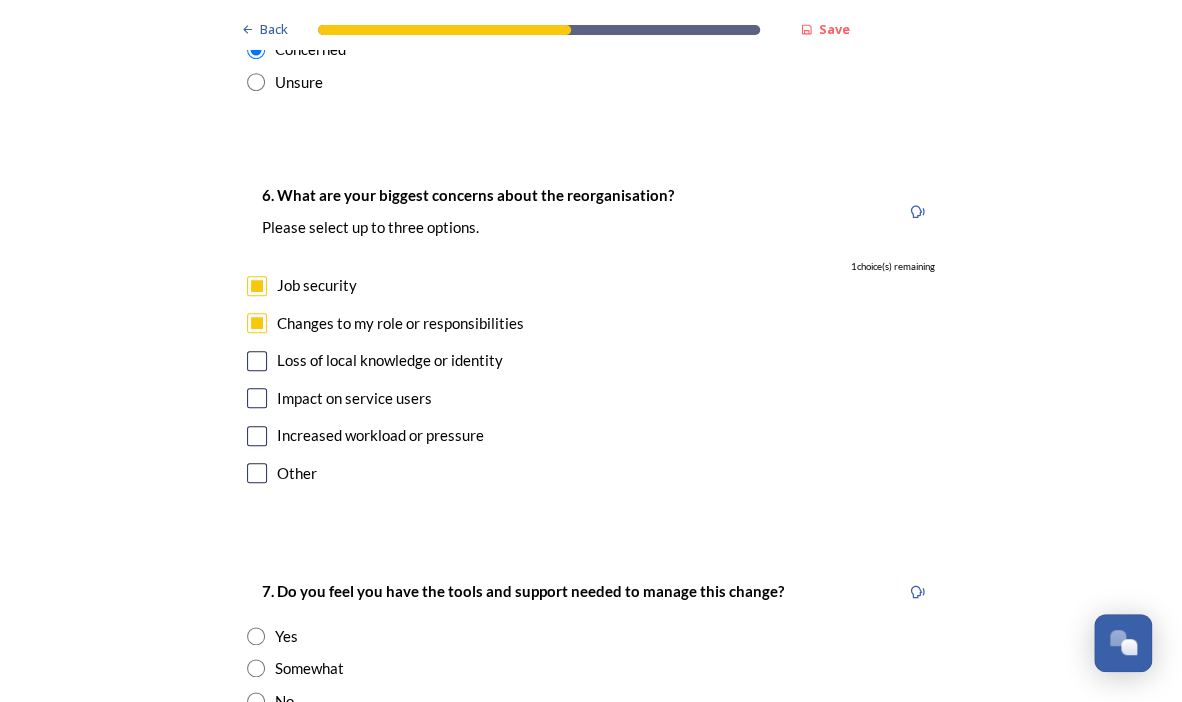 click at bounding box center (257, 436) 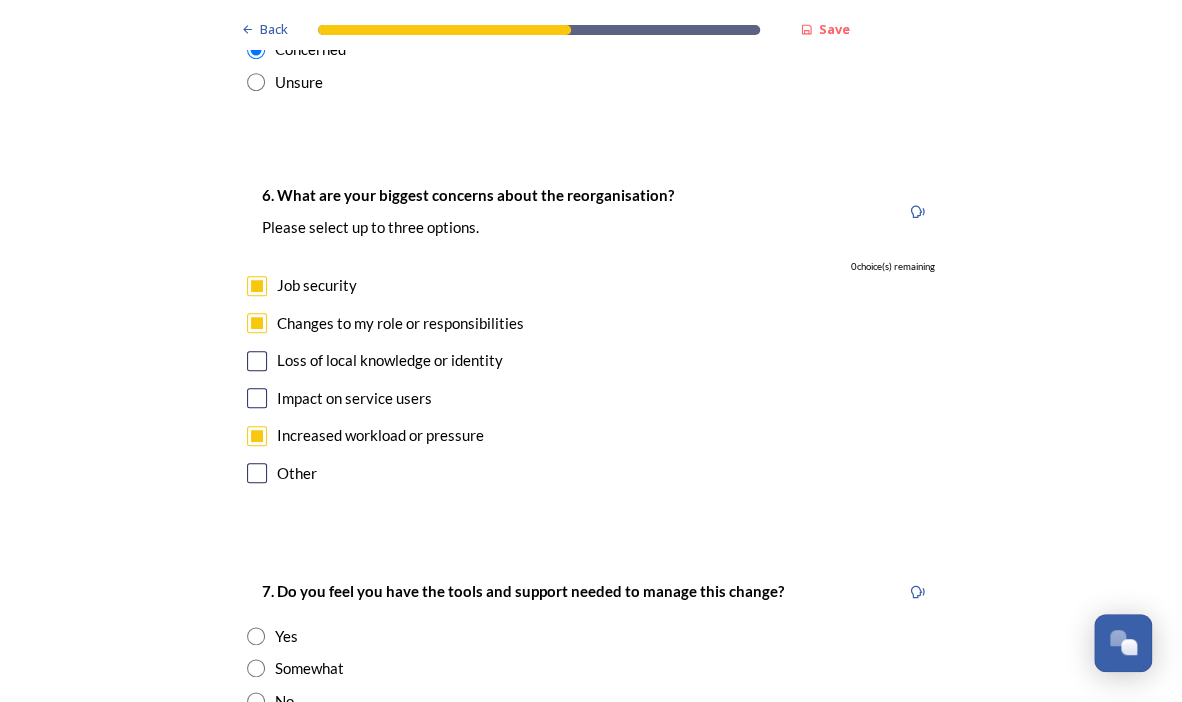 click at bounding box center (257, 398) 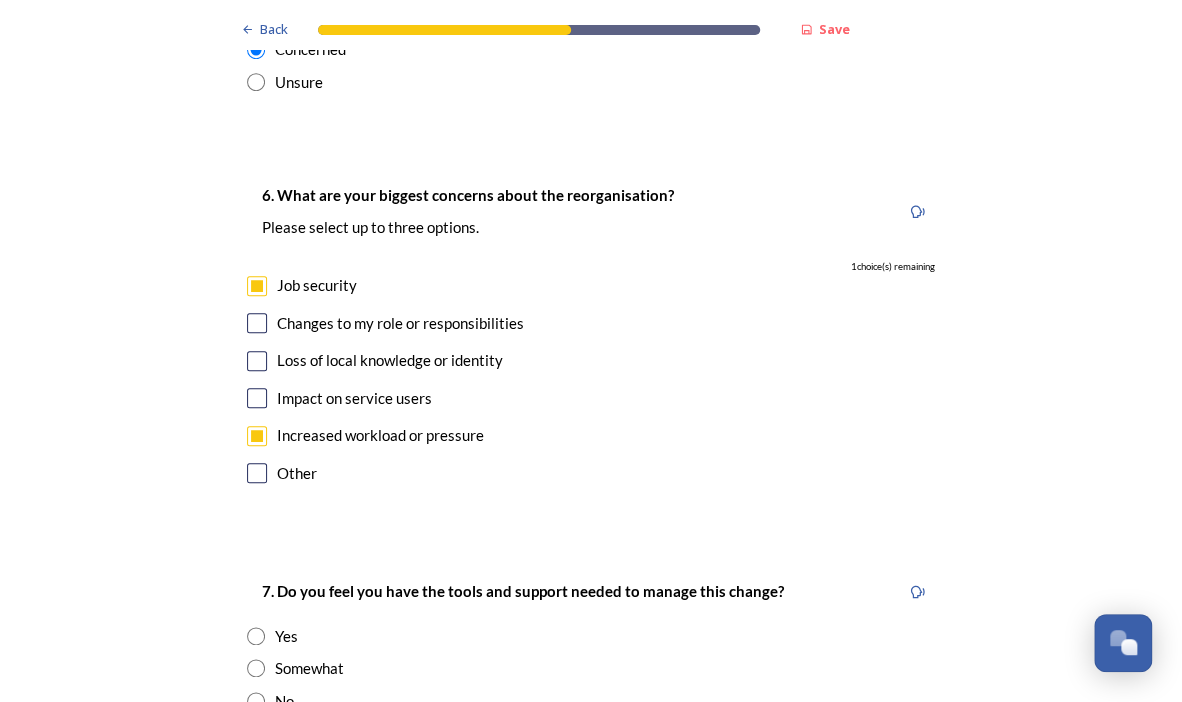 click at bounding box center (257, 398) 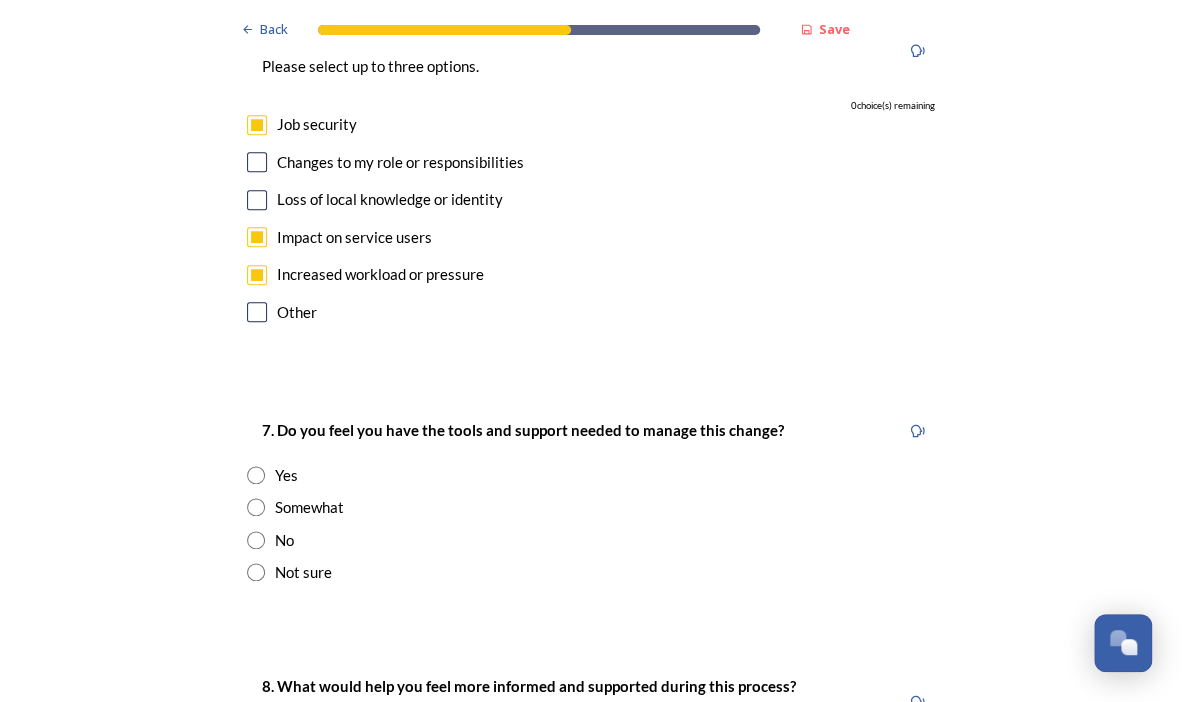 scroll, scrollTop: 3800, scrollLeft: 0, axis: vertical 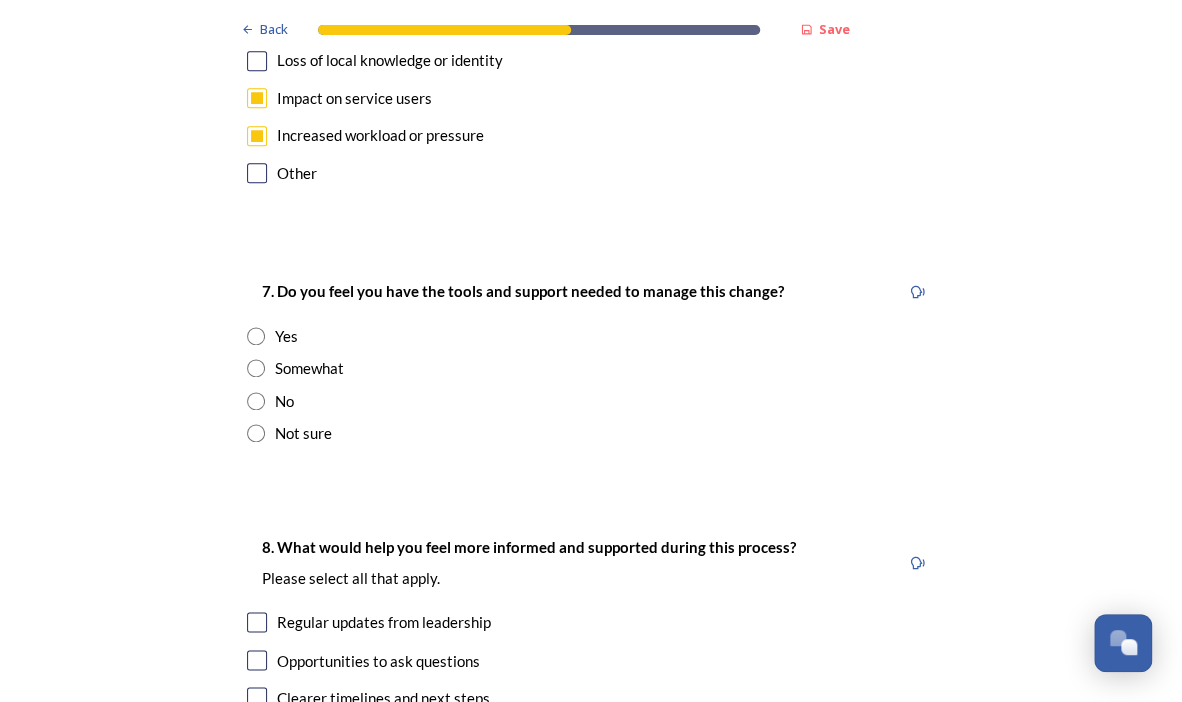 click at bounding box center (256, 368) 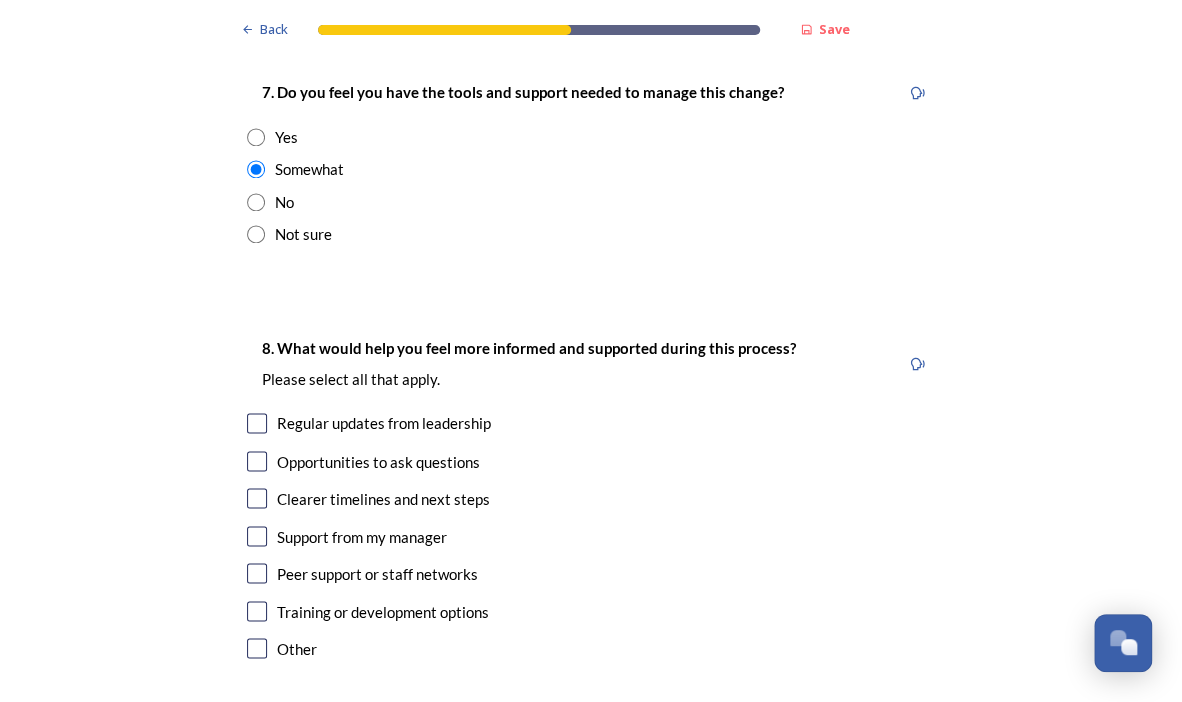 scroll, scrollTop: 4000, scrollLeft: 0, axis: vertical 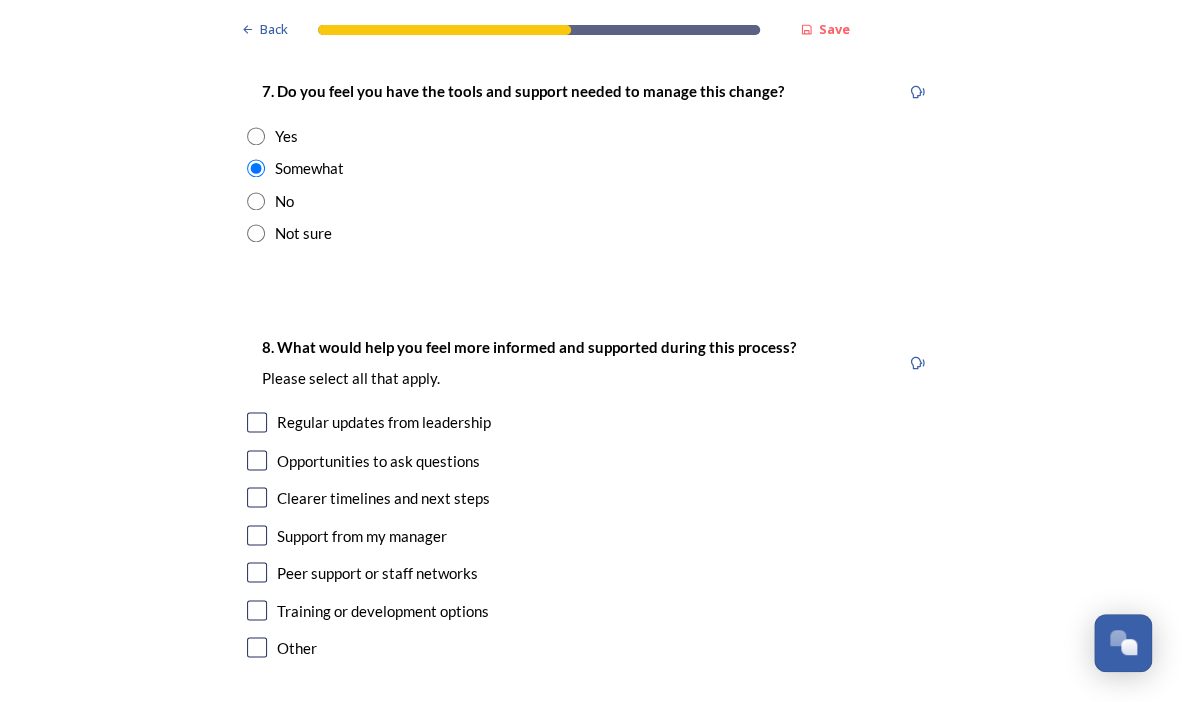 click at bounding box center [257, 422] 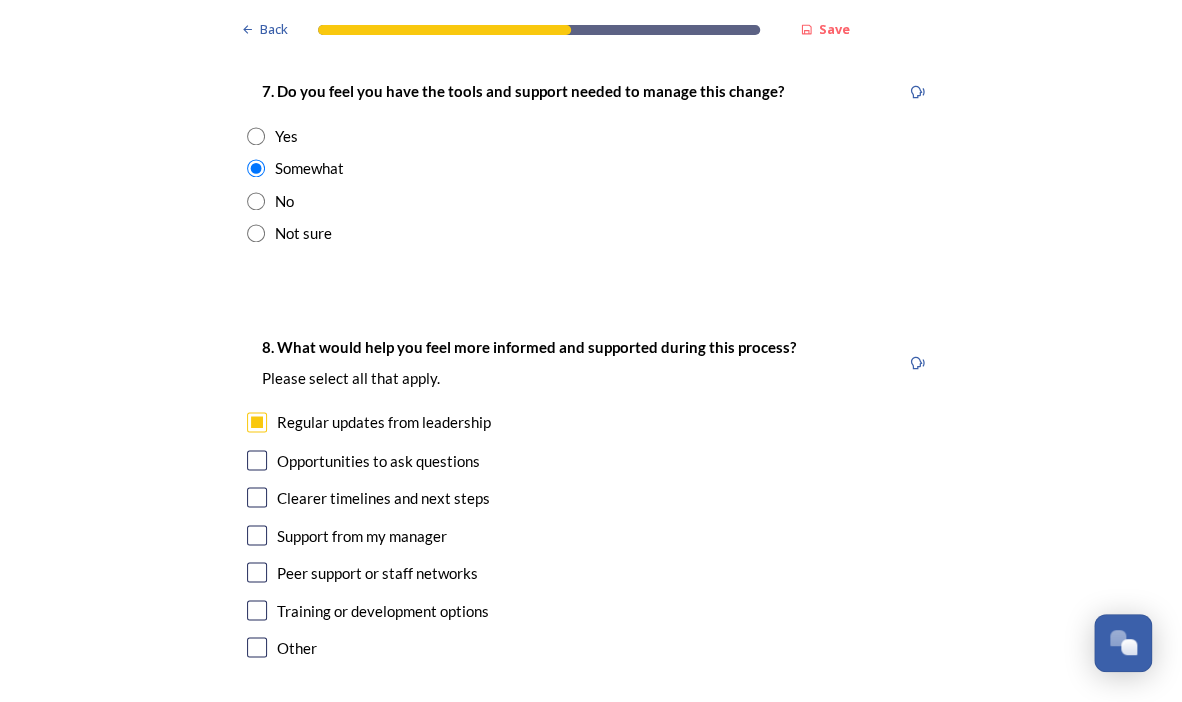 click at bounding box center (257, 460) 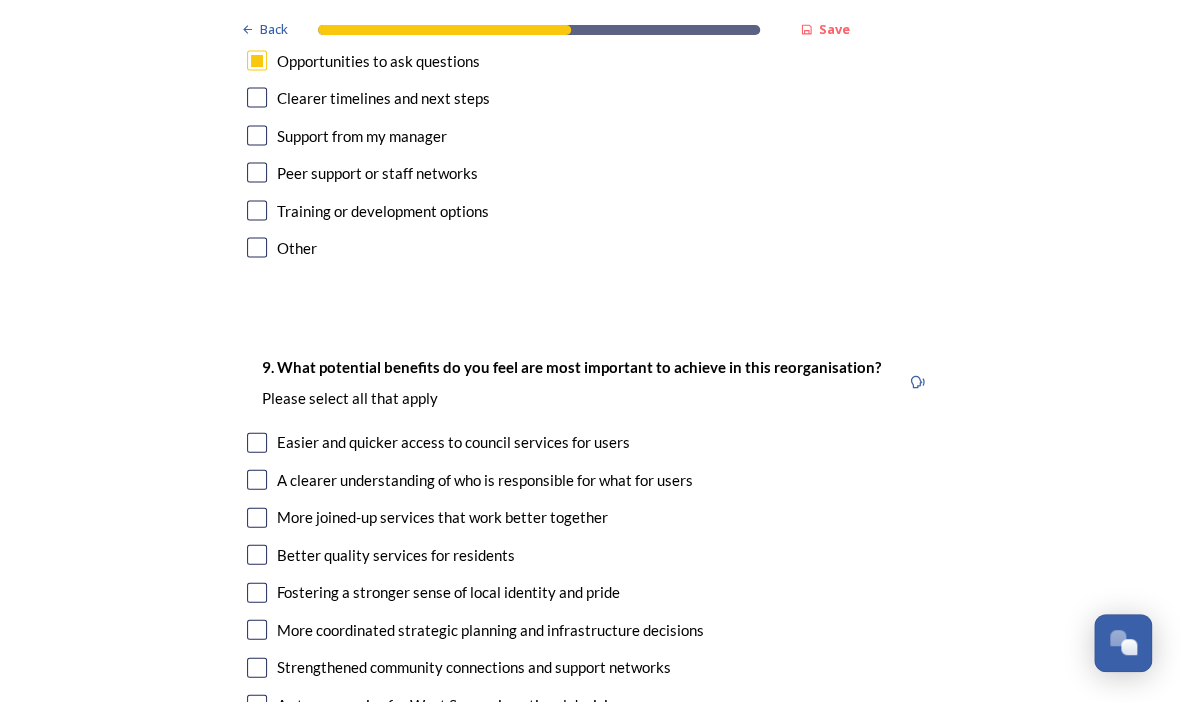 scroll, scrollTop: 4500, scrollLeft: 0, axis: vertical 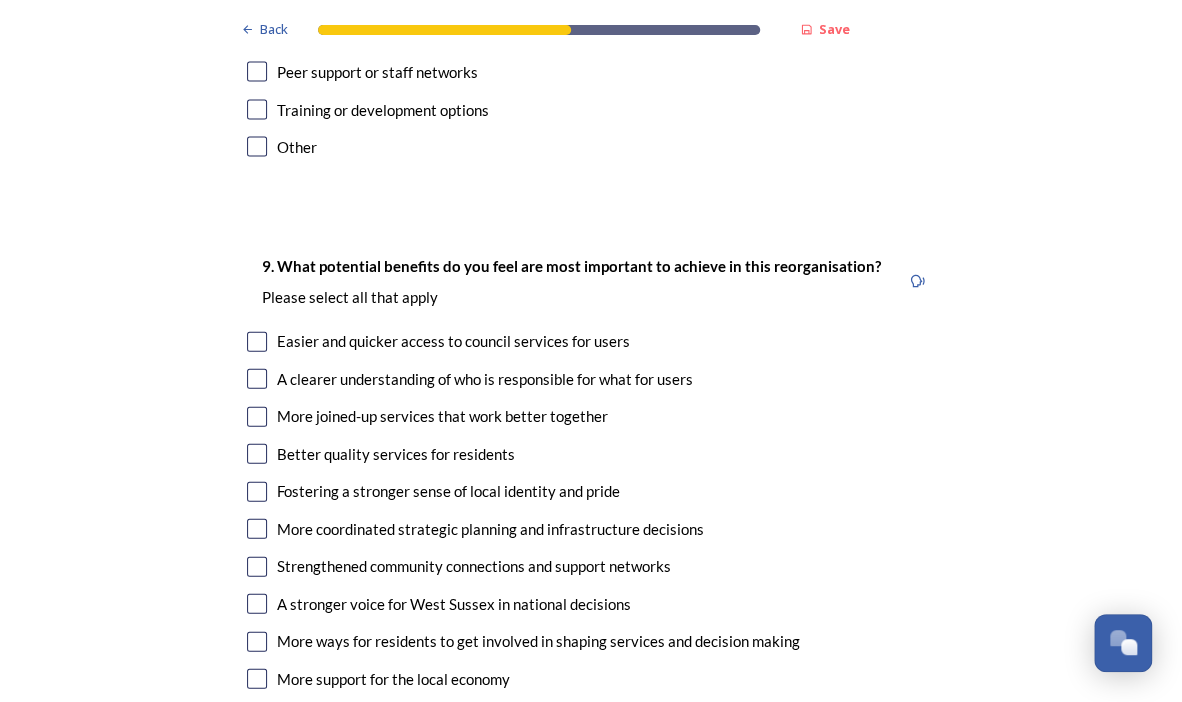 click at bounding box center (257, 342) 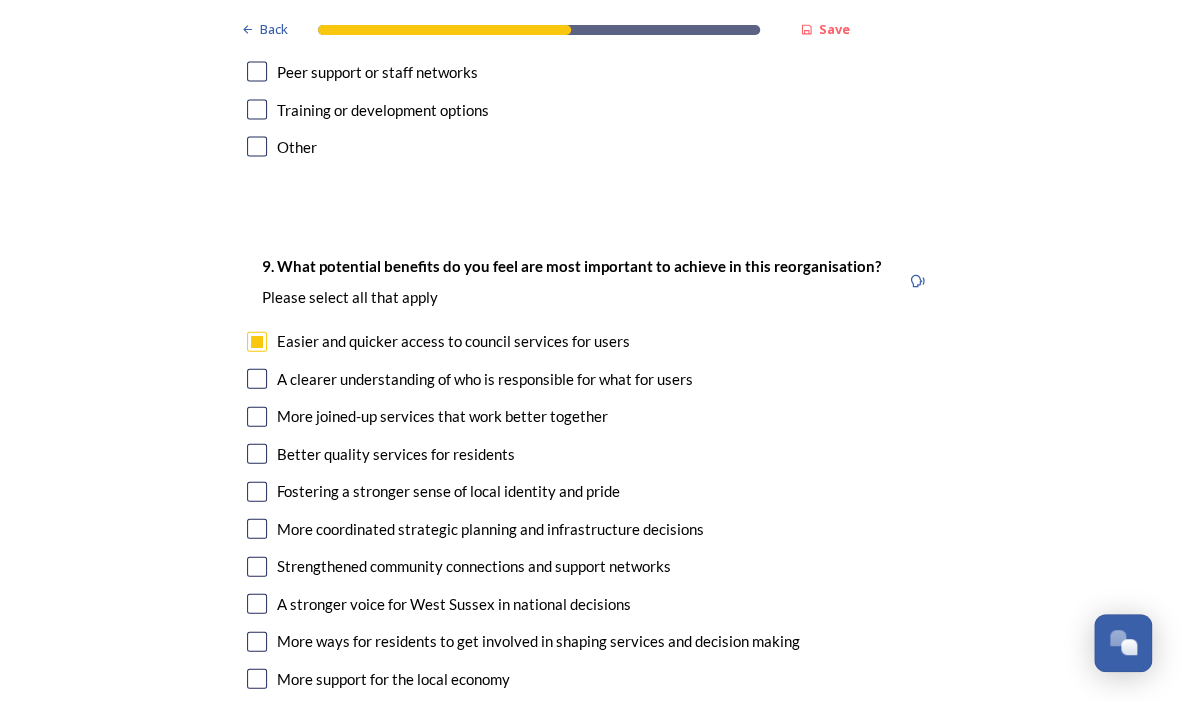 click at bounding box center (257, 417) 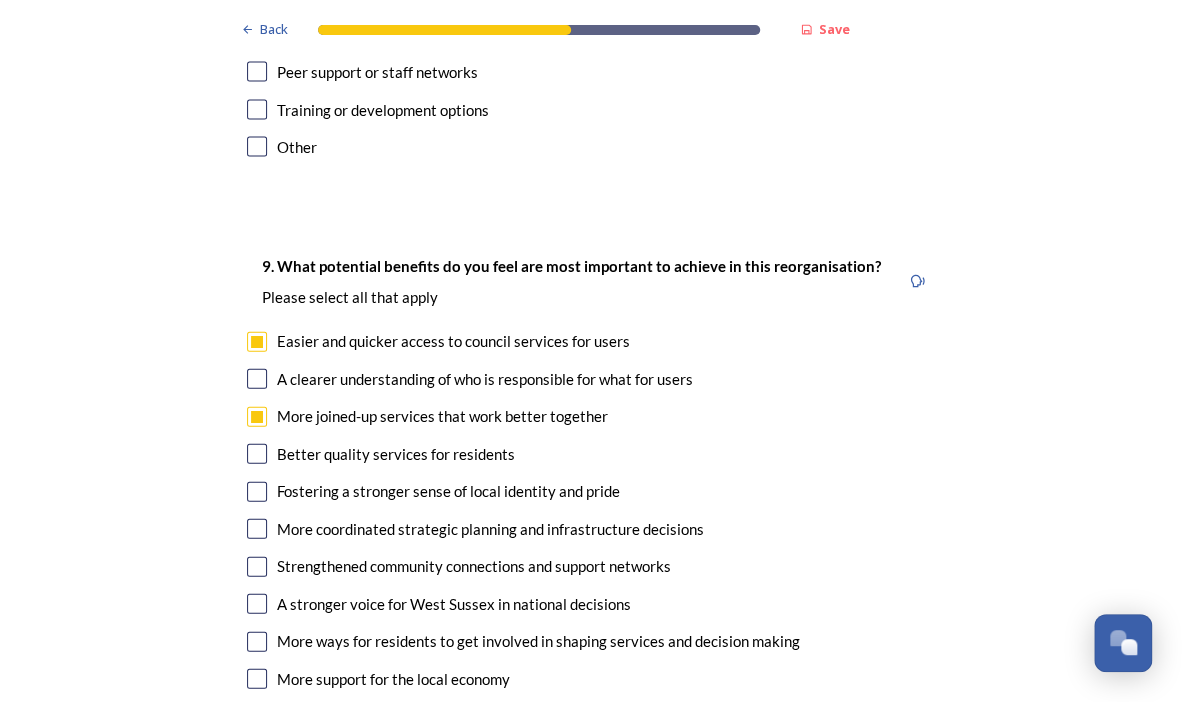 click at bounding box center (257, 454) 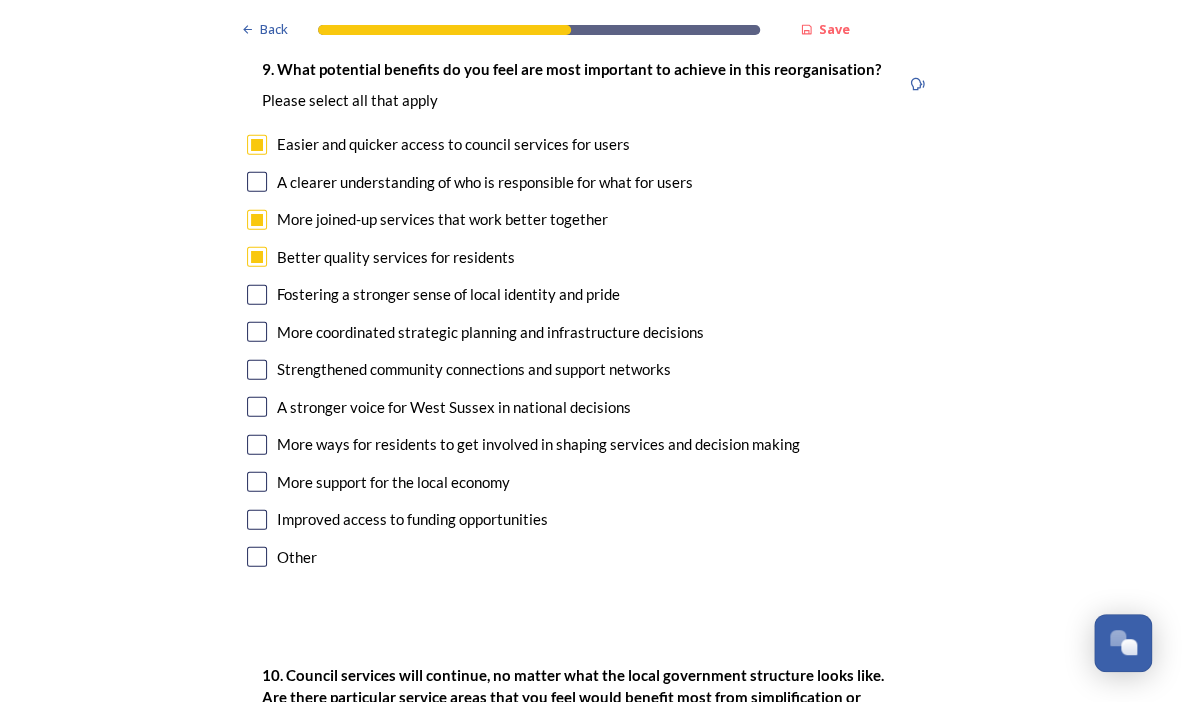 scroll, scrollTop: 4700, scrollLeft: 0, axis: vertical 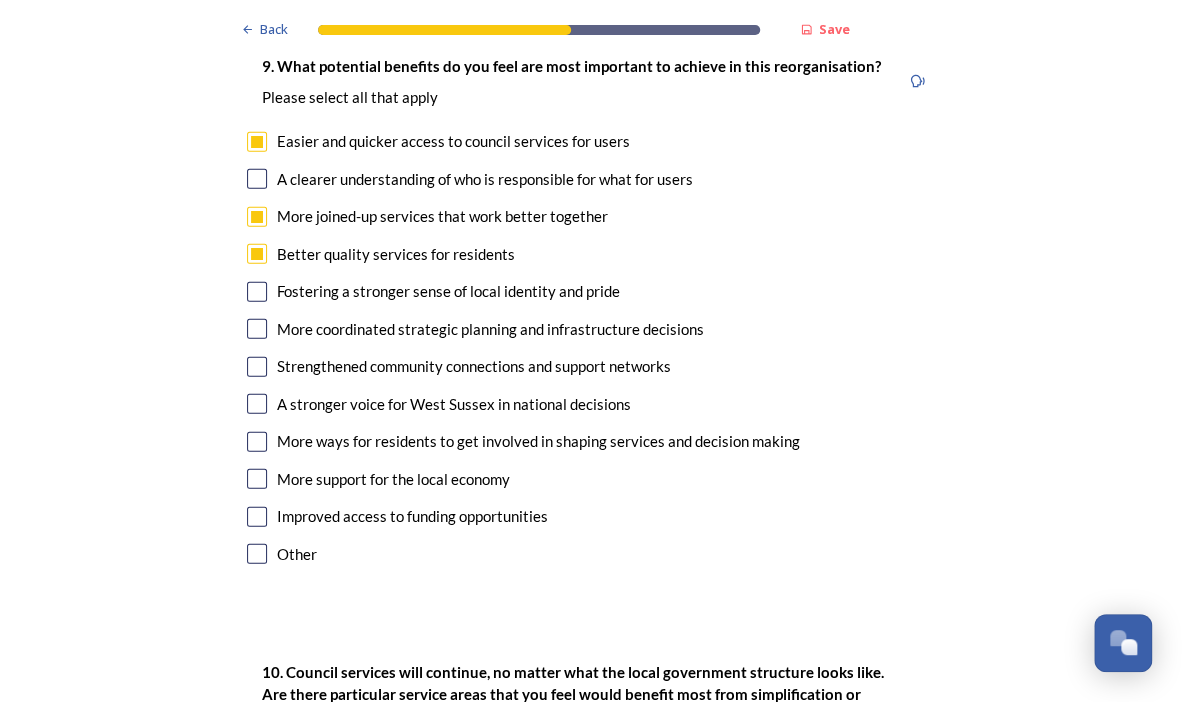 click at bounding box center (257, 329) 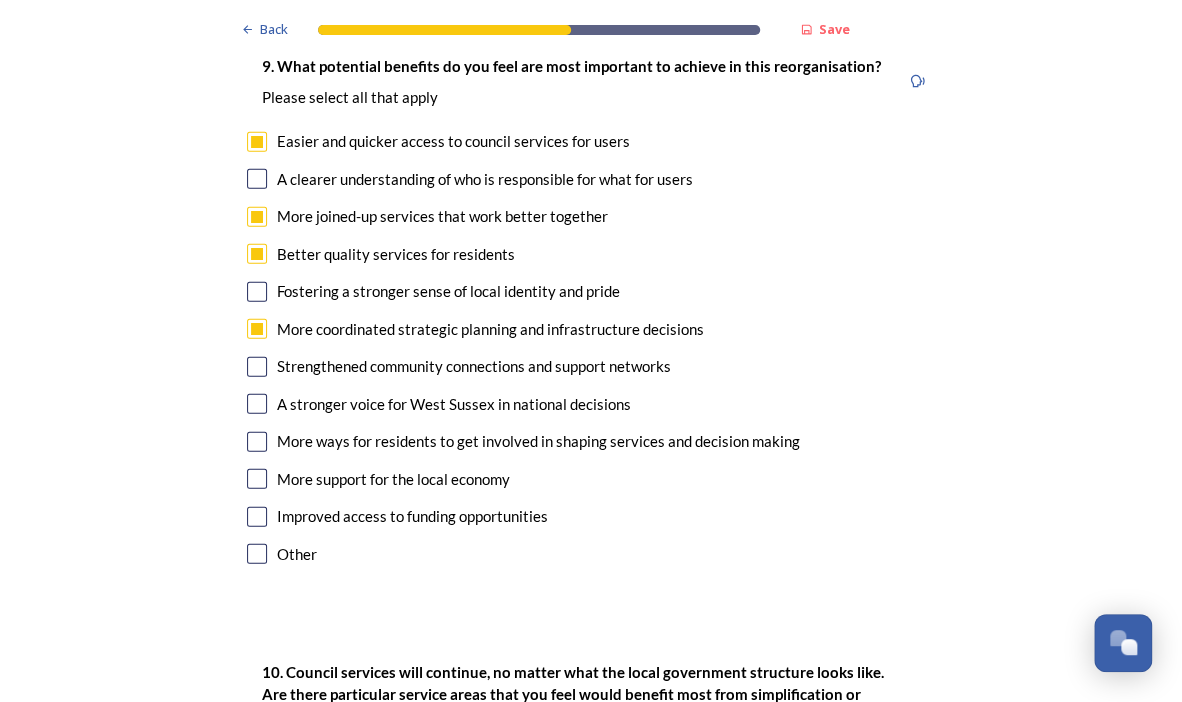 click on "Strengthened community connections and support networks" at bounding box center [591, 366] 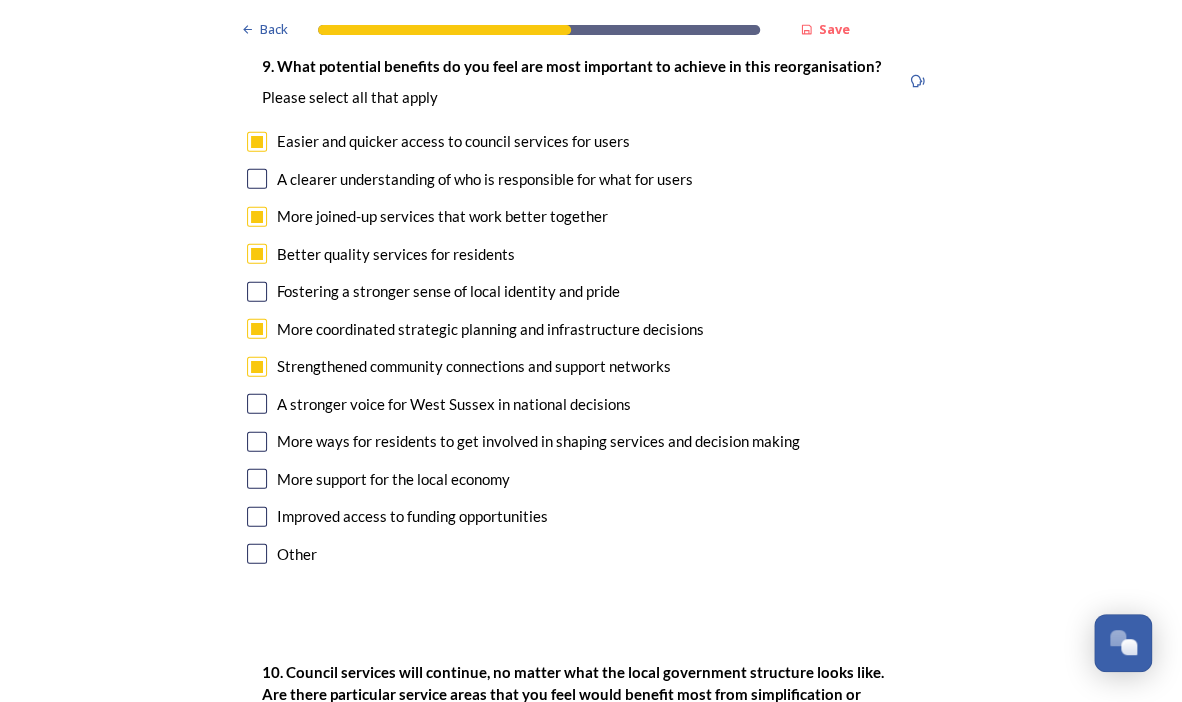 checkbox on "true" 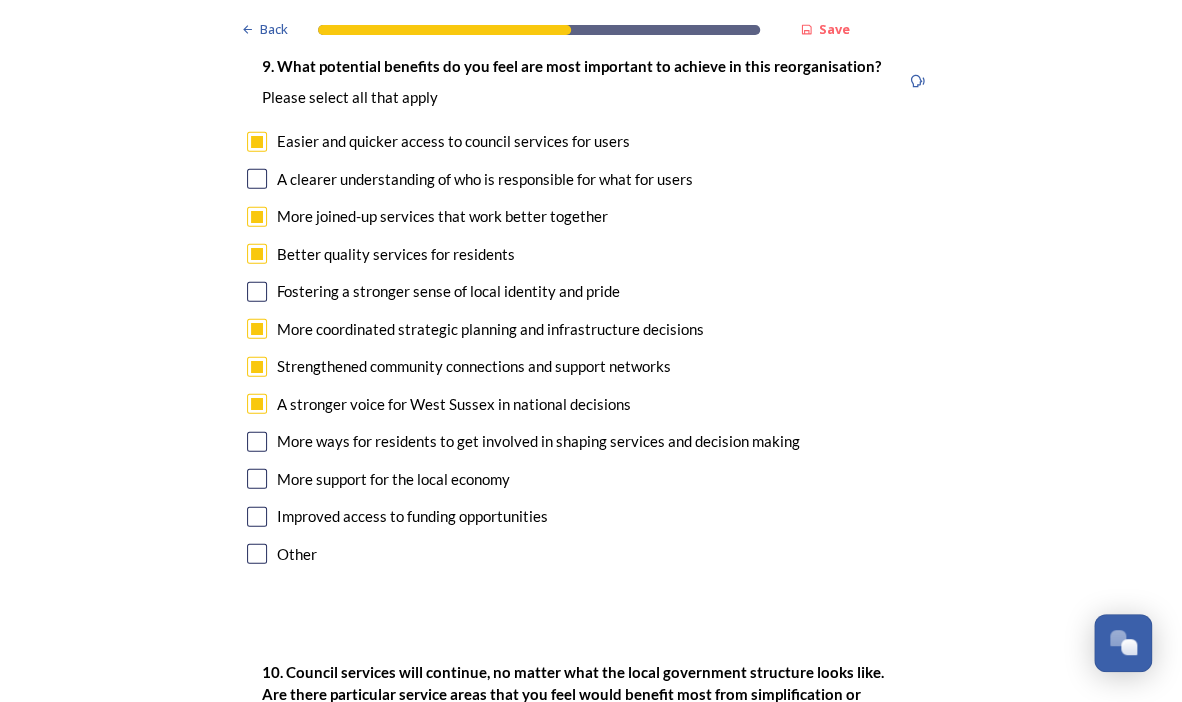 click at bounding box center (257, 517) 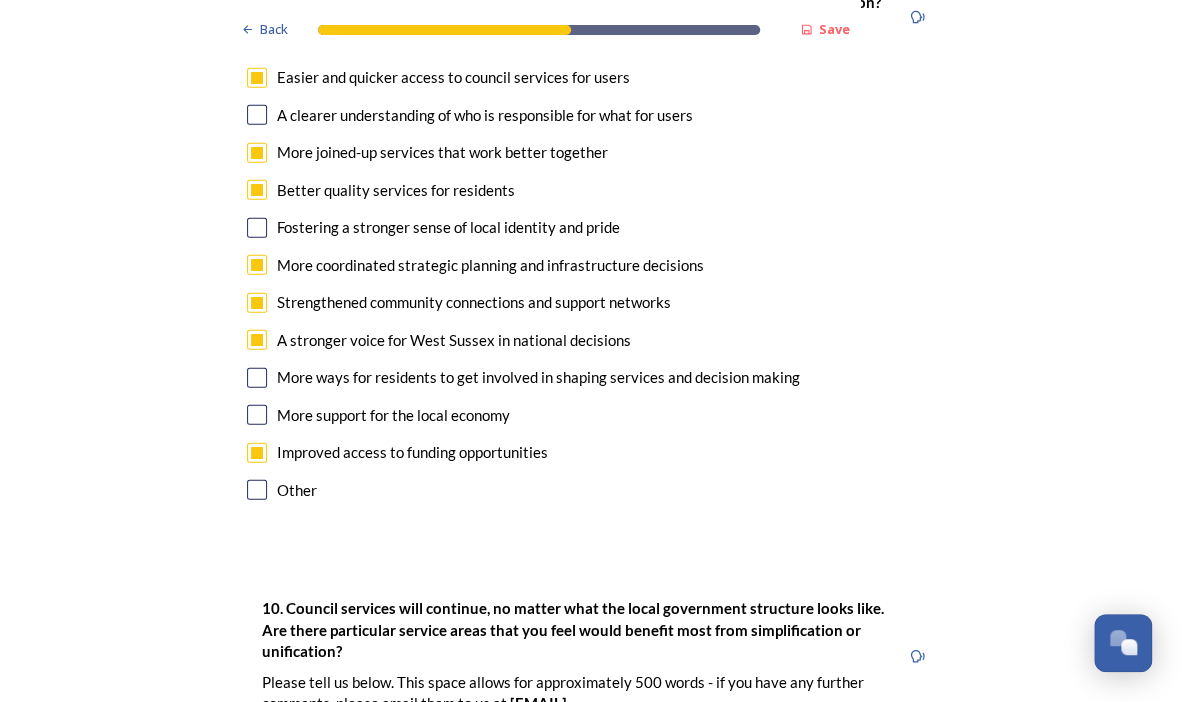 scroll, scrollTop: 4800, scrollLeft: 0, axis: vertical 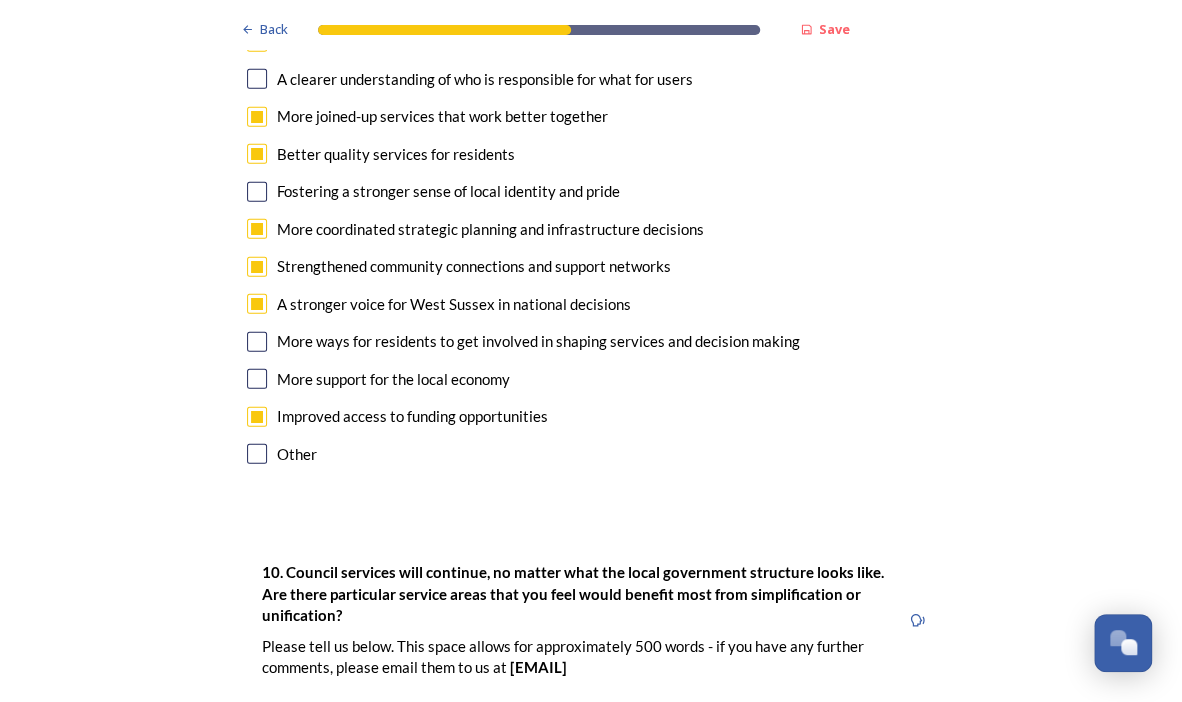 click at bounding box center [257, 379] 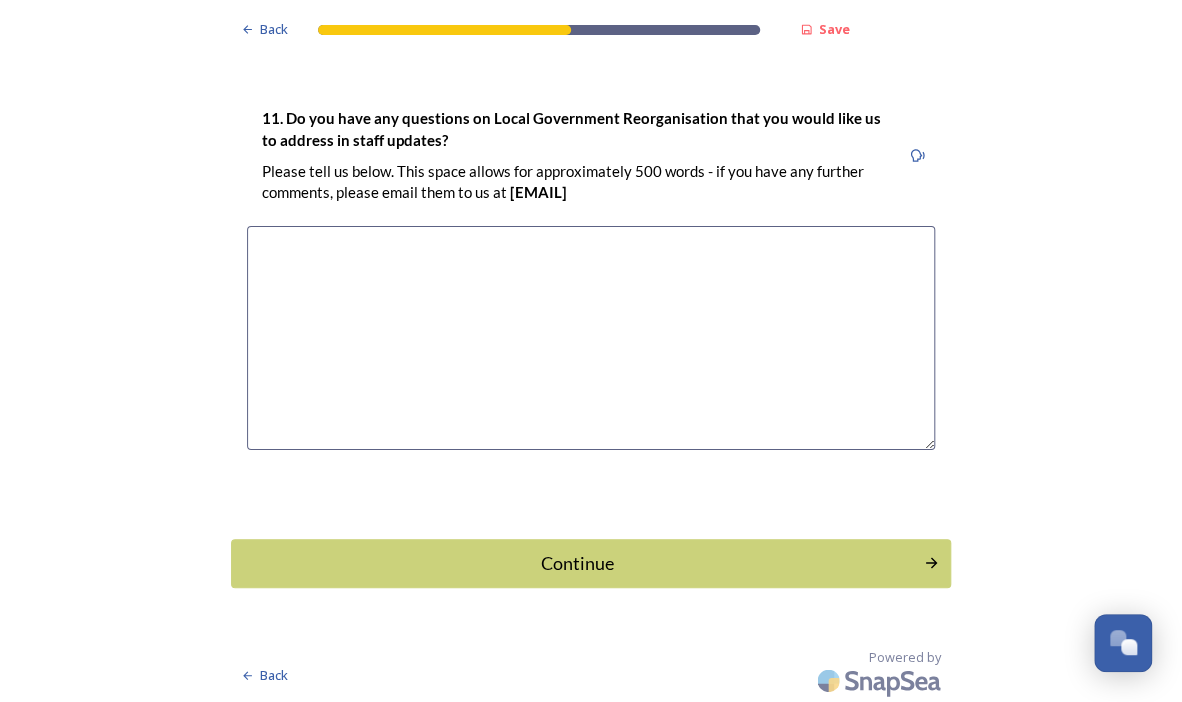 scroll, scrollTop: 4942, scrollLeft: 0, axis: vertical 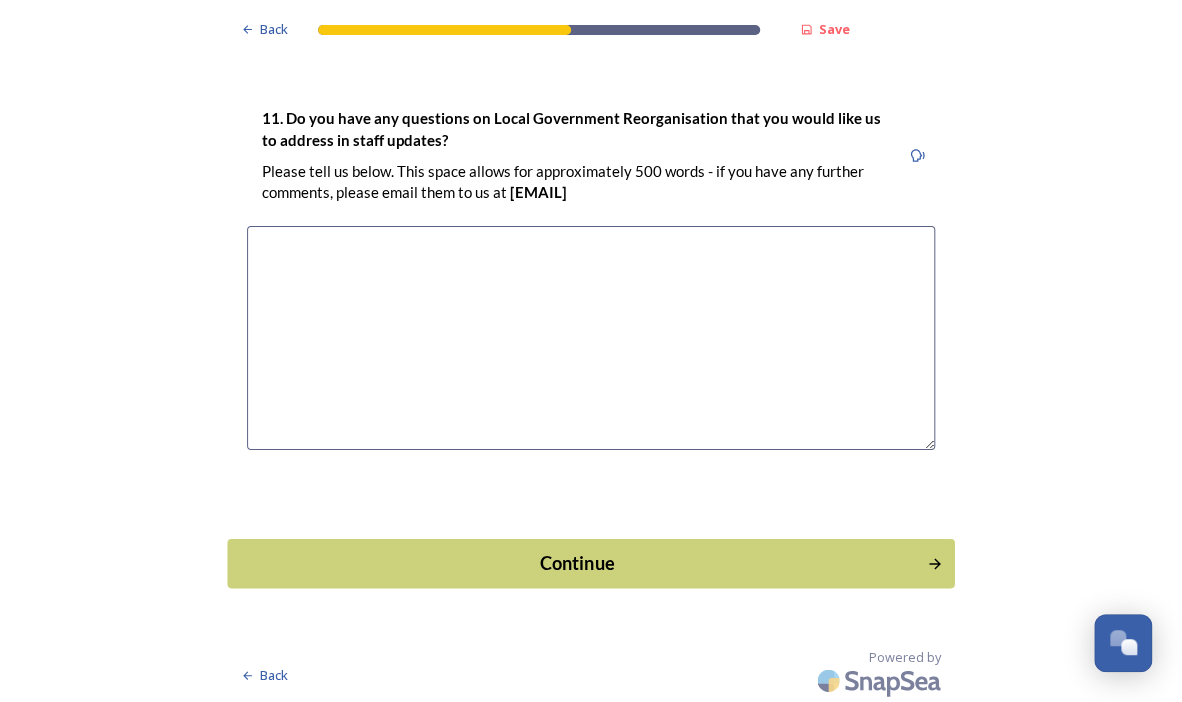 click on "Continue" at bounding box center (577, 563) 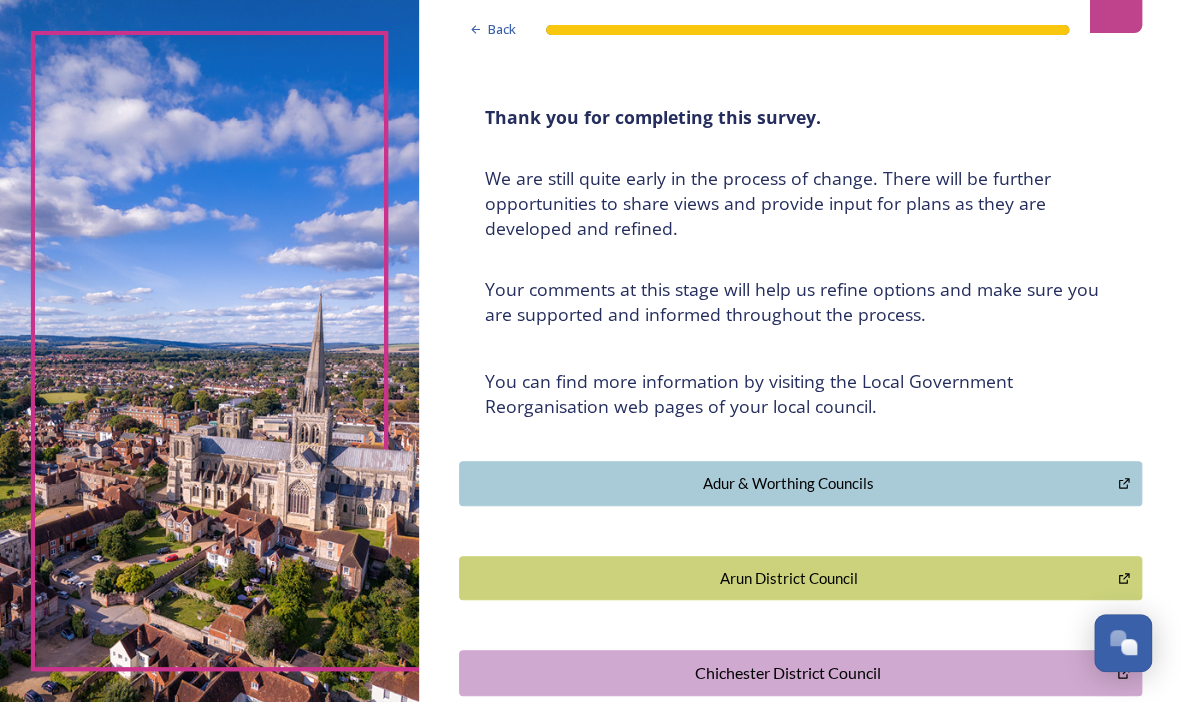 scroll, scrollTop: 300, scrollLeft: 0, axis: vertical 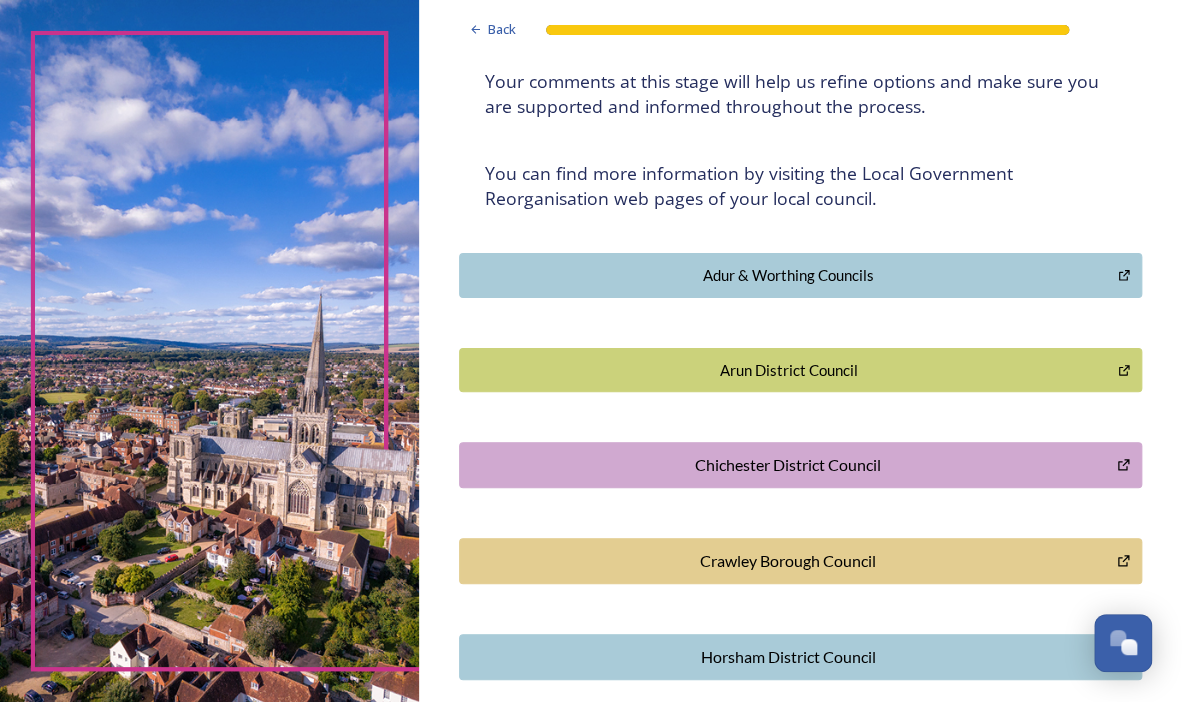 click on "Adur & Worthing Councils" at bounding box center (800, 275) 